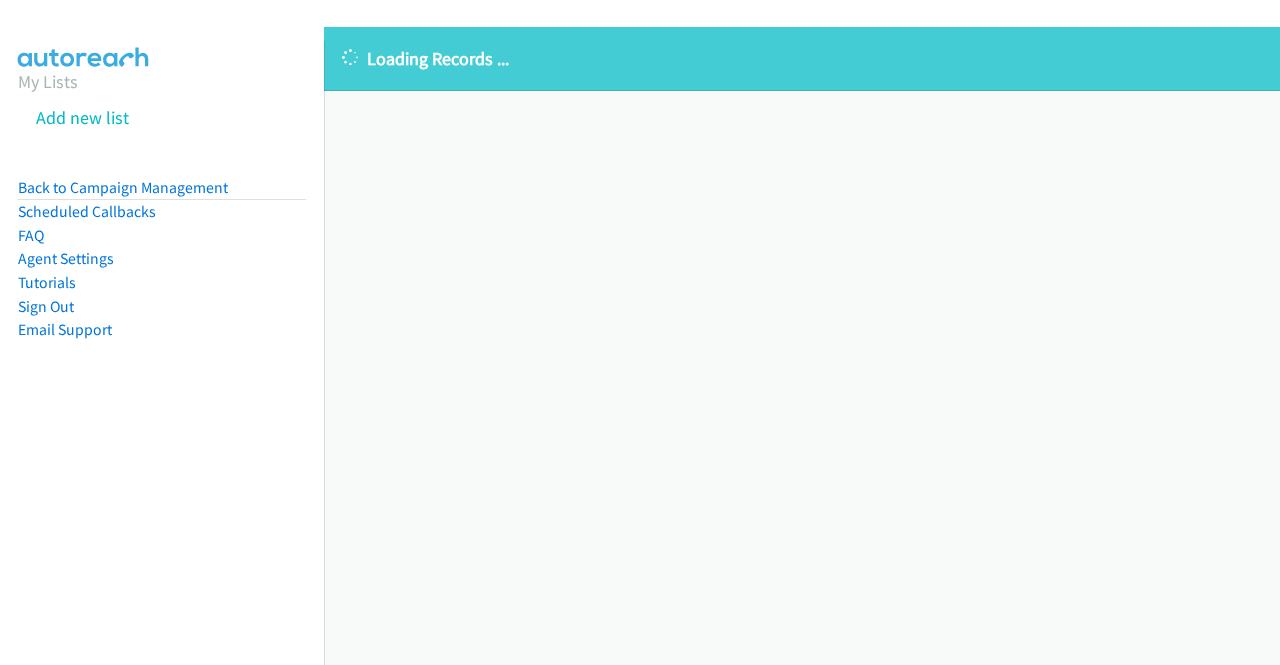 scroll, scrollTop: 0, scrollLeft: 0, axis: both 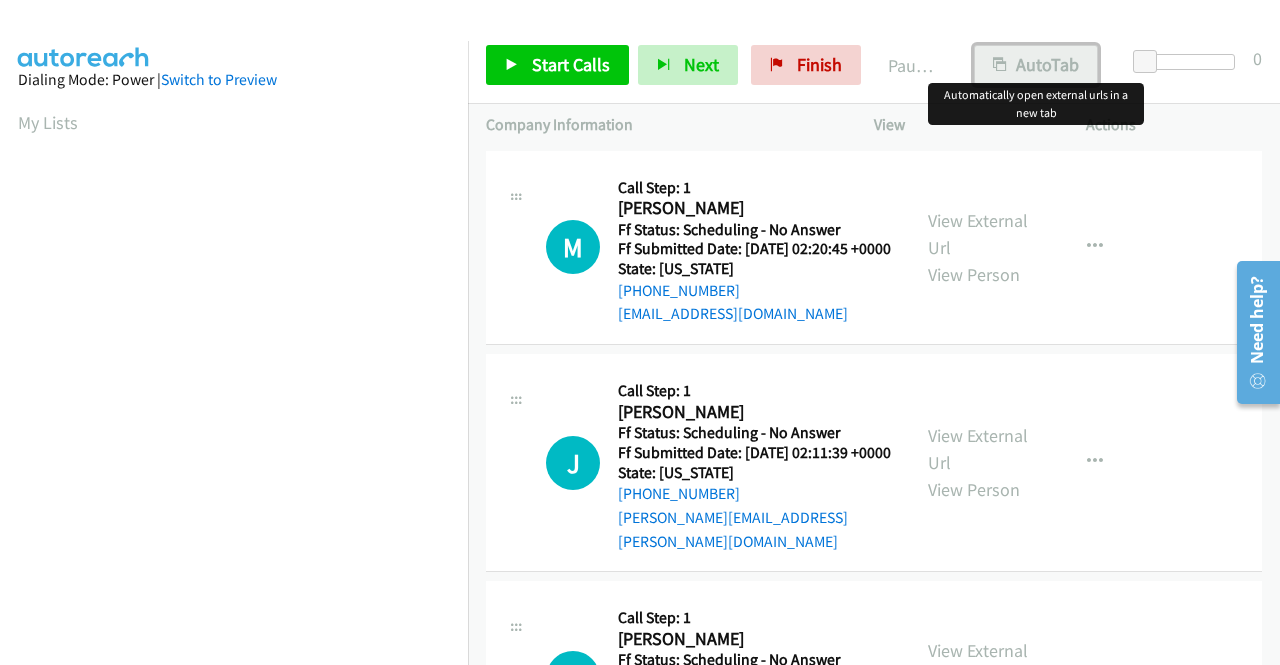 click on "AutoTab" at bounding box center [1036, 65] 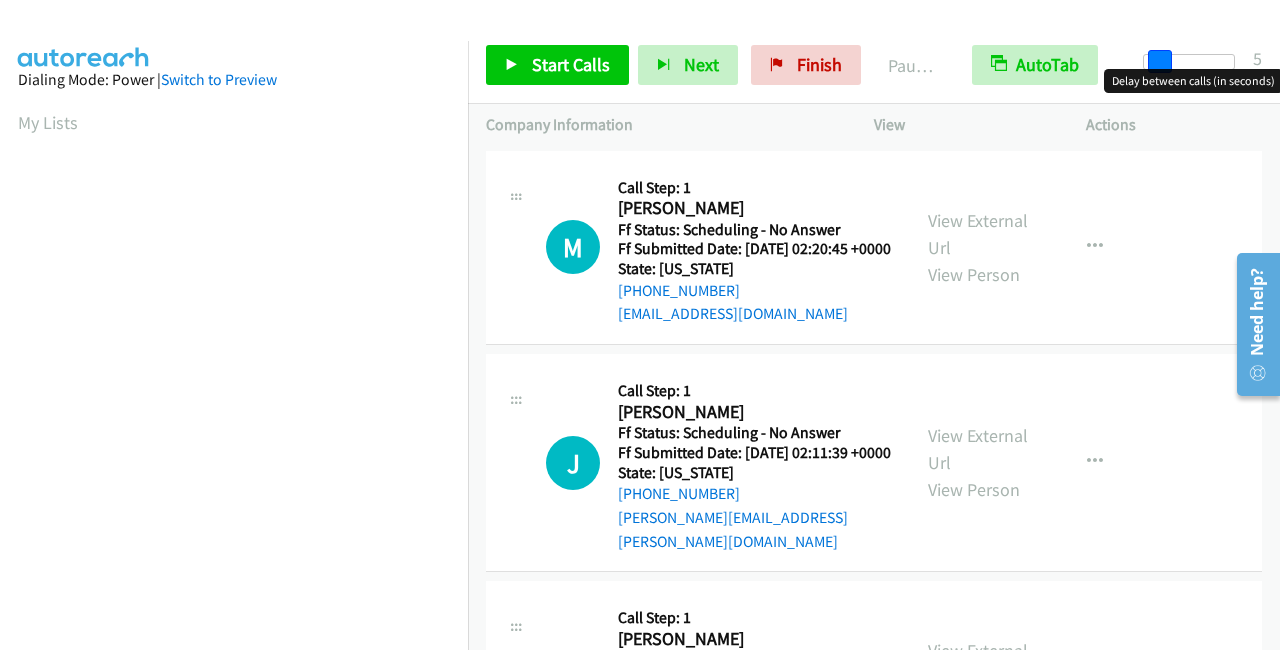 drag, startPoint x: 1140, startPoint y: 59, endPoint x: 1155, endPoint y: 72, distance: 19.849434 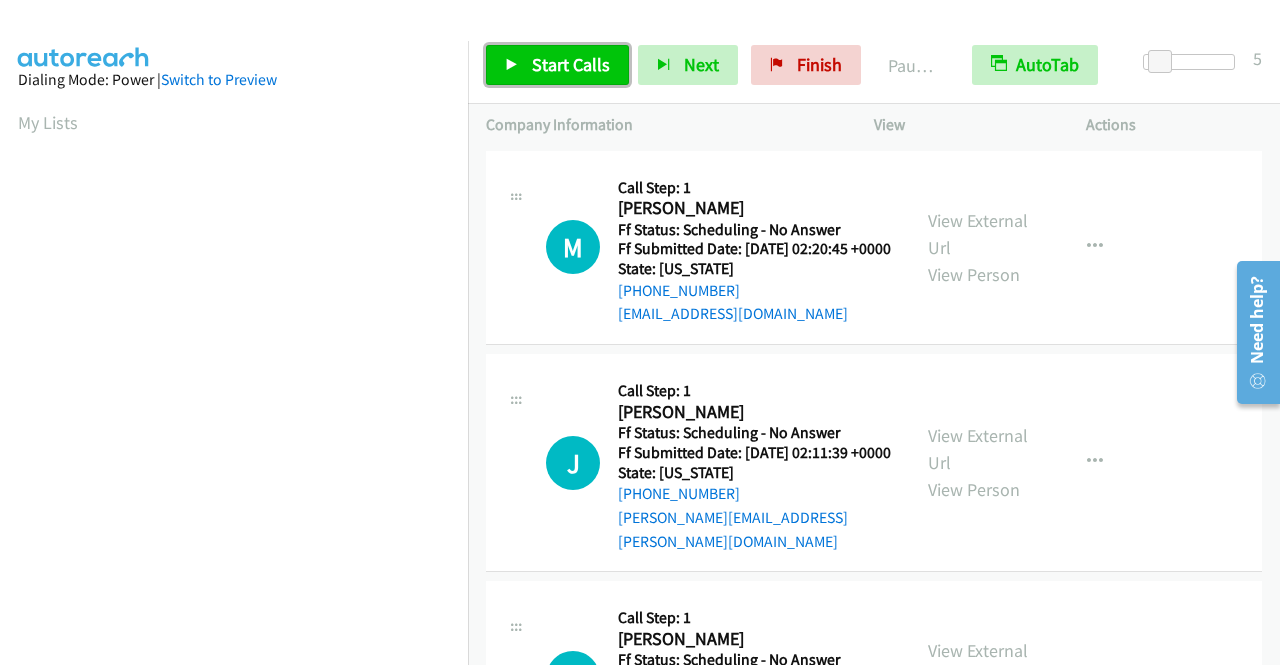 click on "Start Calls" at bounding box center (571, 64) 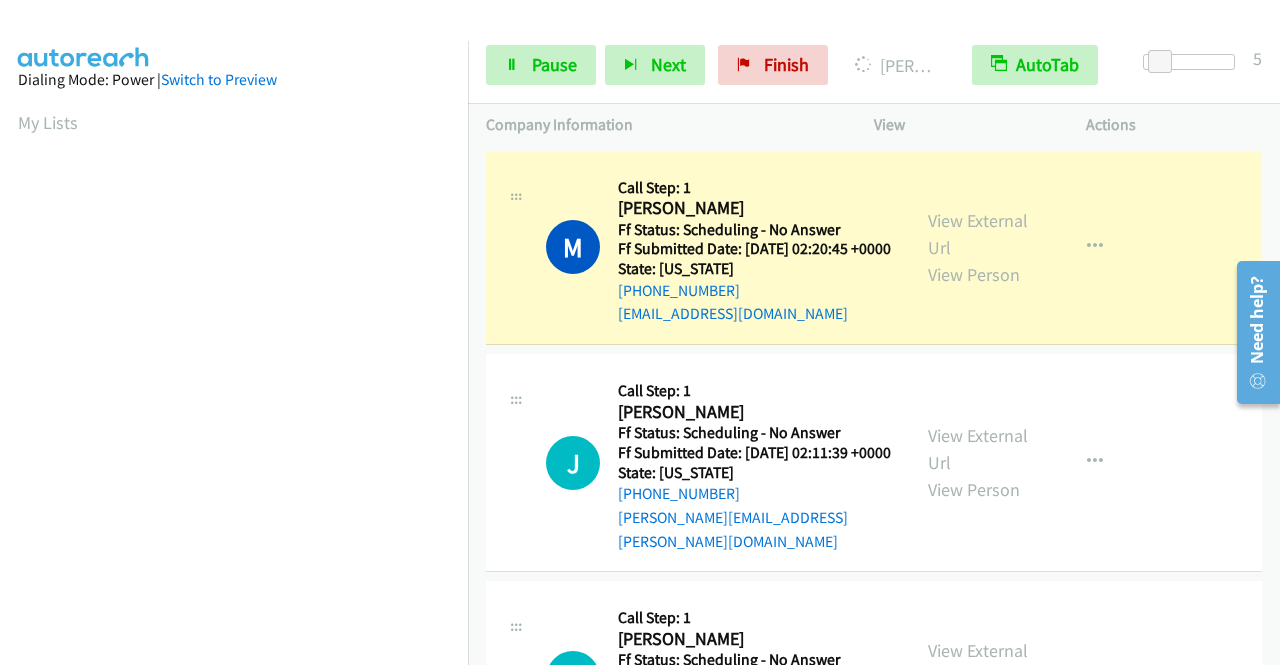 scroll, scrollTop: 456, scrollLeft: 0, axis: vertical 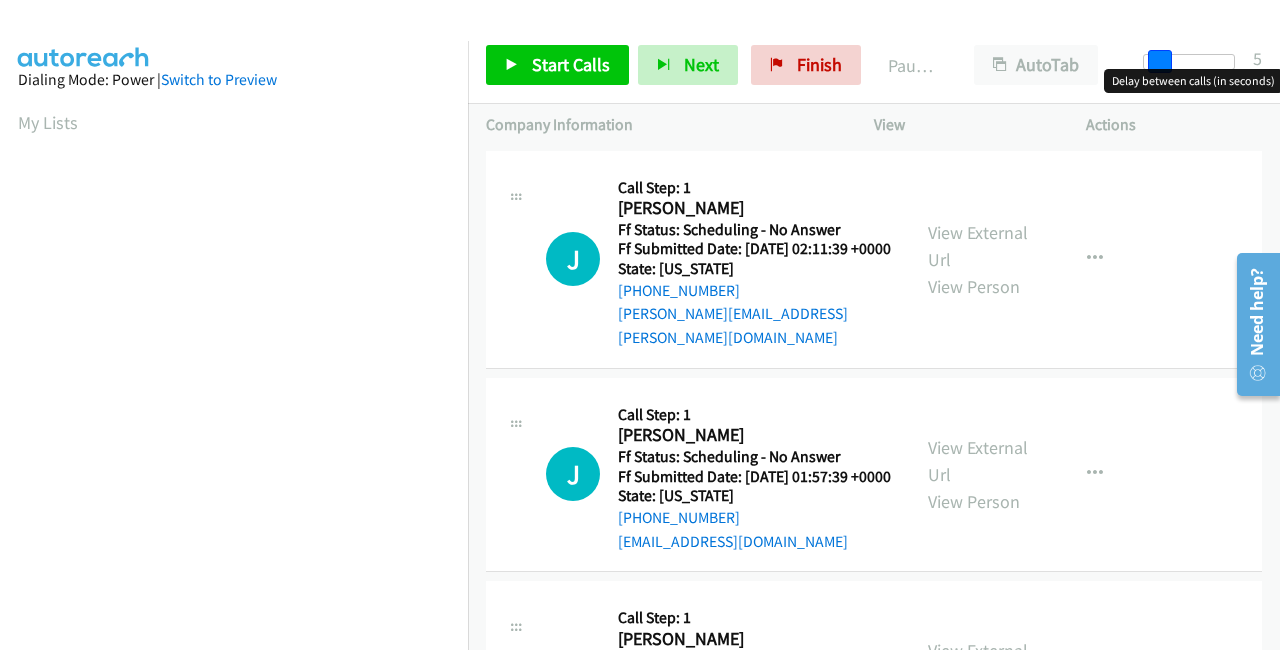drag, startPoint x: 1142, startPoint y: 68, endPoint x: 1158, endPoint y: 83, distance: 21.931713 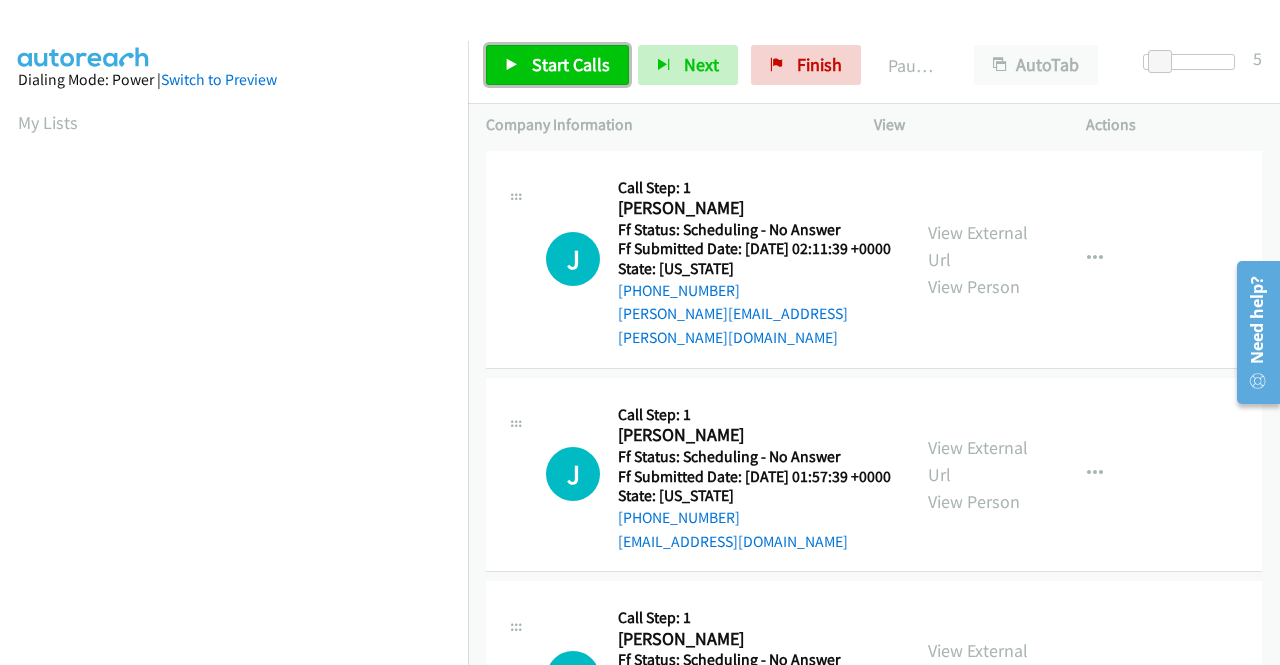 click on "Start Calls" at bounding box center (571, 64) 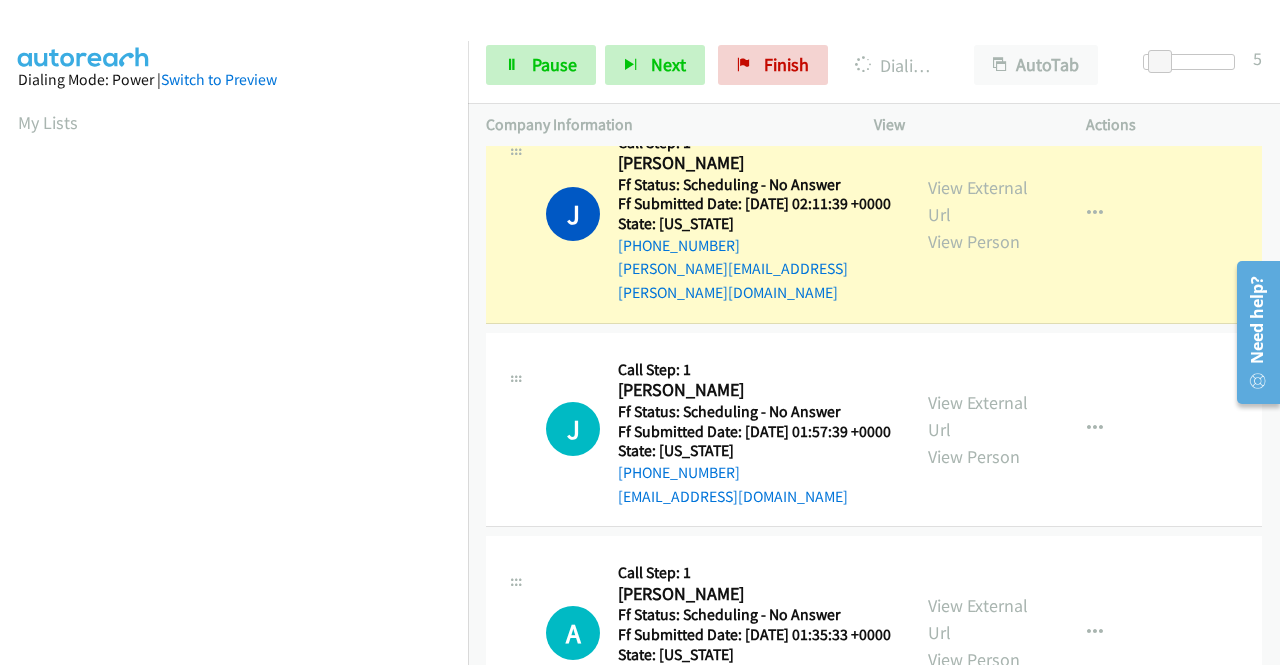 scroll, scrollTop: 0, scrollLeft: 0, axis: both 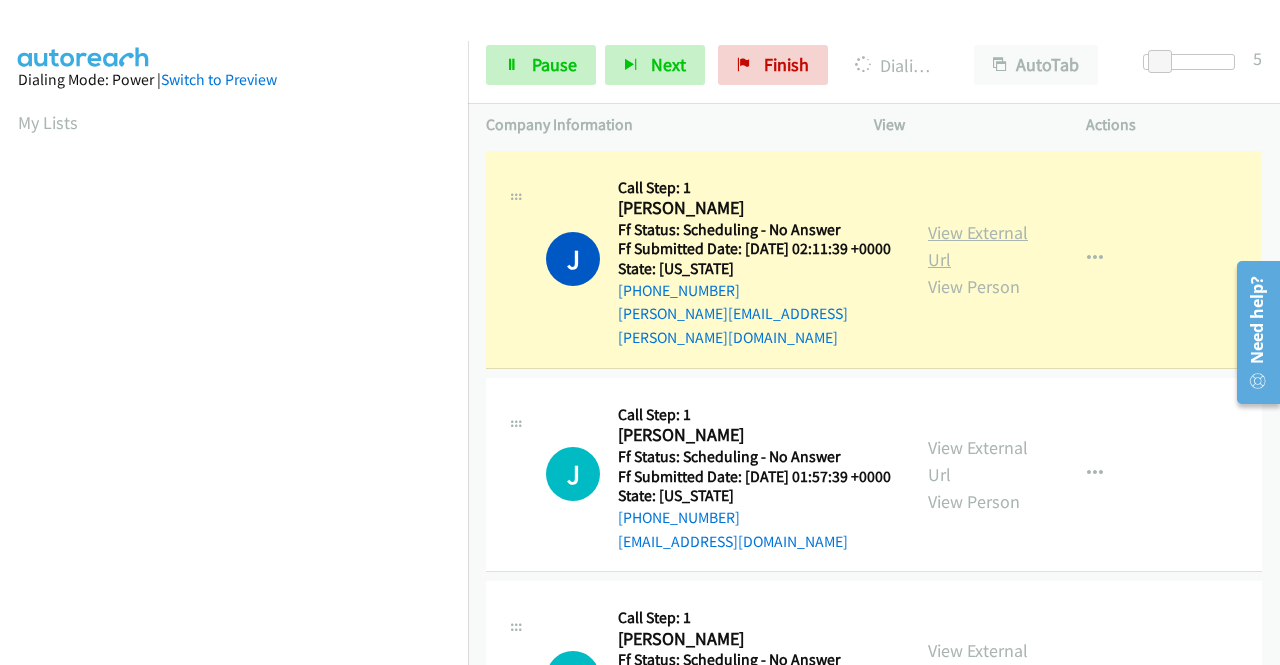 click on "View External Url" at bounding box center [978, 246] 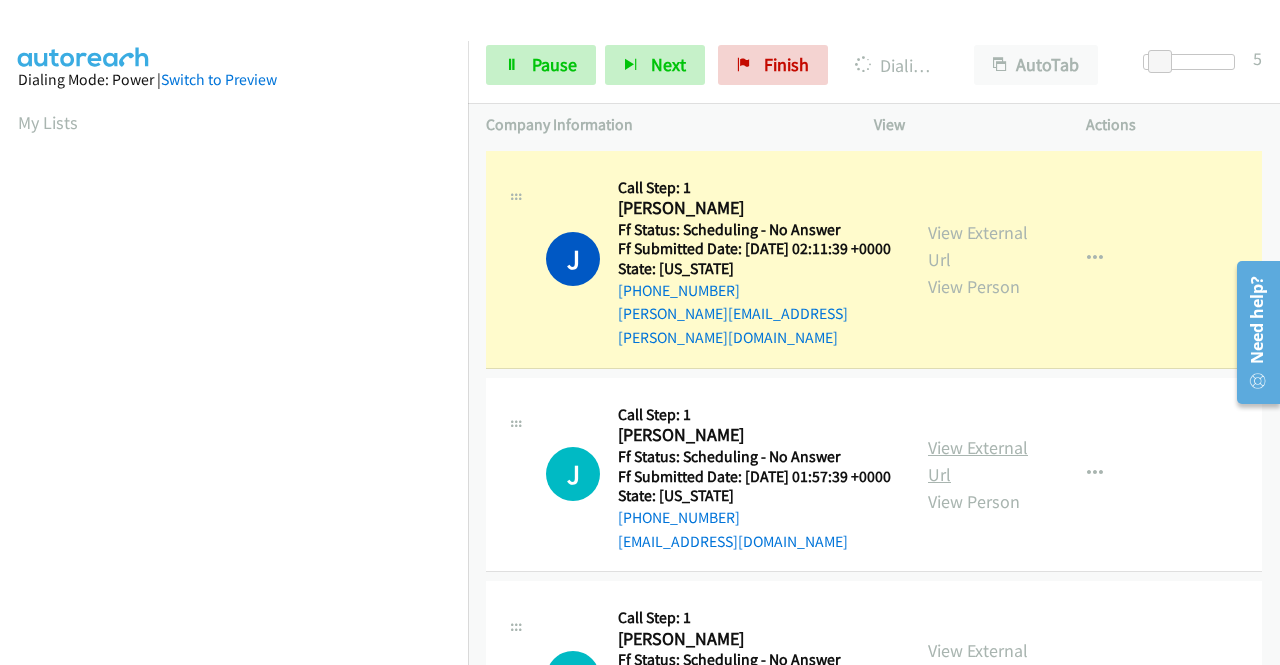 click on "View External Url" at bounding box center [978, 461] 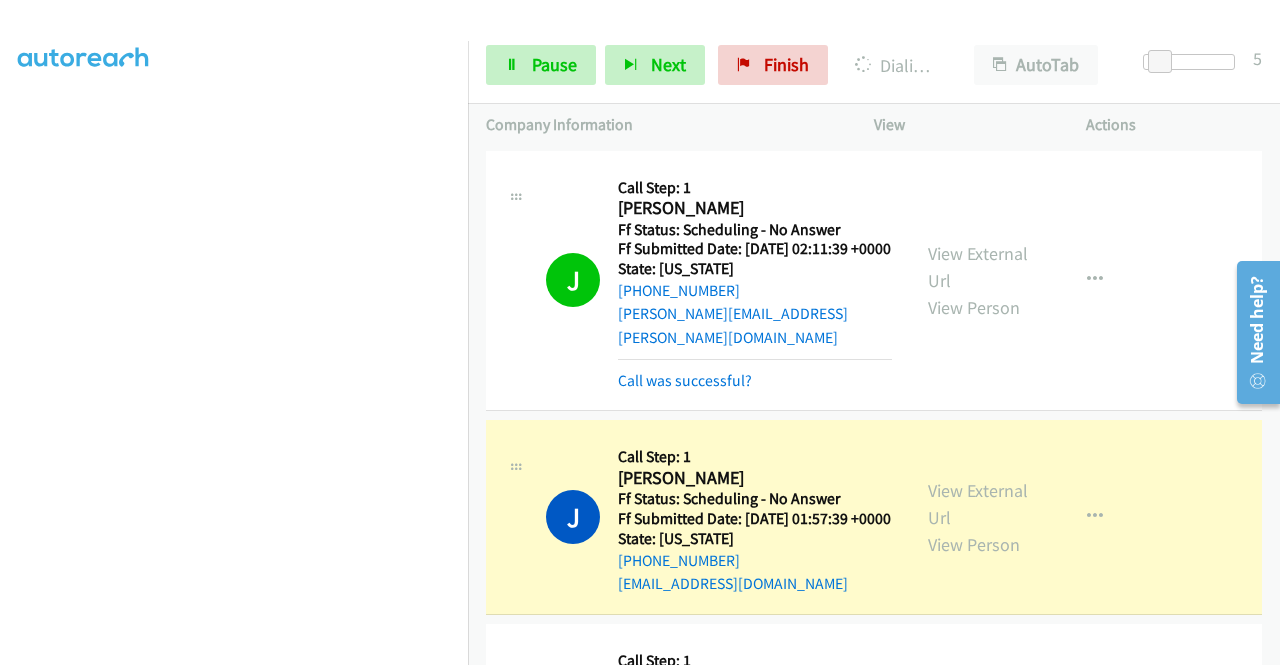 scroll, scrollTop: 456, scrollLeft: 0, axis: vertical 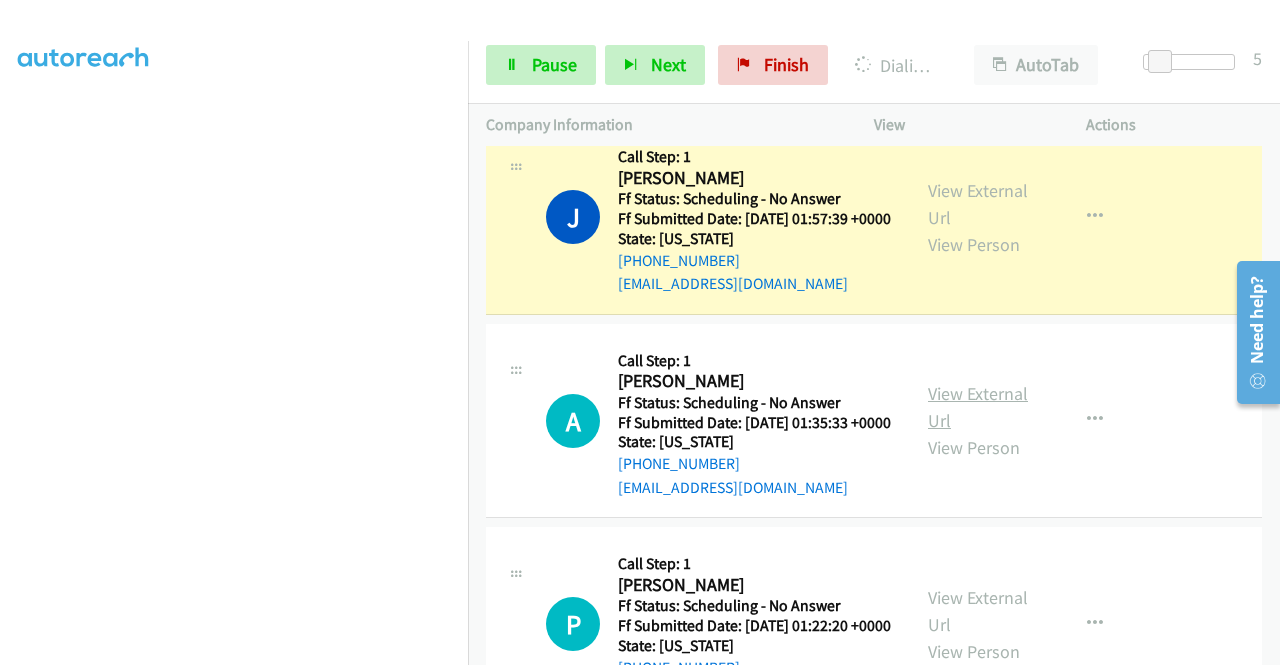 click on "View External Url" at bounding box center [978, 407] 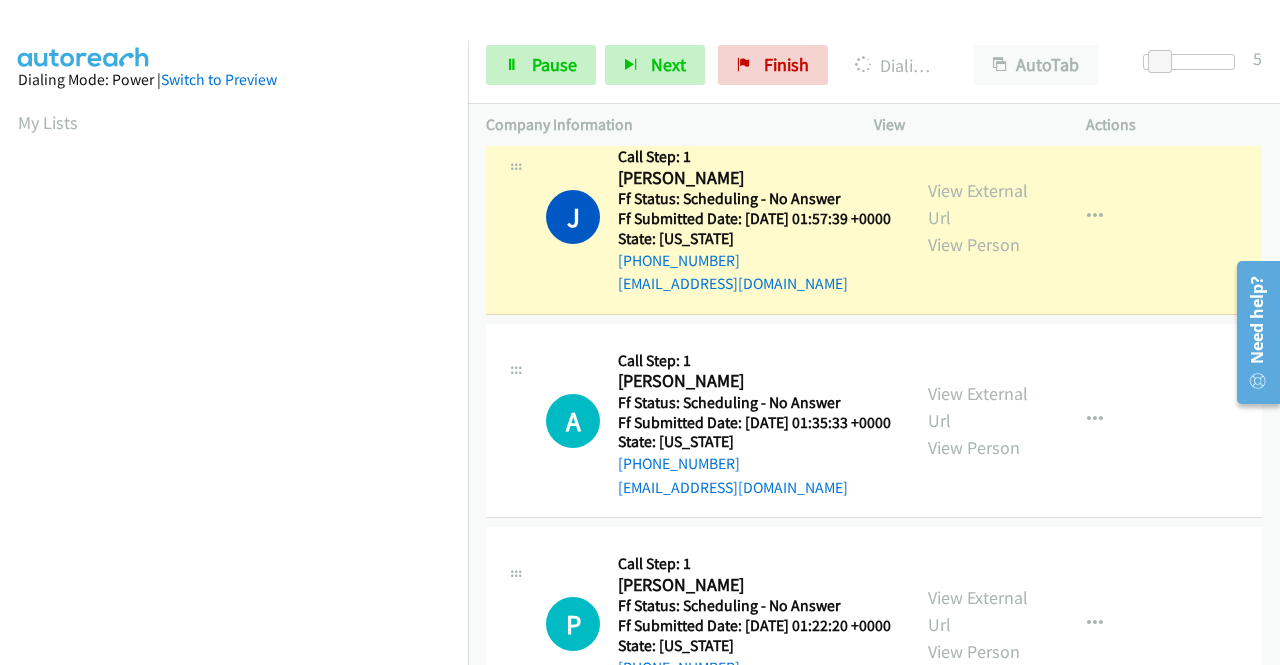 scroll, scrollTop: 456, scrollLeft: 0, axis: vertical 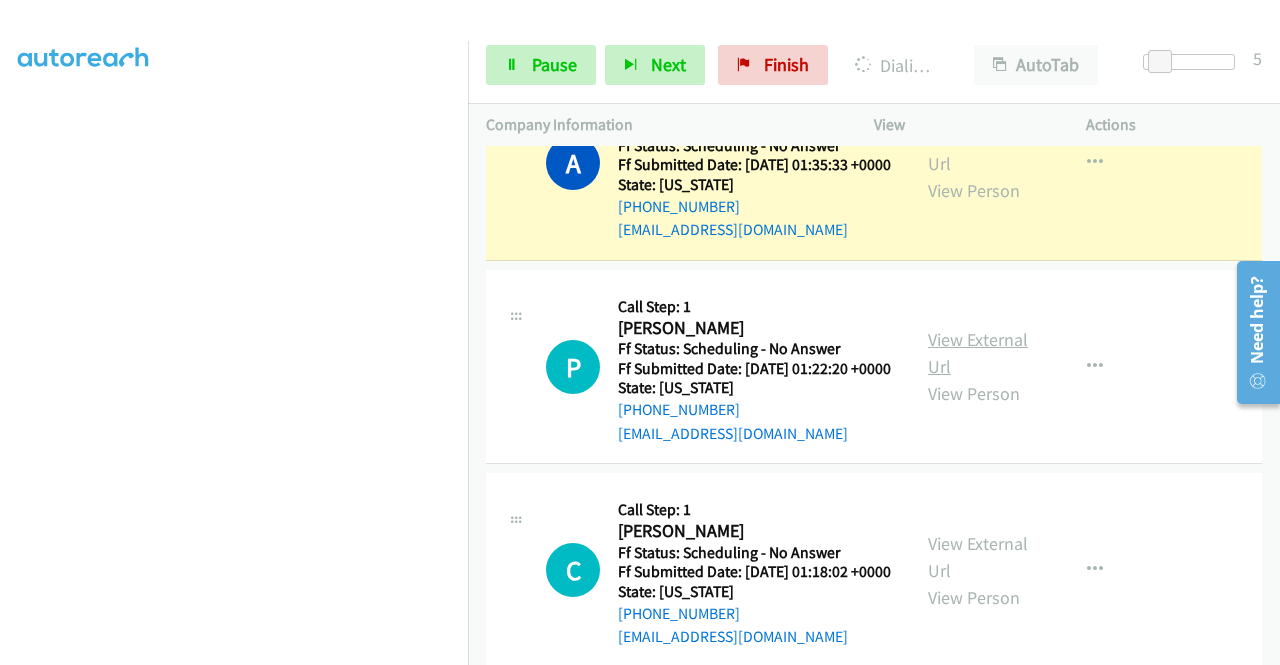 click on "View External Url" at bounding box center [978, 353] 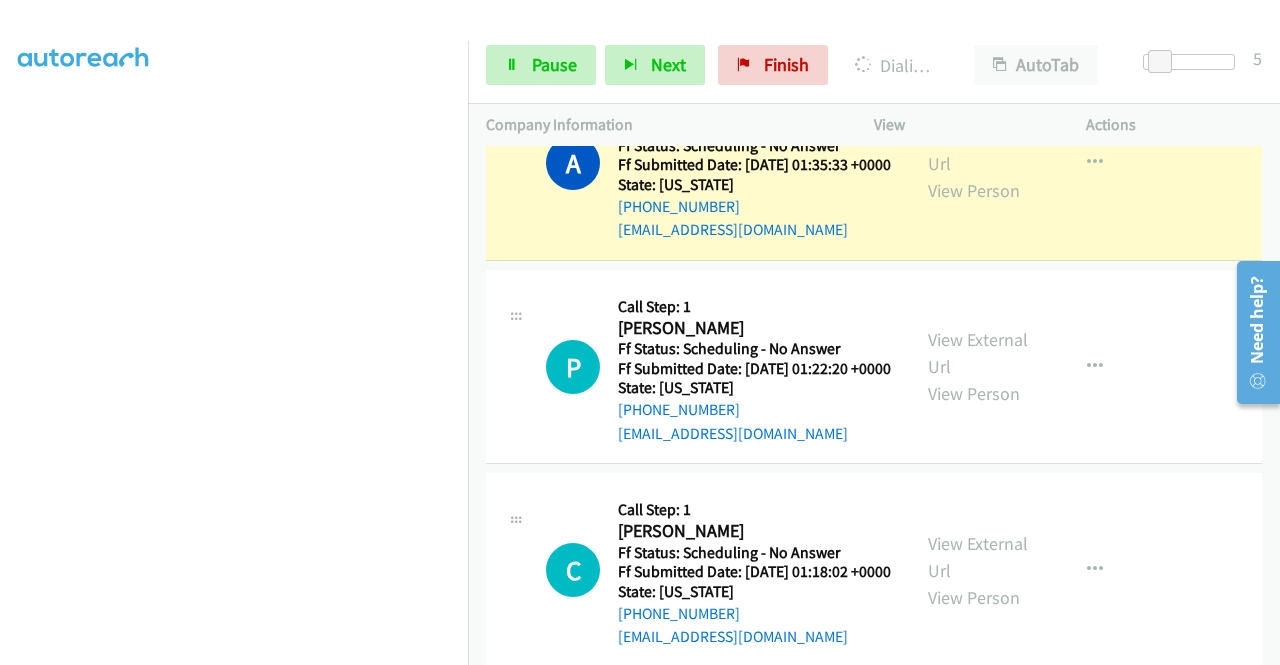 scroll, scrollTop: 0, scrollLeft: 0, axis: both 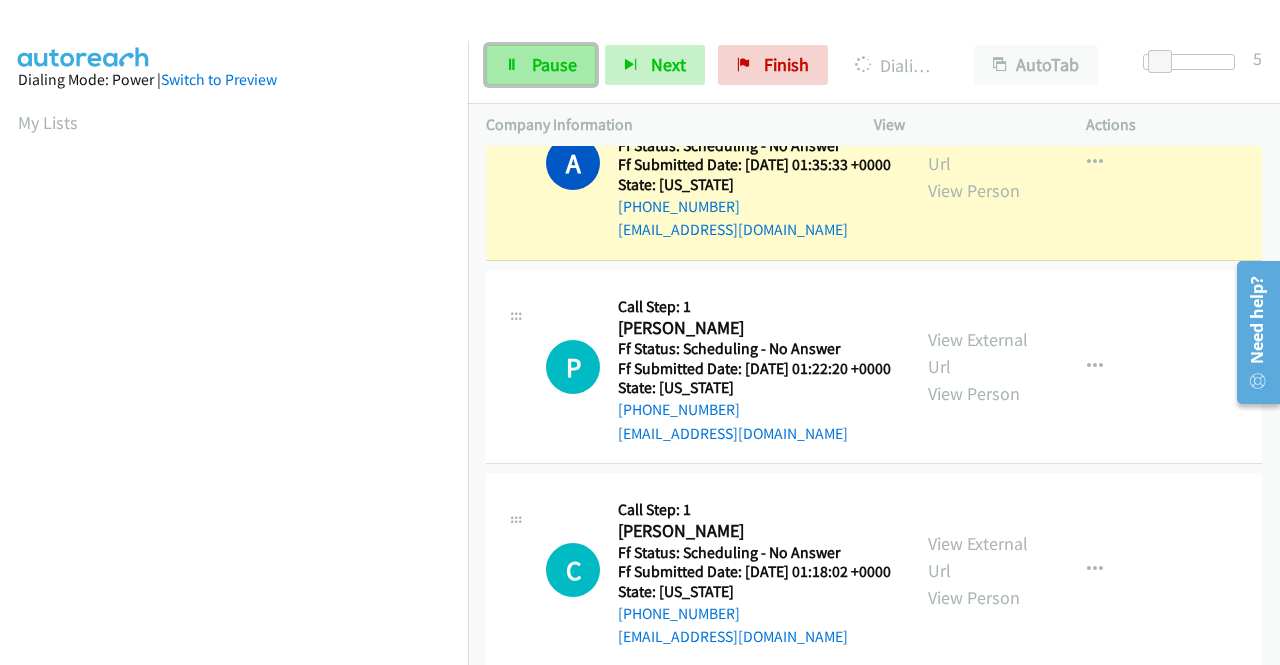 click on "Pause" at bounding box center (541, 65) 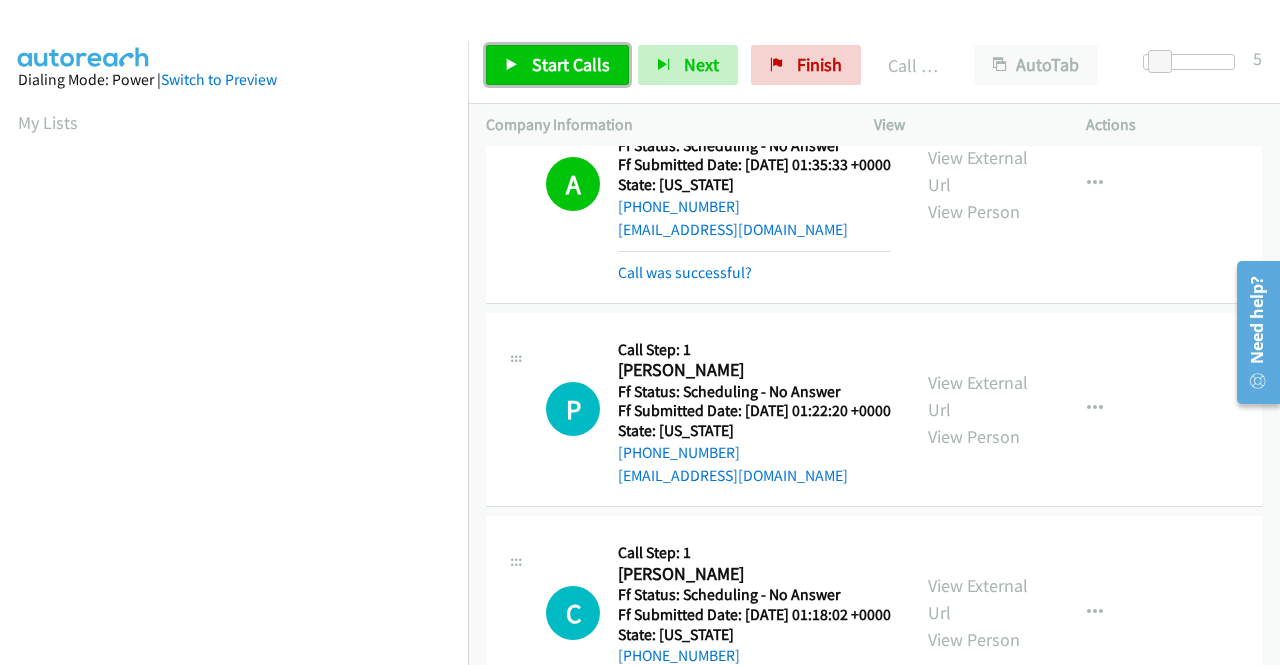 click on "Start Calls" at bounding box center (557, 65) 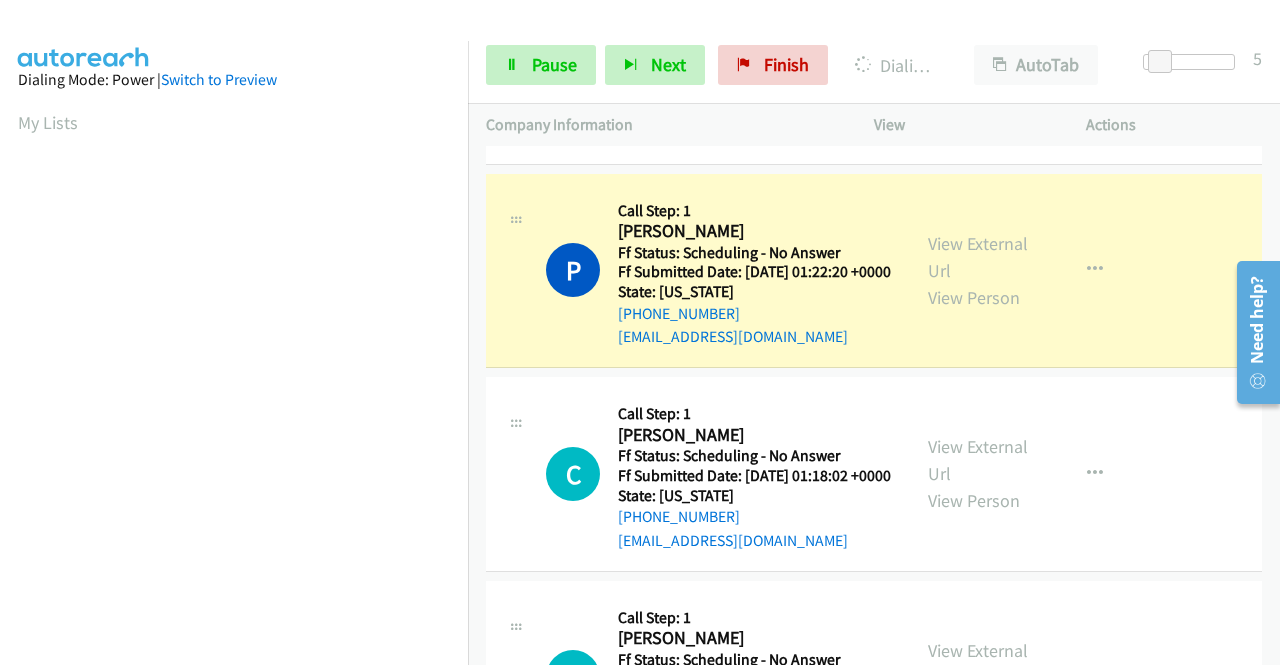scroll, scrollTop: 800, scrollLeft: 0, axis: vertical 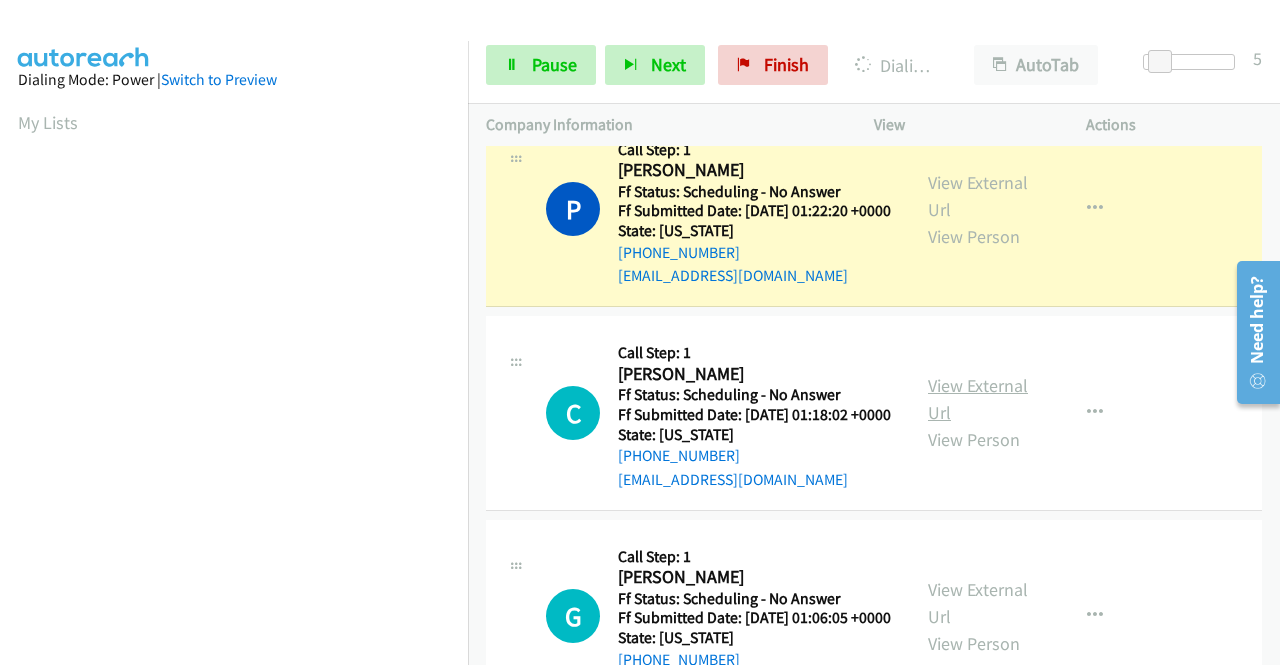 click on "View External Url" at bounding box center (978, 399) 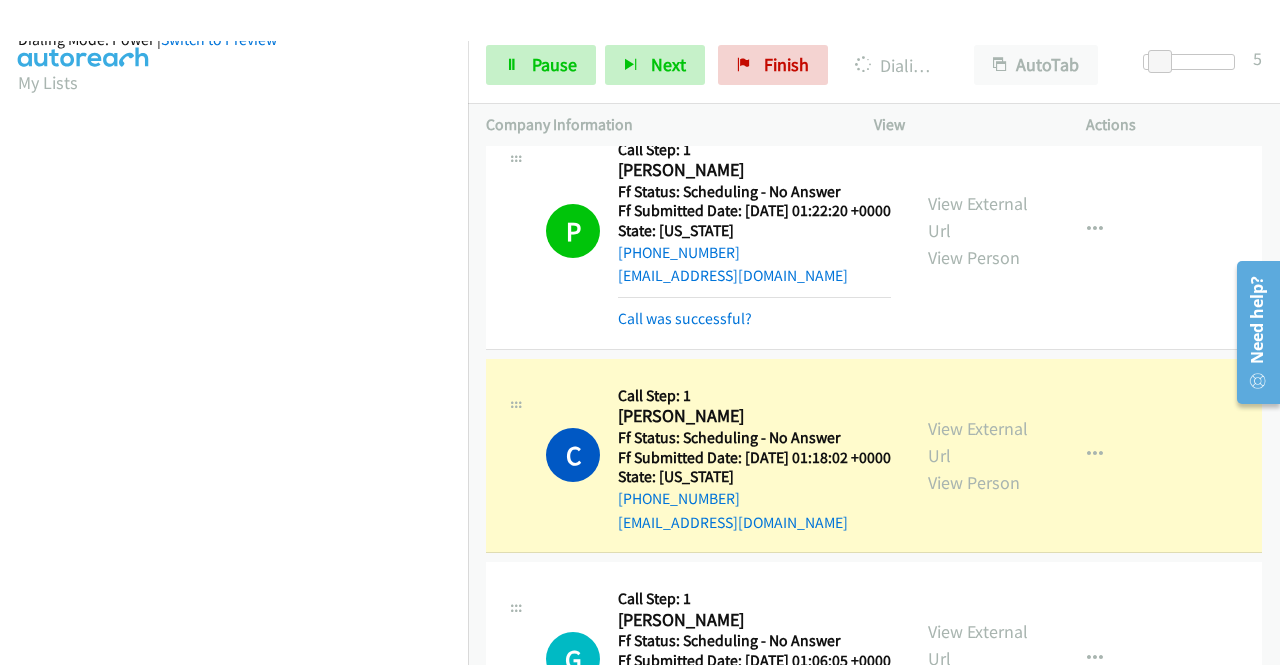 scroll, scrollTop: 456, scrollLeft: 0, axis: vertical 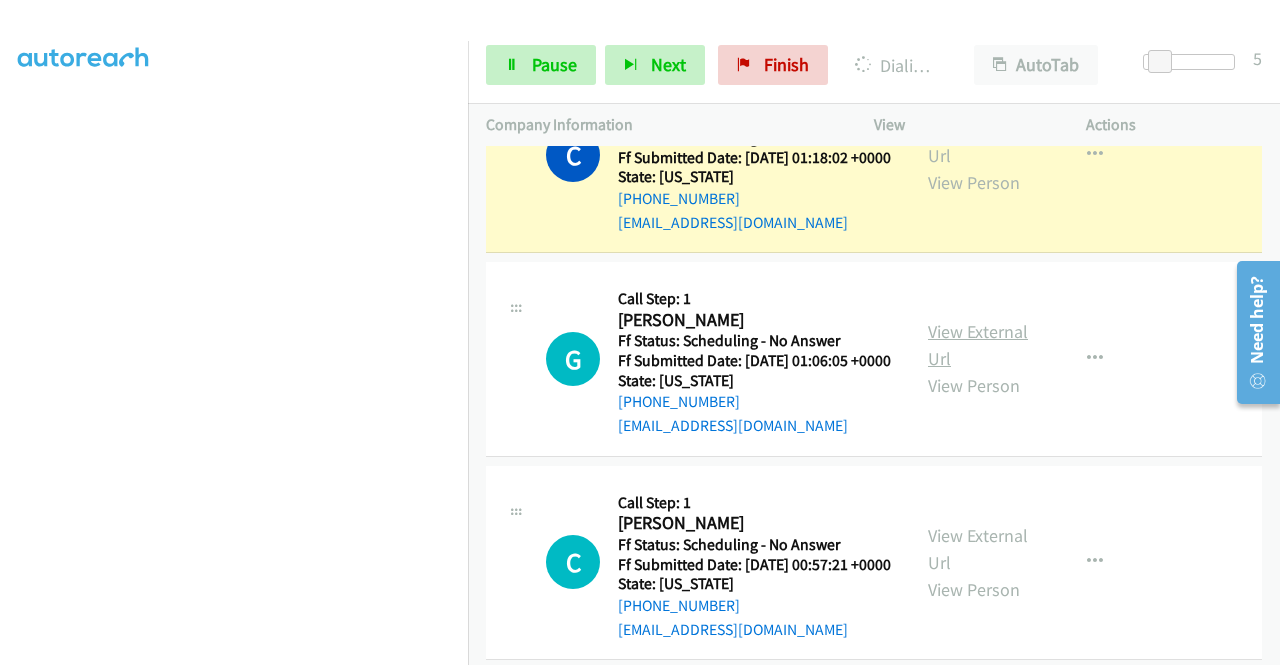 click on "View External Url" at bounding box center [978, 345] 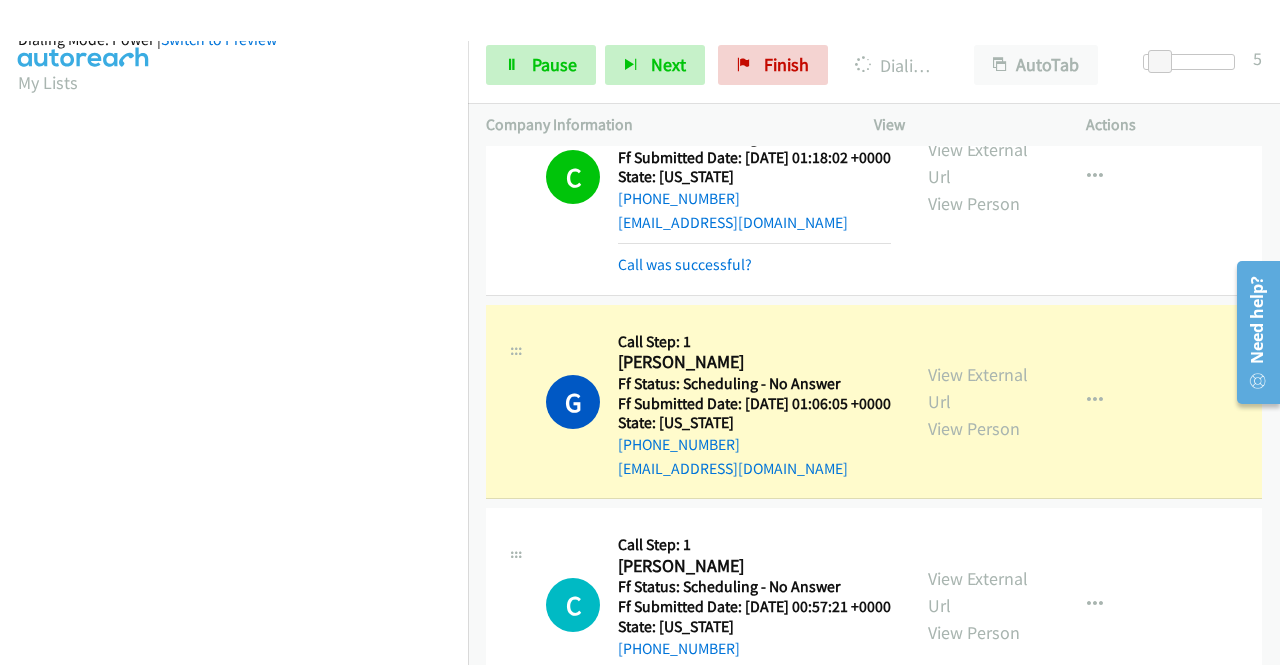 scroll, scrollTop: 456, scrollLeft: 0, axis: vertical 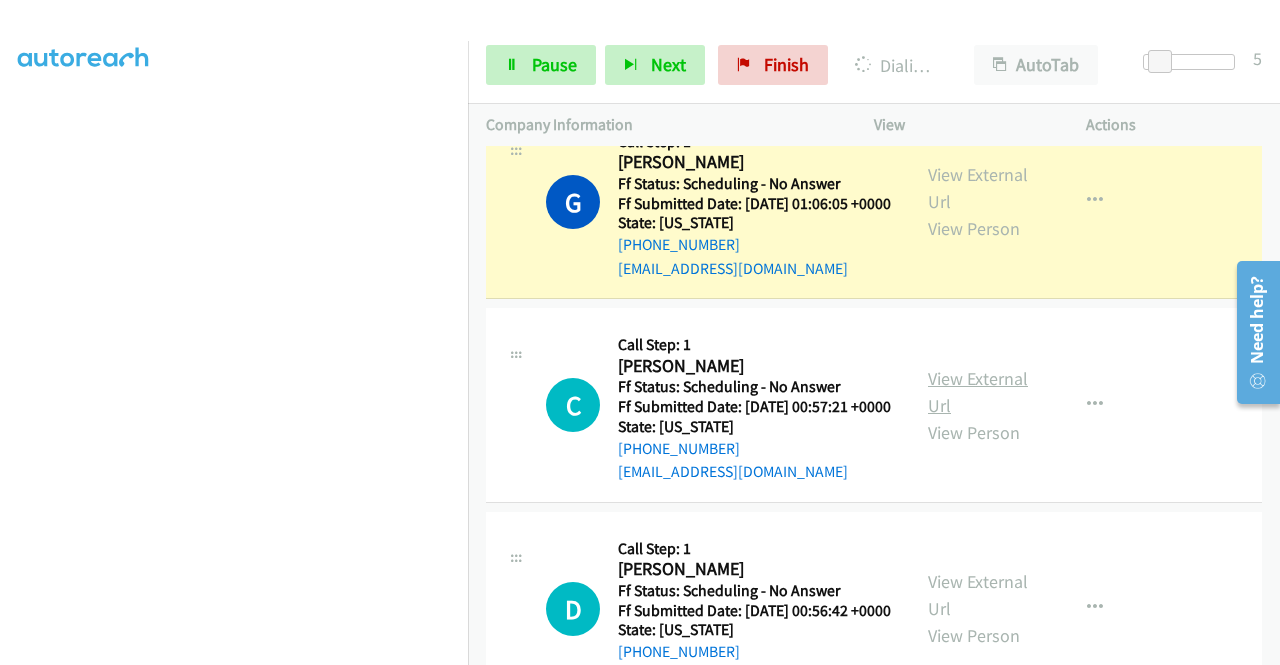 click on "View External Url" at bounding box center (978, 392) 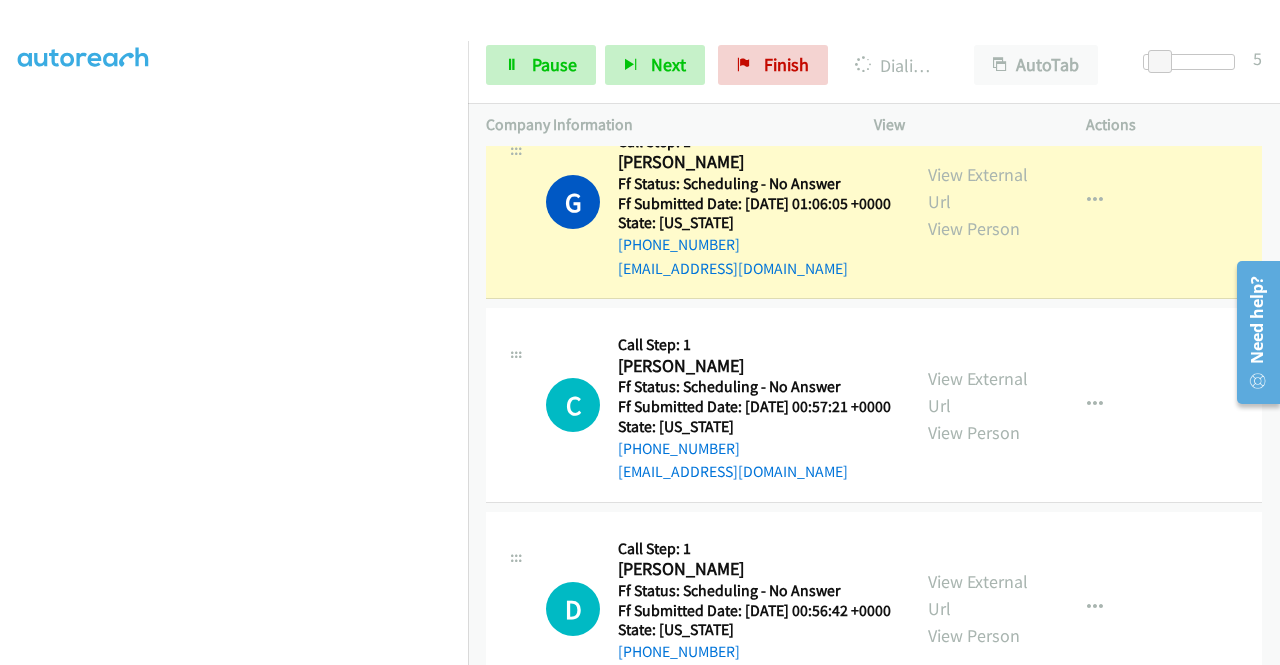 scroll, scrollTop: 0, scrollLeft: 0, axis: both 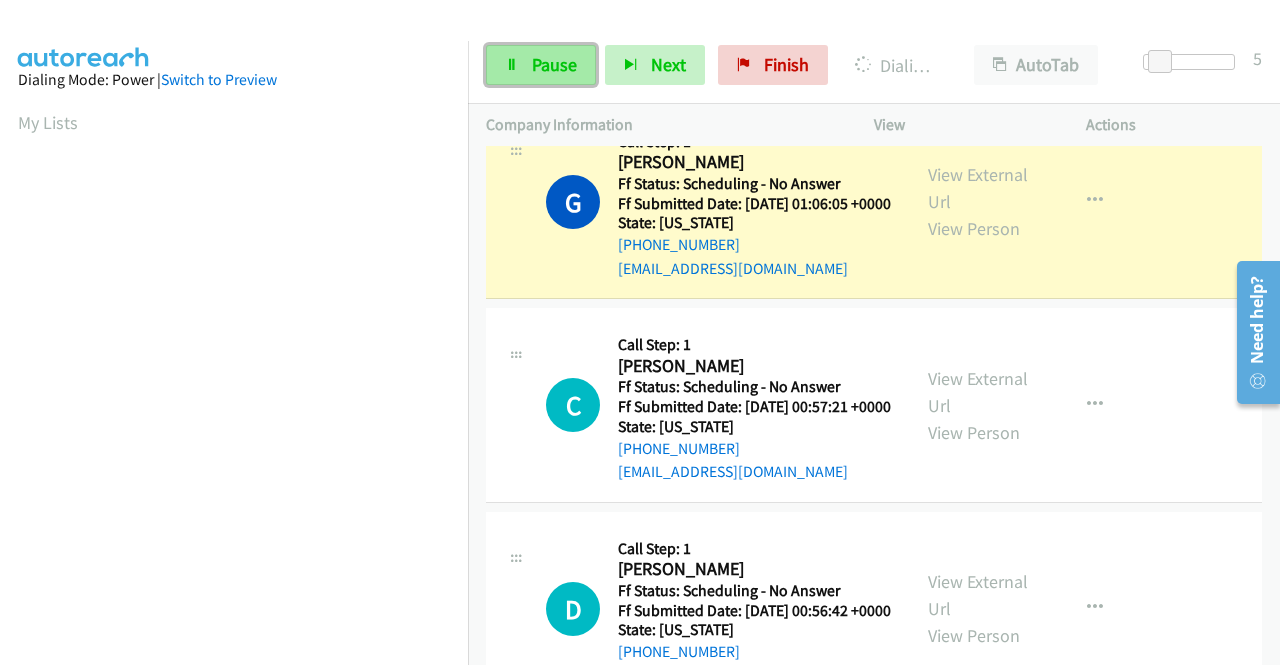 click on "Pause" at bounding box center (554, 64) 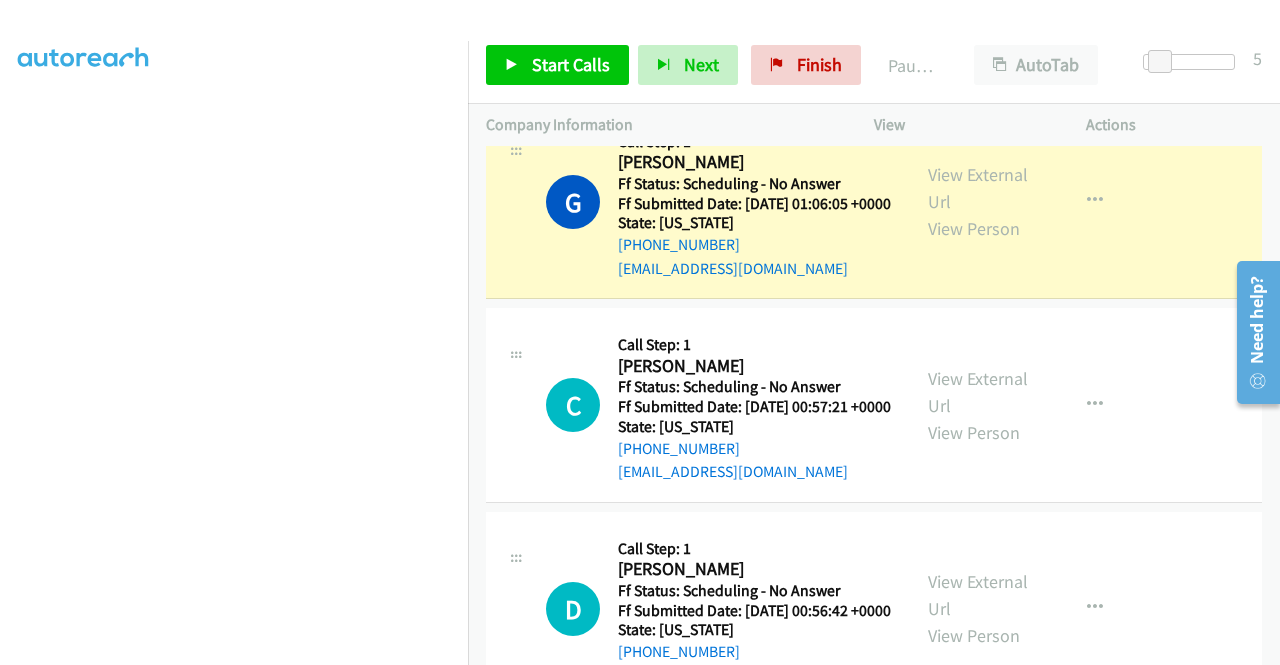 scroll, scrollTop: 200, scrollLeft: 0, axis: vertical 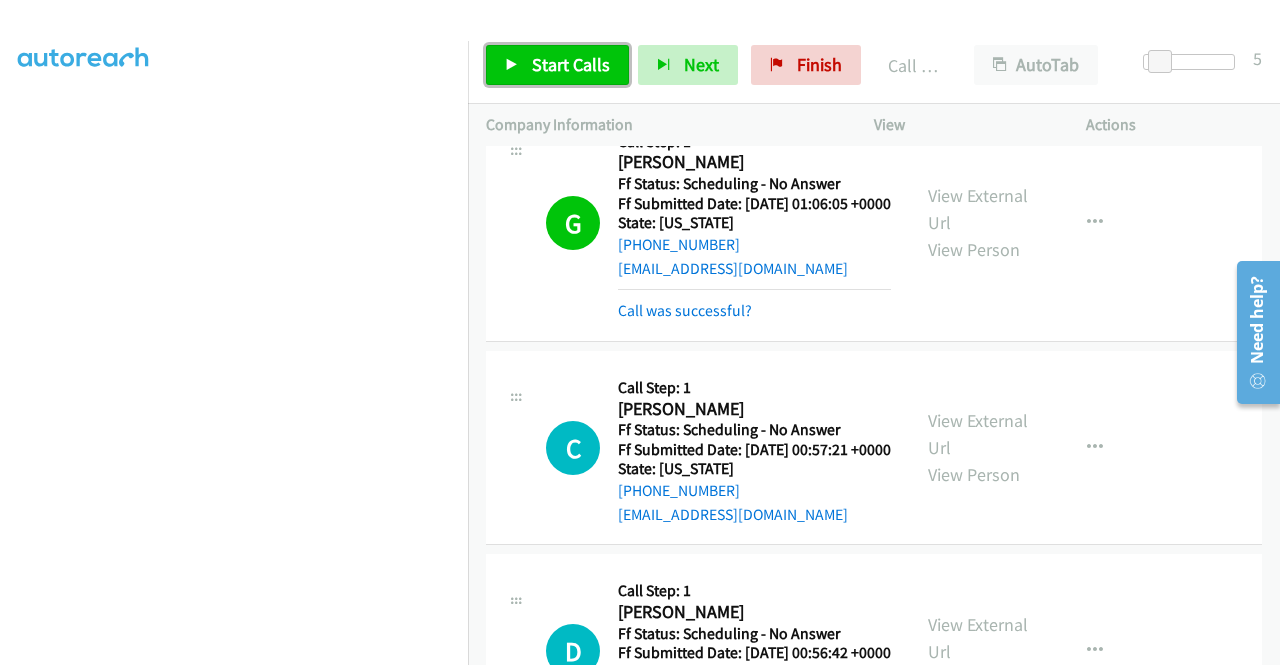 click on "Start Calls" at bounding box center [571, 64] 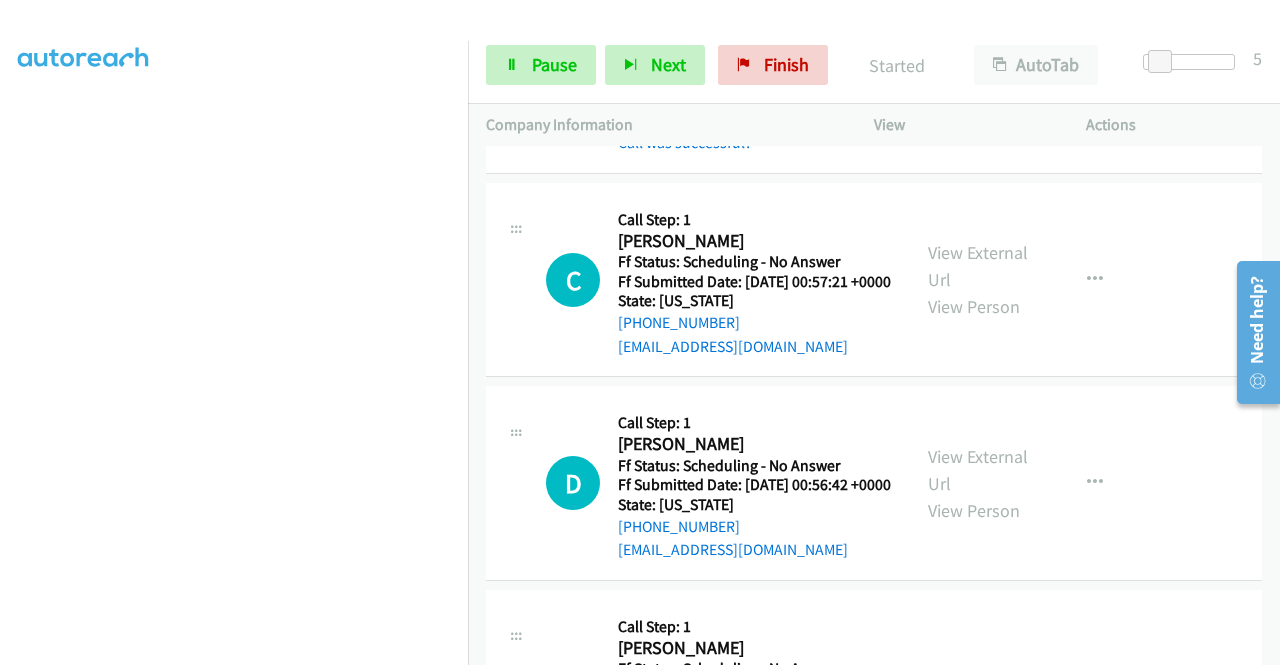 scroll, scrollTop: 1500, scrollLeft: 0, axis: vertical 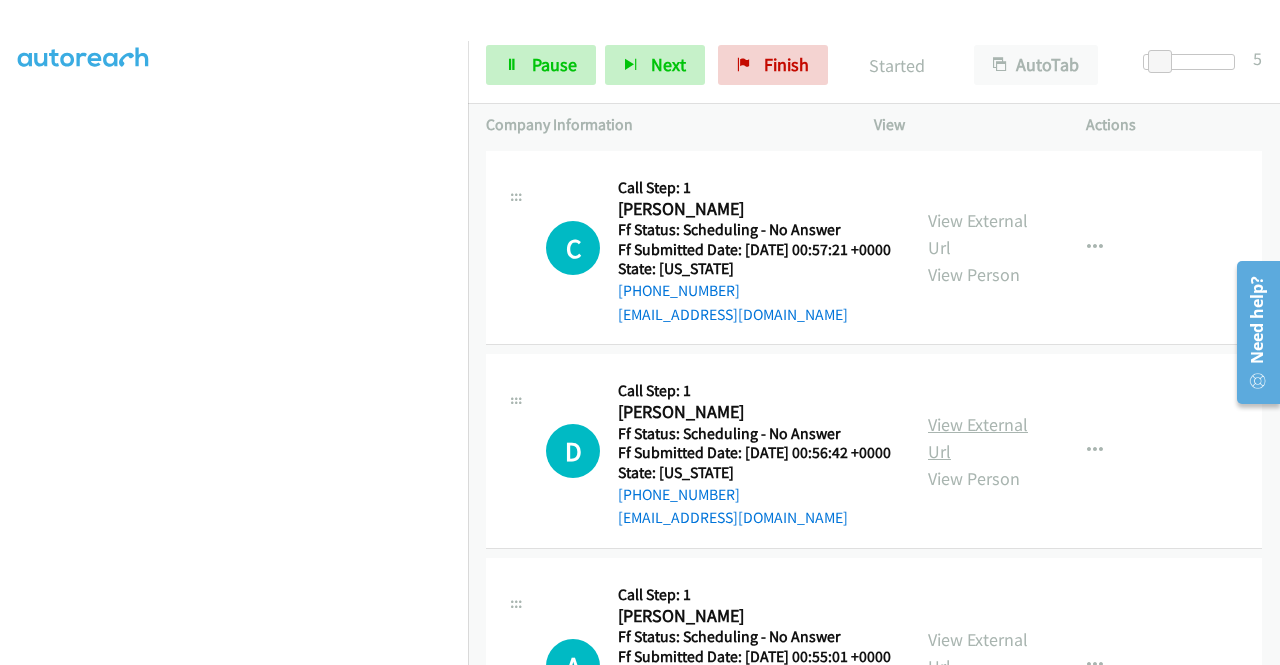 click on "View External Url" at bounding box center [978, 438] 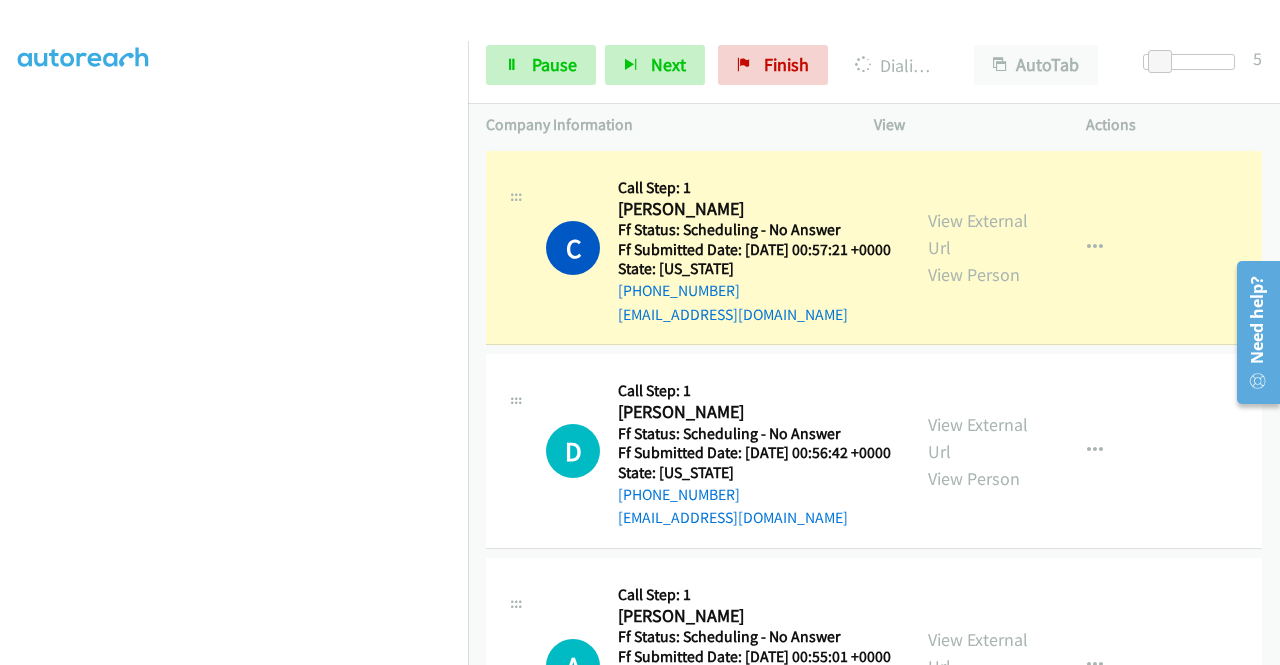 scroll, scrollTop: 456, scrollLeft: 0, axis: vertical 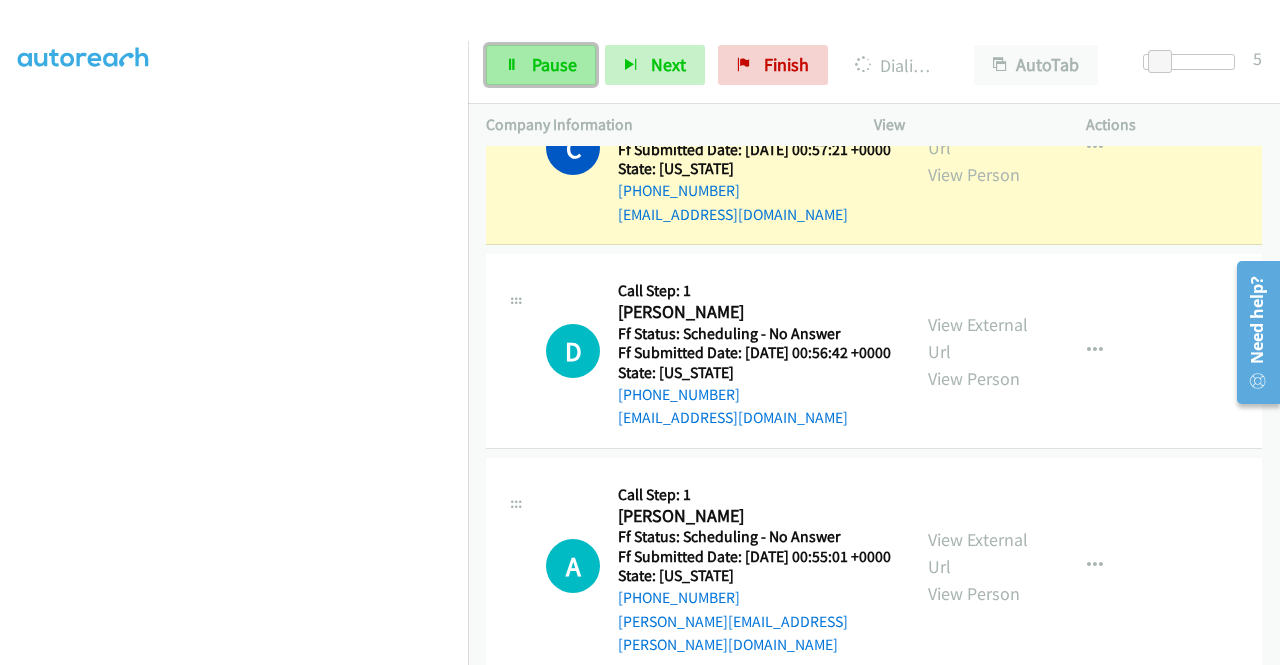click on "Pause" at bounding box center (541, 65) 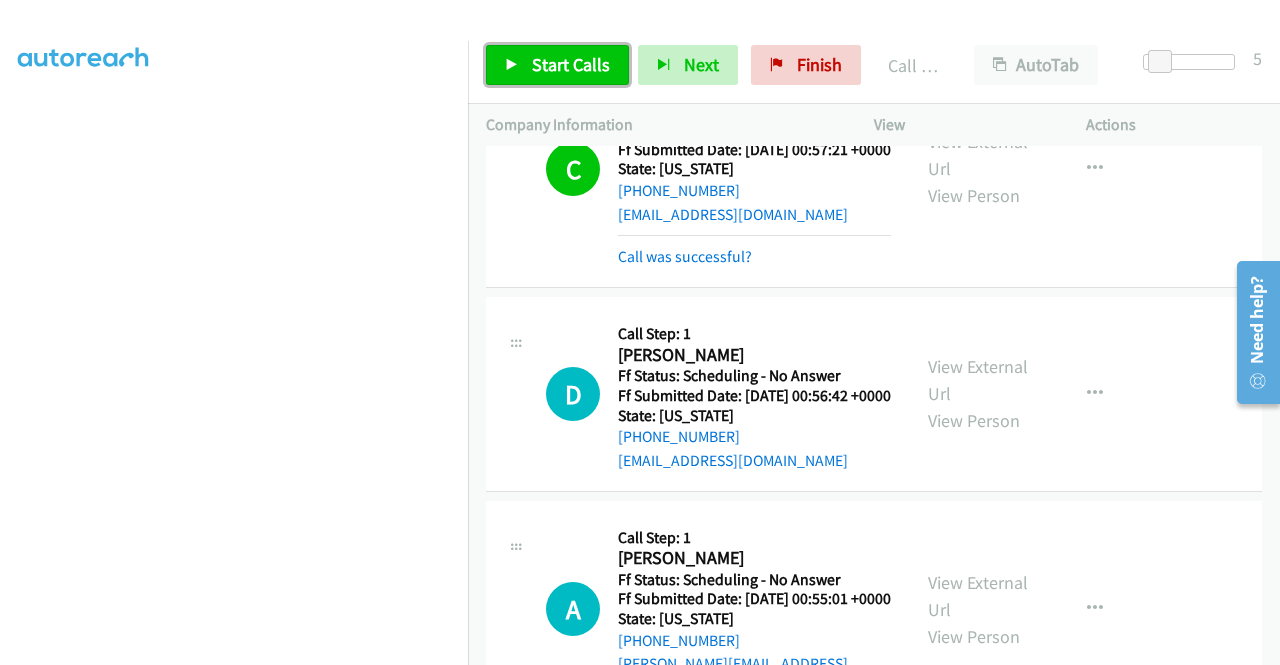 click on "Start Calls" at bounding box center [571, 64] 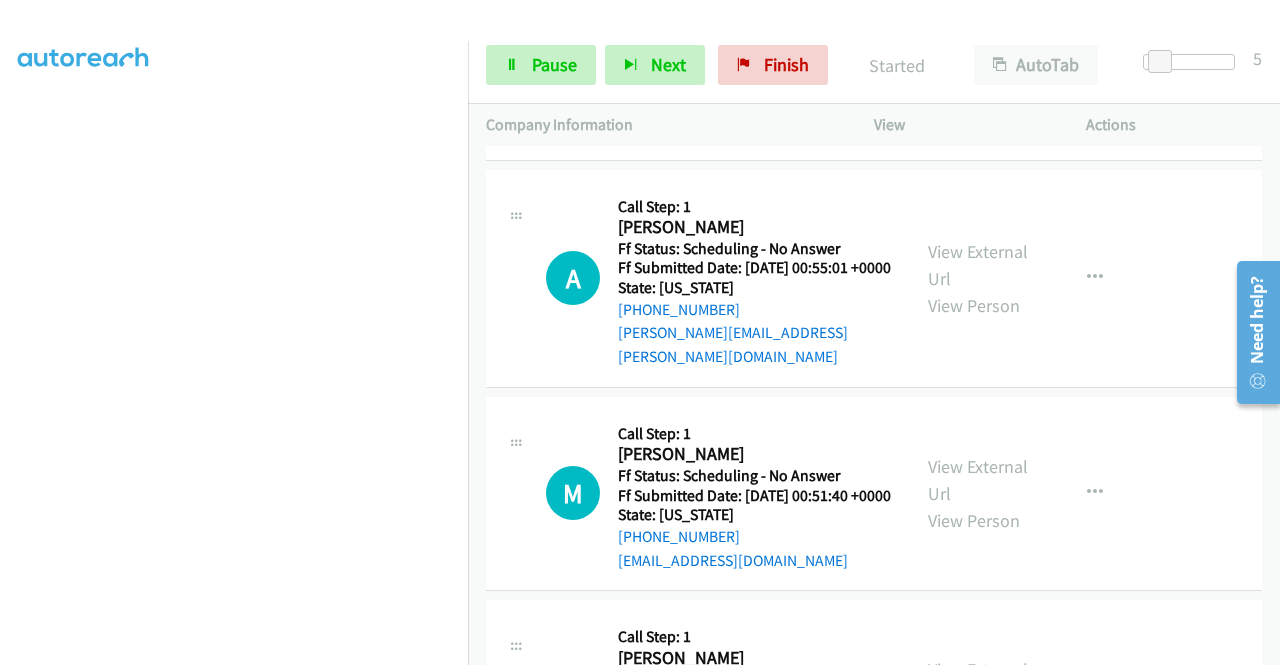scroll, scrollTop: 1900, scrollLeft: 0, axis: vertical 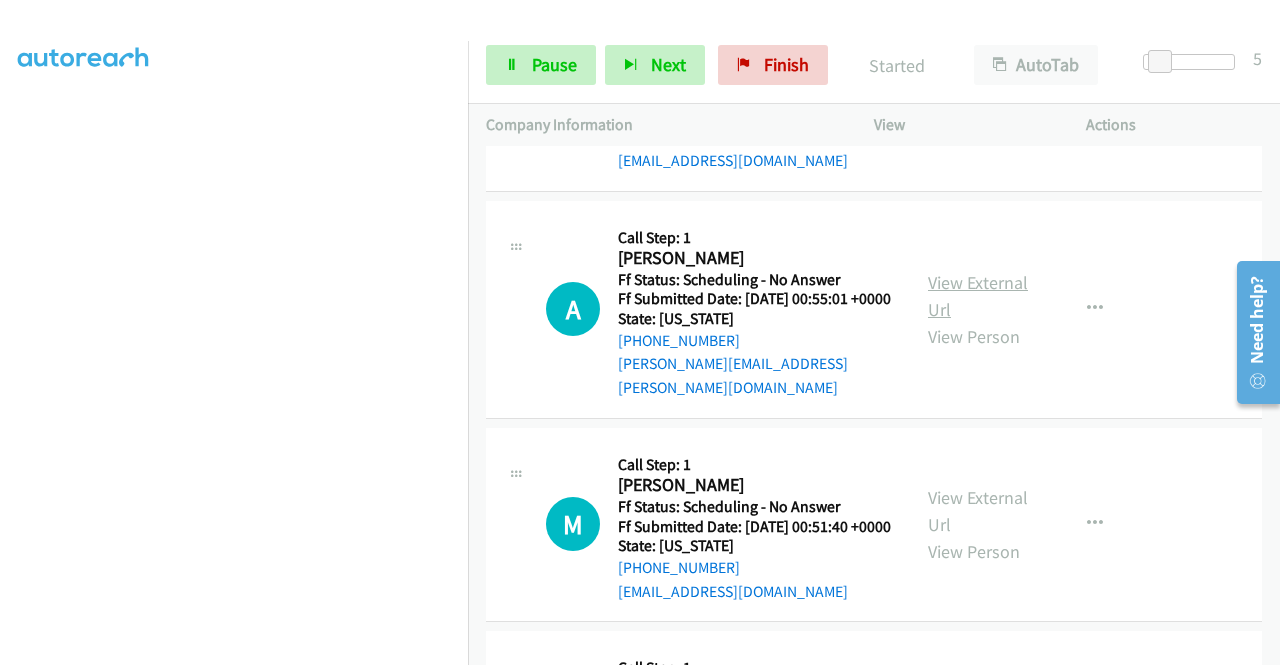 click on "View External Url" at bounding box center [978, 296] 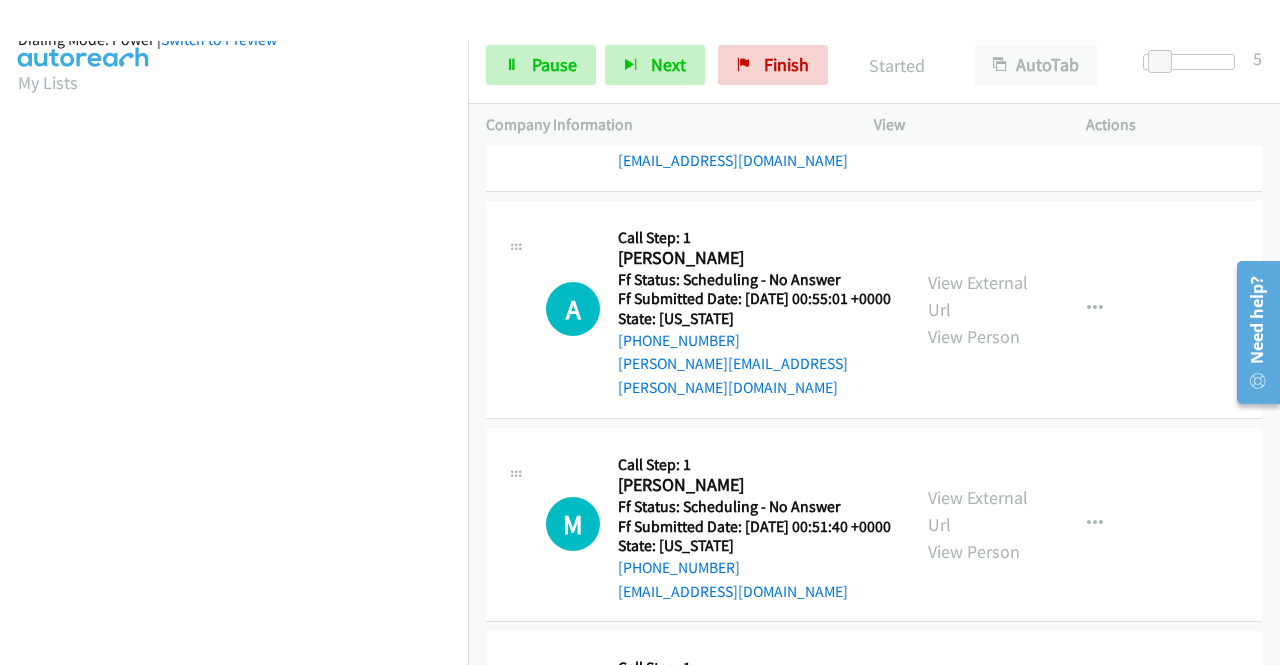 scroll, scrollTop: 456, scrollLeft: 0, axis: vertical 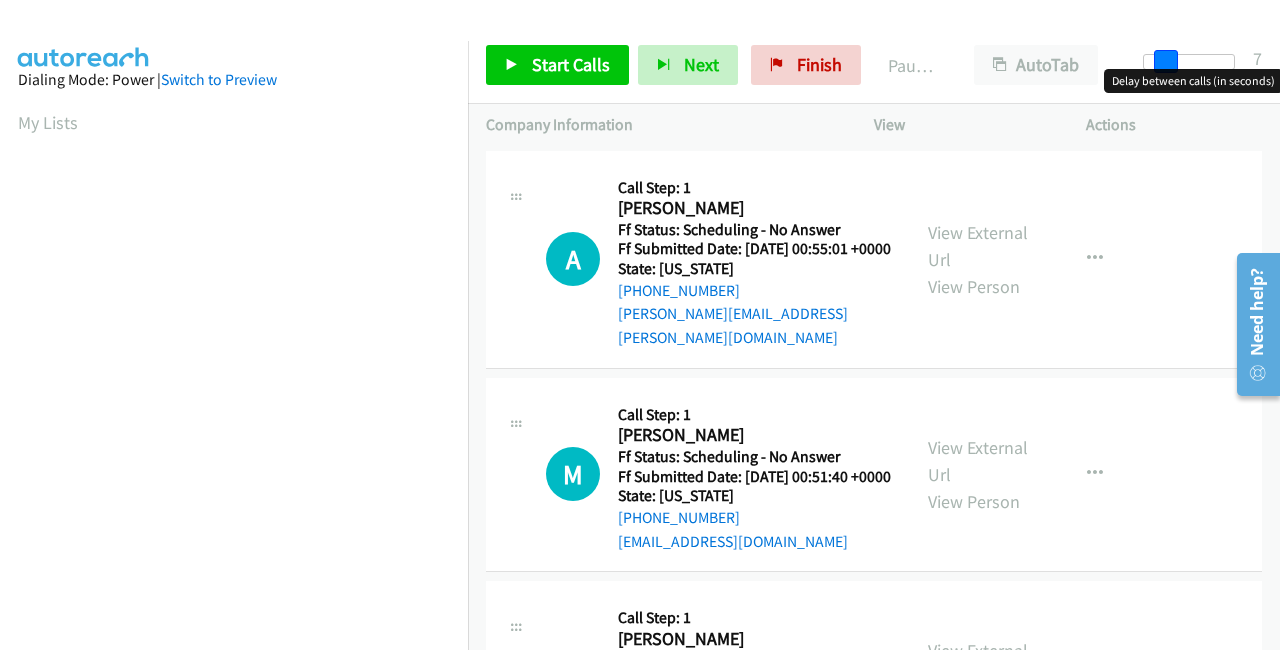 click at bounding box center [1189, 62] 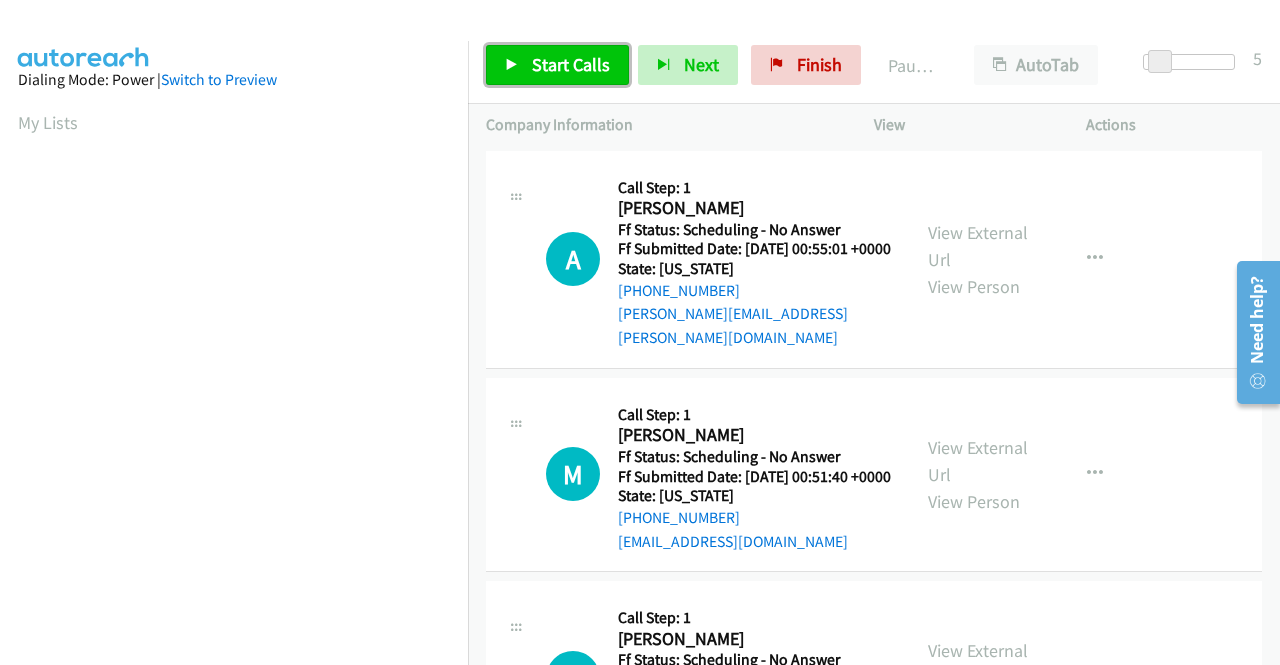click on "Start Calls" at bounding box center [571, 64] 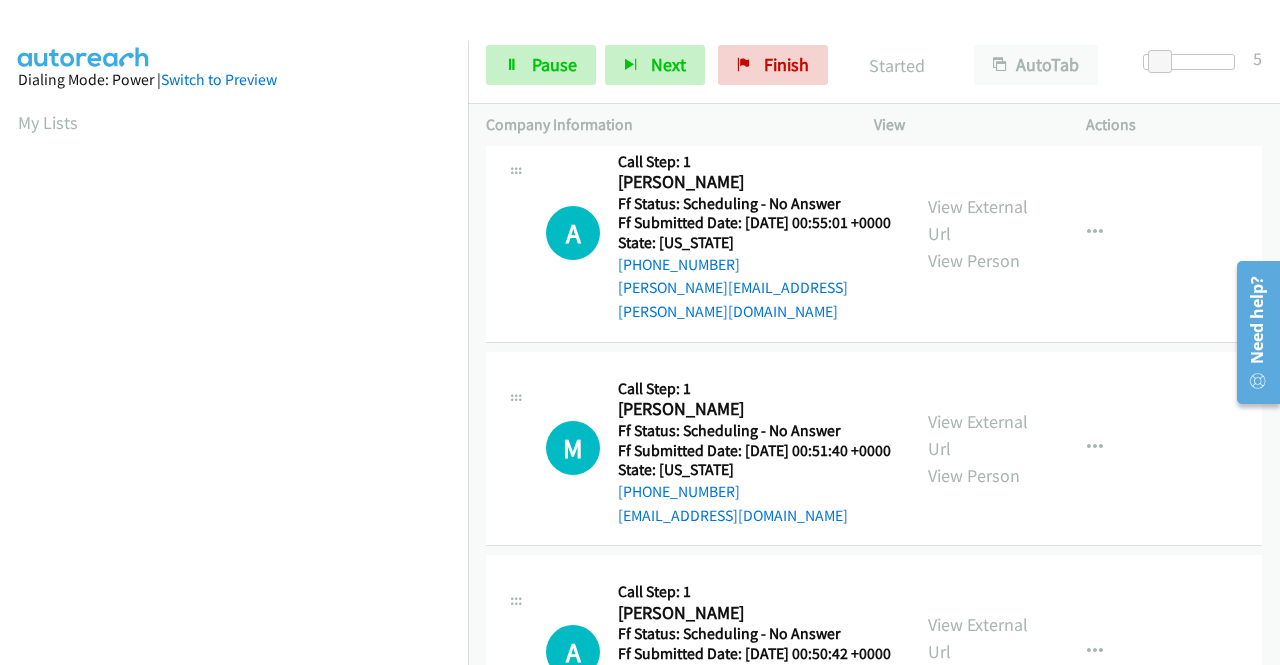 scroll, scrollTop: 0, scrollLeft: 0, axis: both 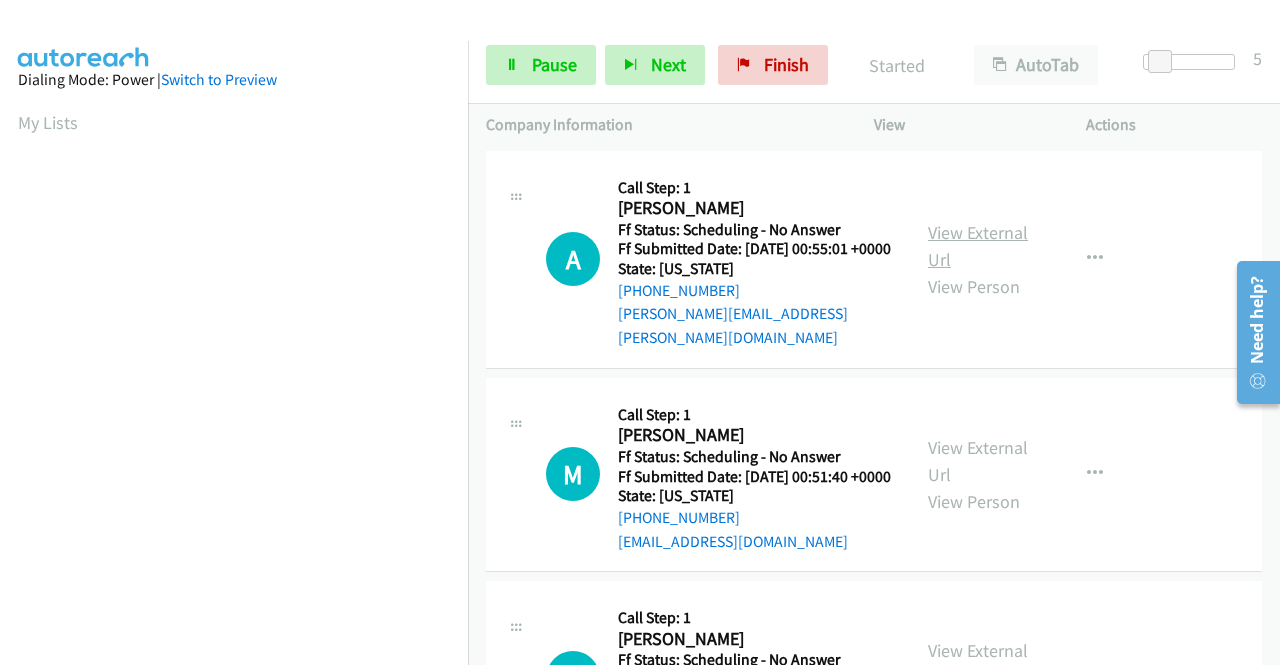 click on "View External Url" at bounding box center [978, 246] 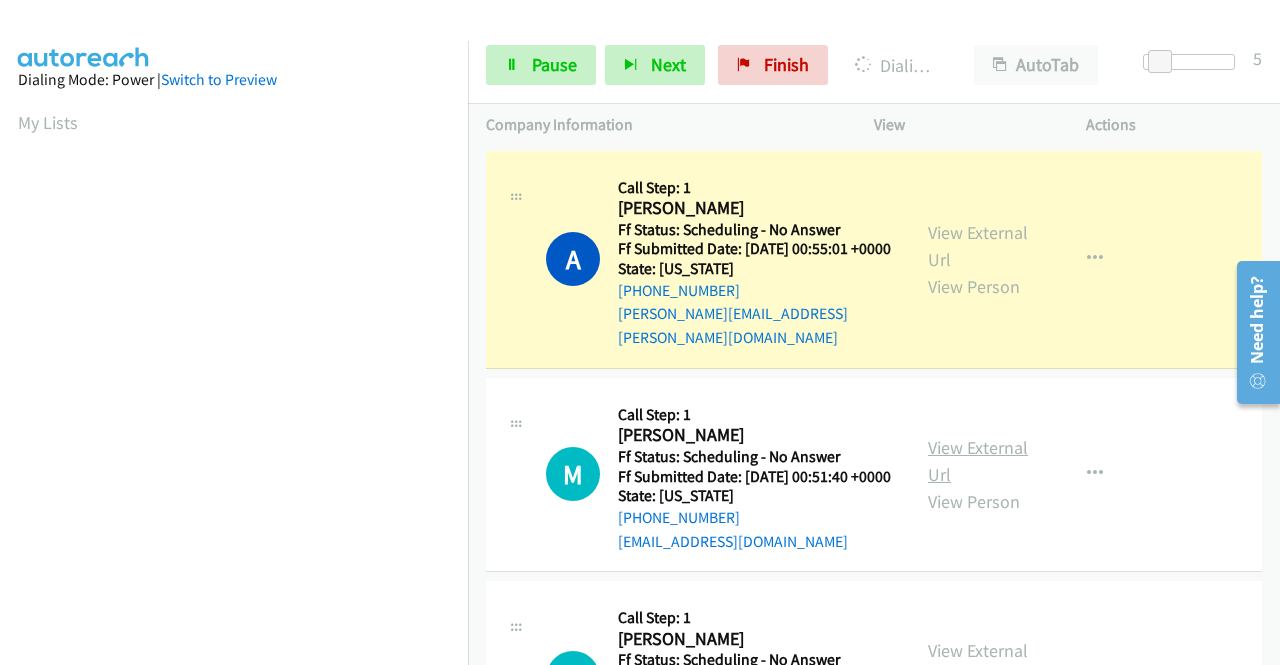click on "View External Url" at bounding box center (978, 461) 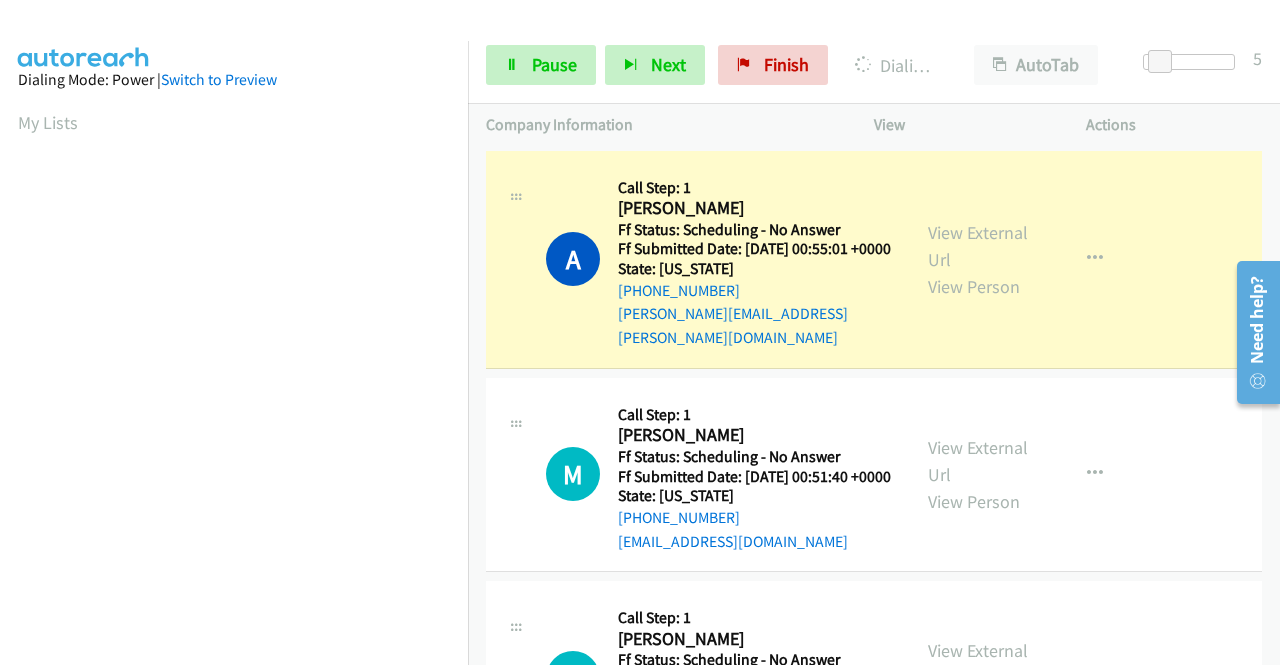 scroll, scrollTop: 456, scrollLeft: 0, axis: vertical 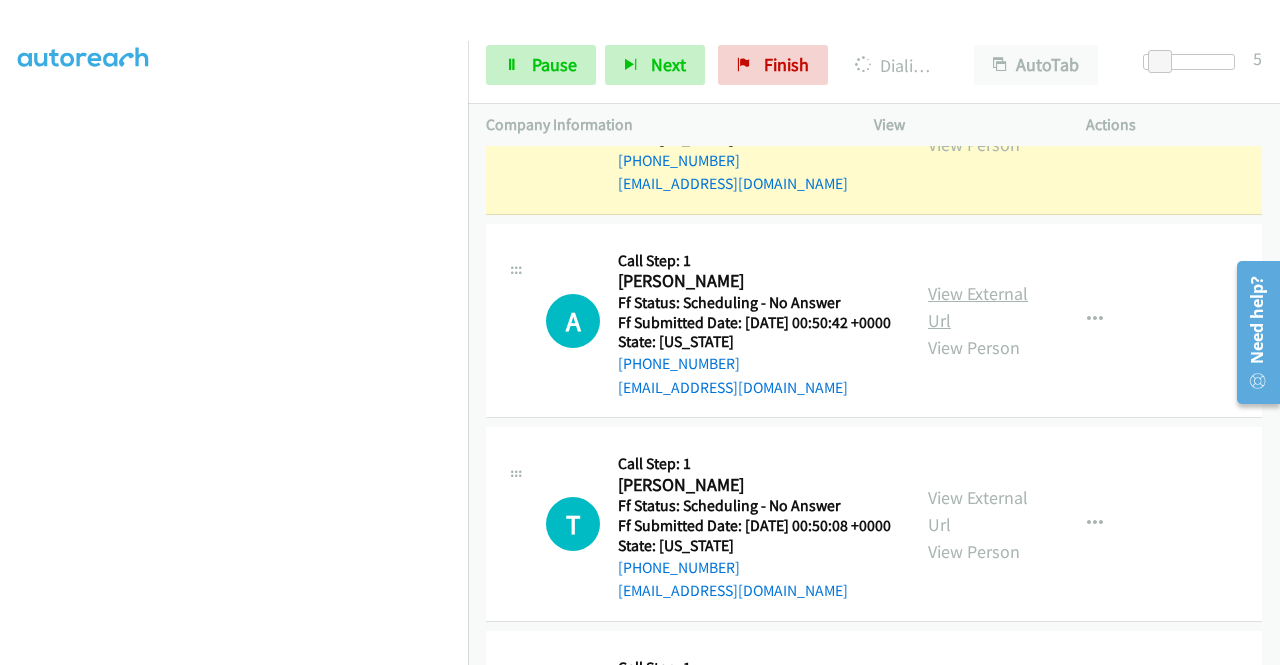 click on "View External Url" at bounding box center (978, 307) 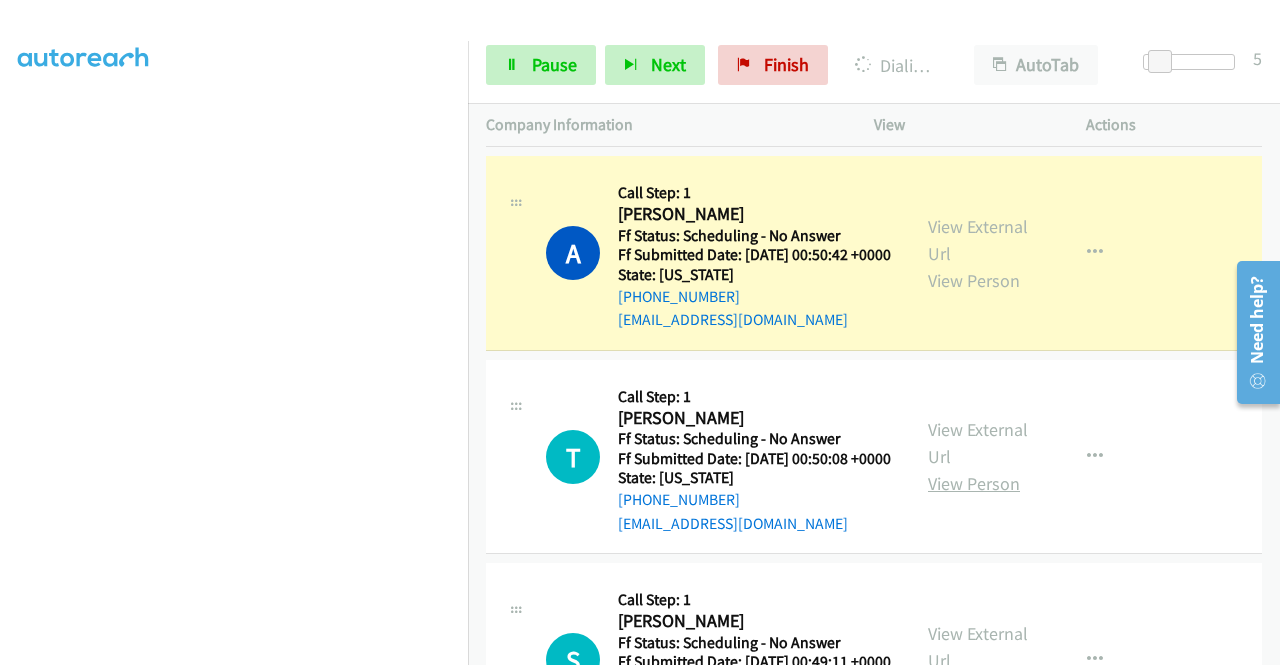 scroll, scrollTop: 621, scrollLeft: 0, axis: vertical 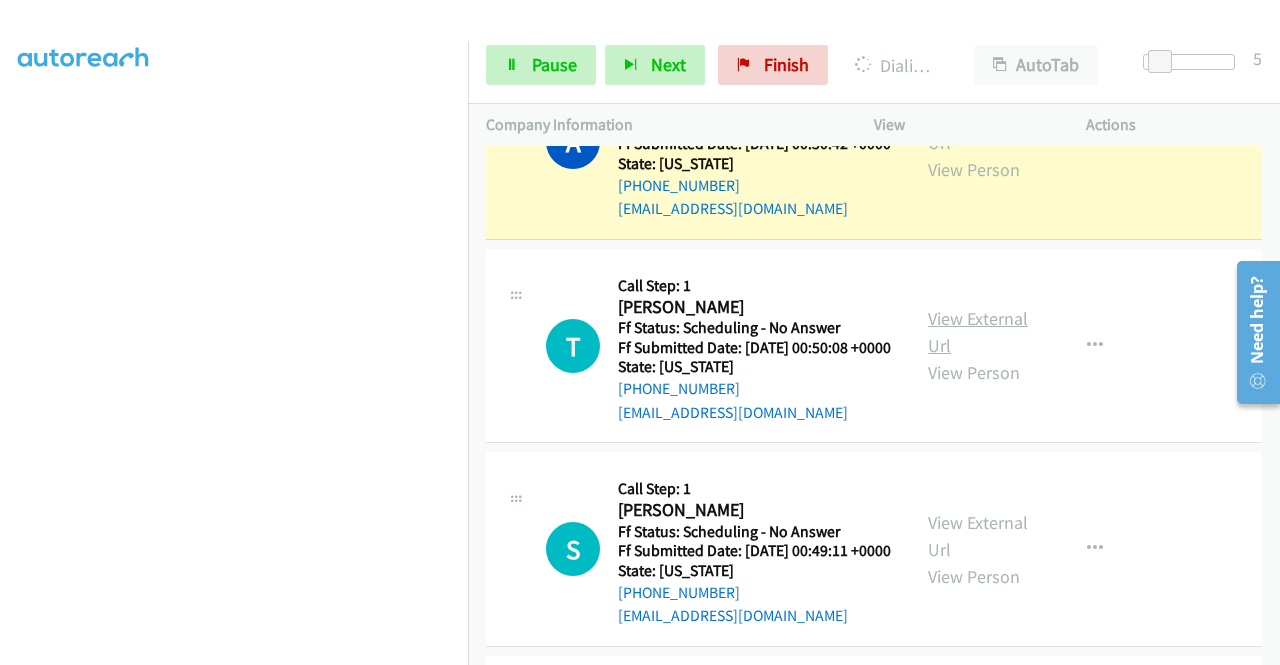 click on "View External Url" at bounding box center [978, 332] 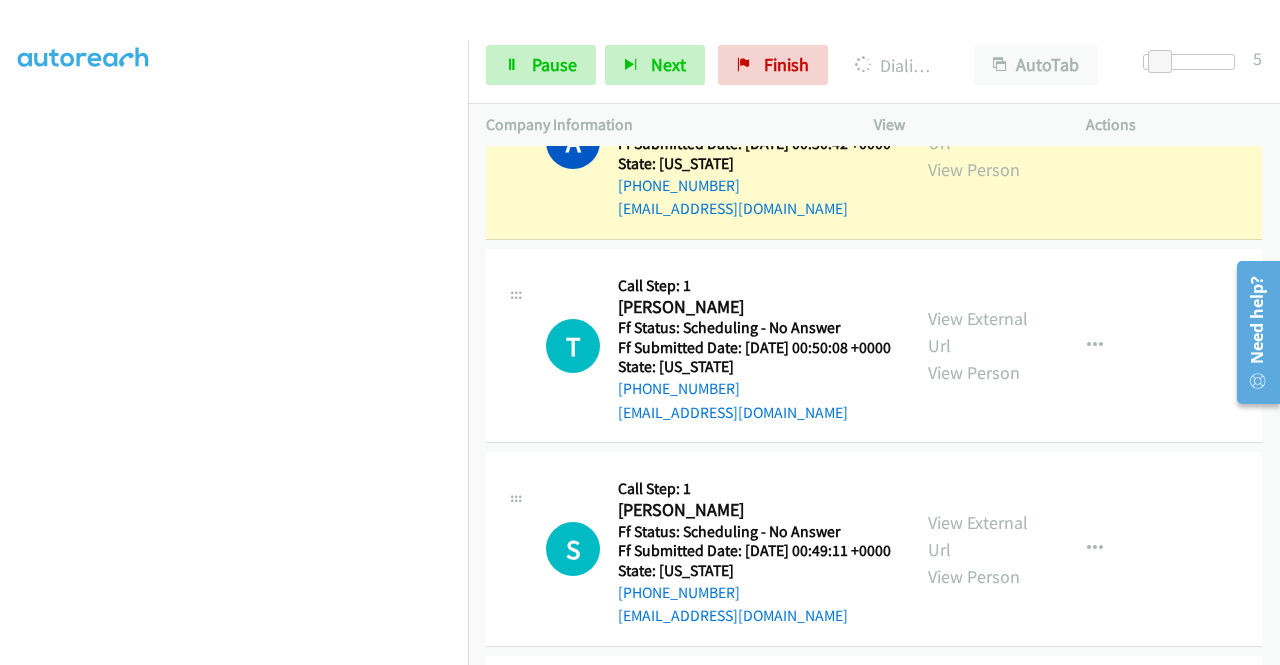 scroll, scrollTop: 456, scrollLeft: 0, axis: vertical 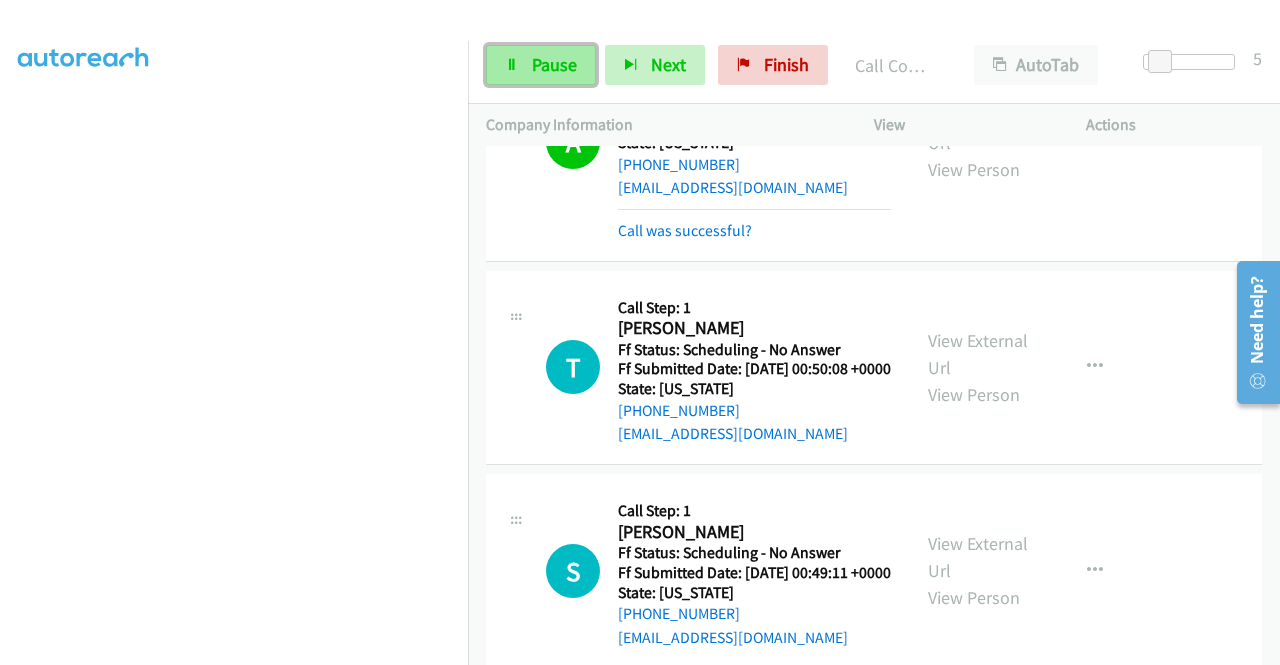 click on "Pause" at bounding box center [554, 64] 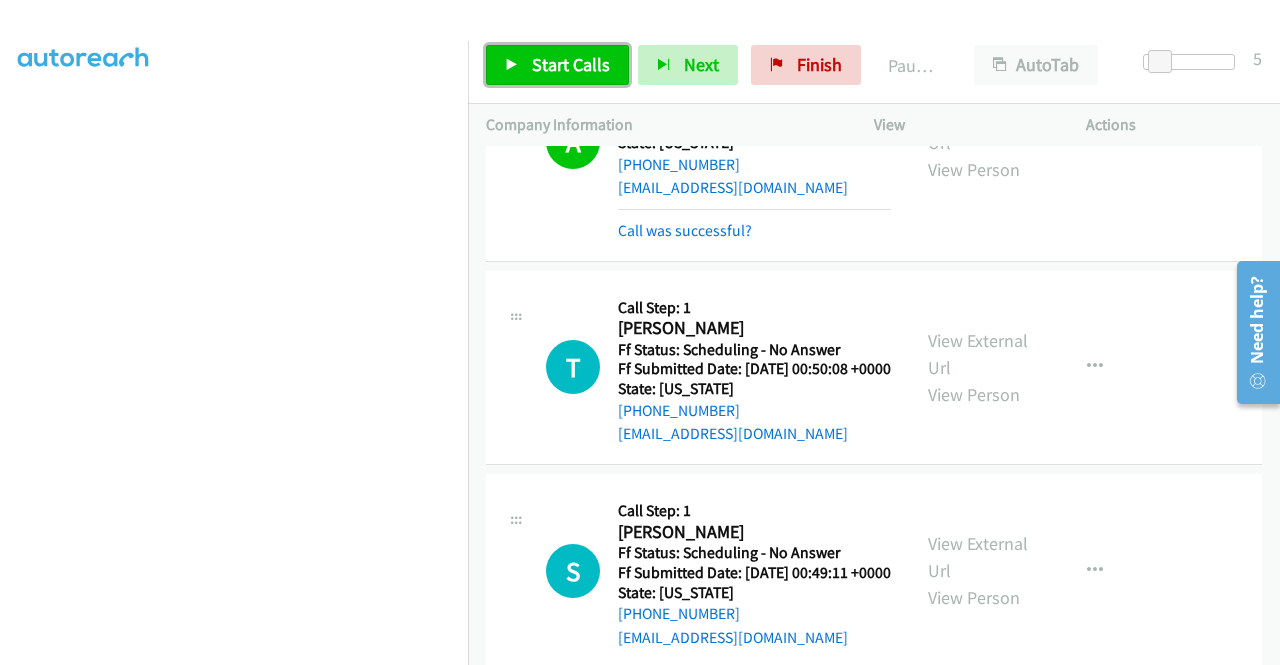 click on "Start Calls" at bounding box center (571, 64) 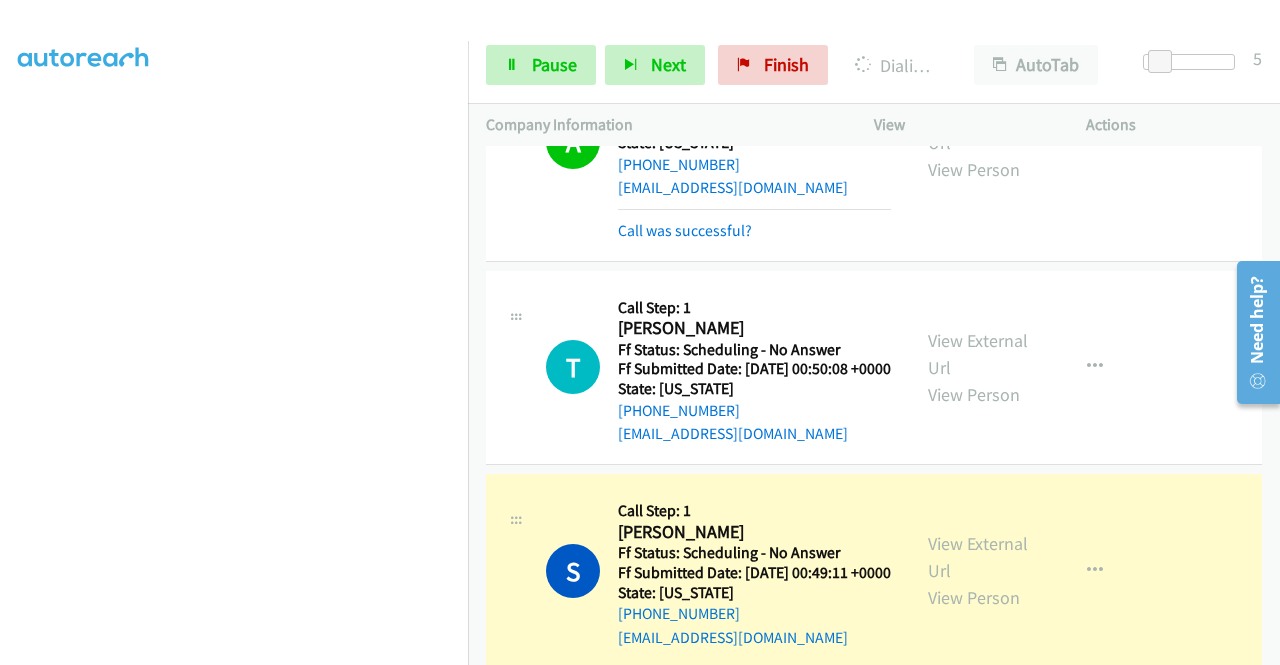 scroll, scrollTop: 456, scrollLeft: 0, axis: vertical 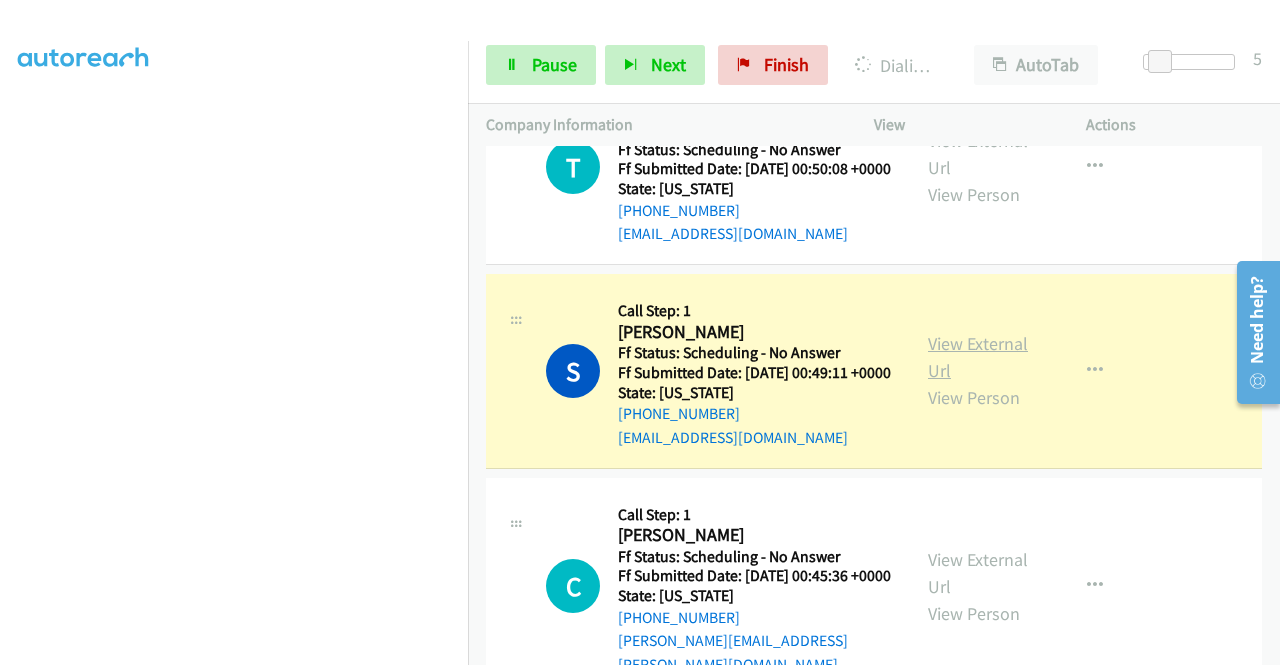 click on "View External Url" at bounding box center [978, 357] 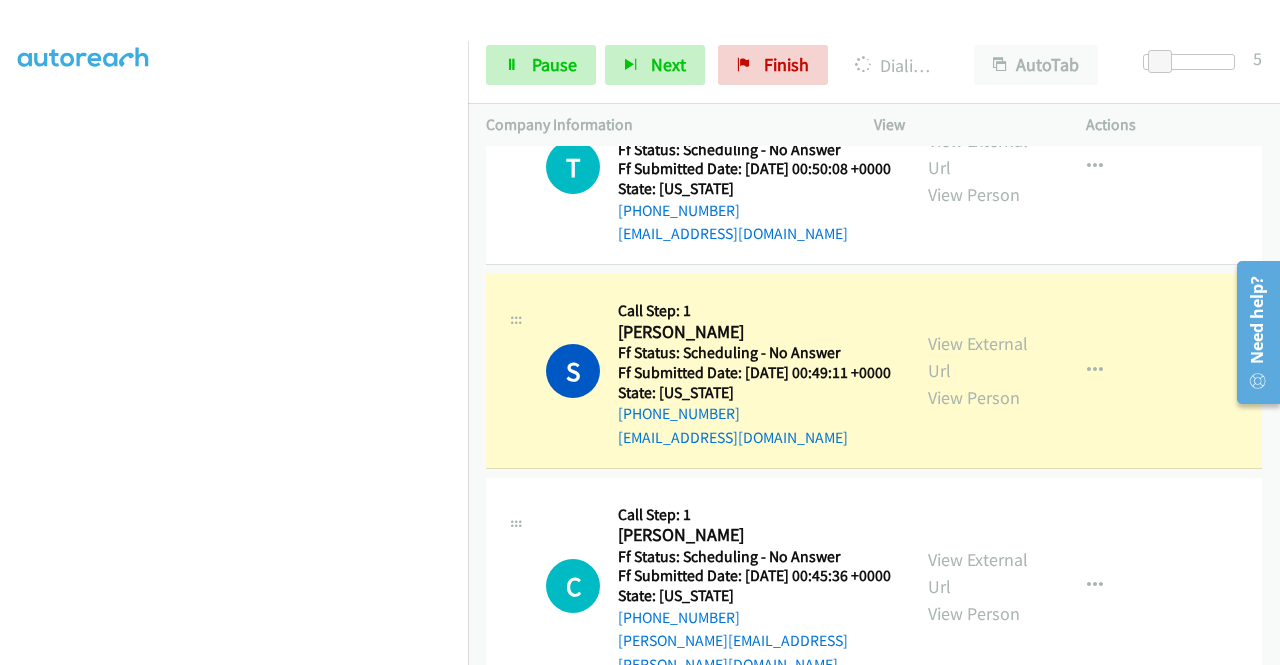 scroll, scrollTop: 456, scrollLeft: 0, axis: vertical 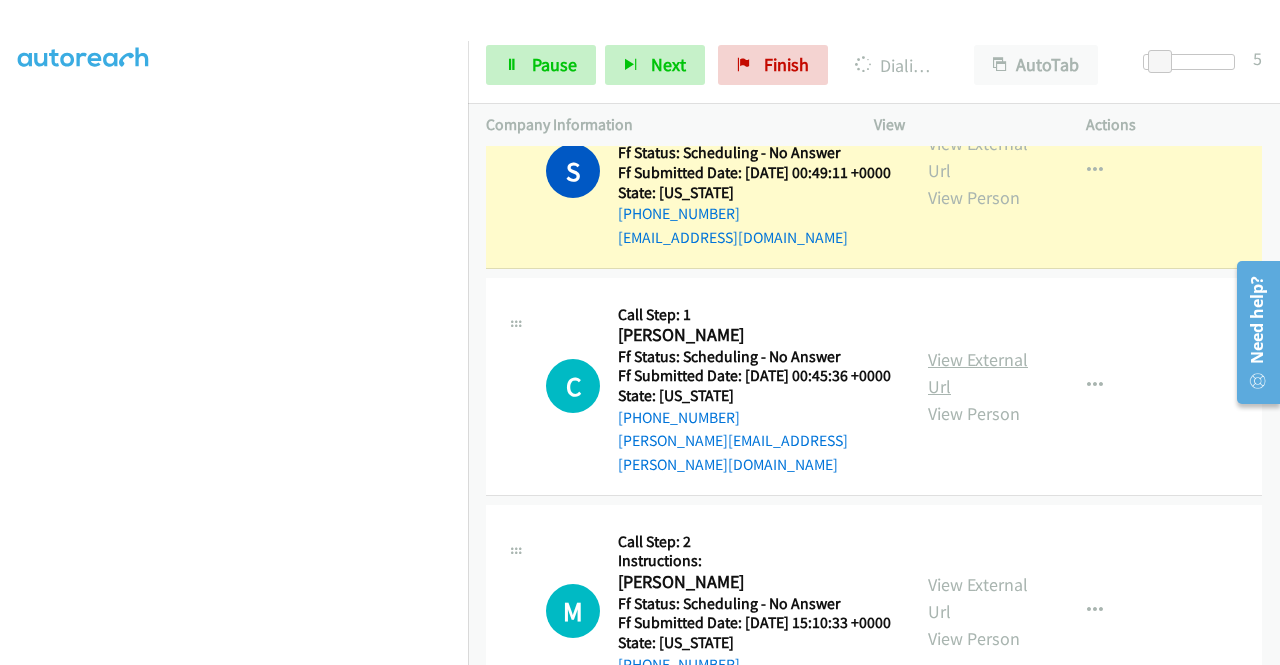 click on "View External Url" at bounding box center [978, 373] 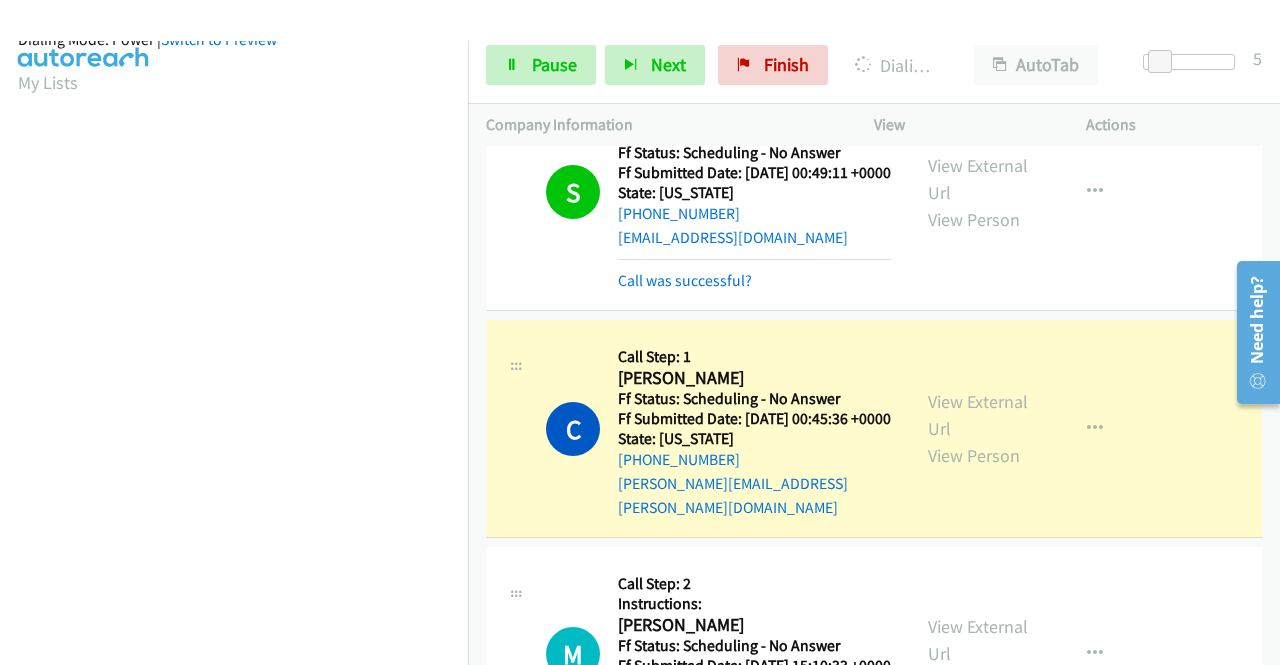scroll, scrollTop: 456, scrollLeft: 0, axis: vertical 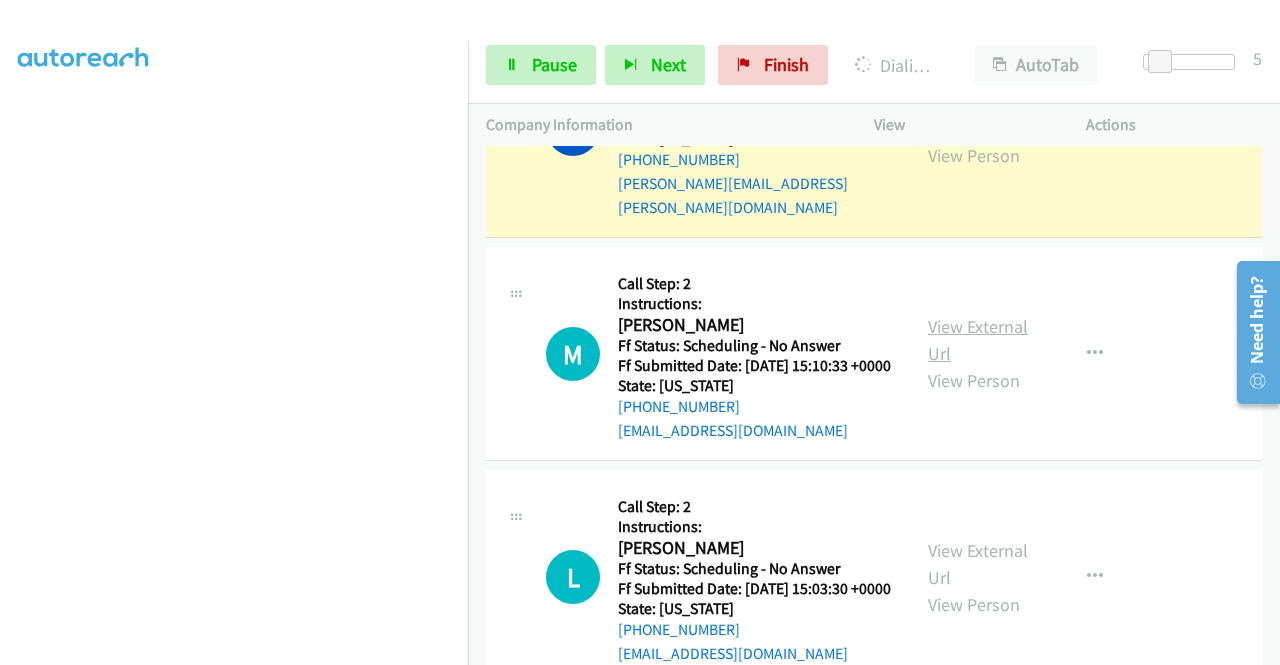 click on "View External Url" at bounding box center [978, 340] 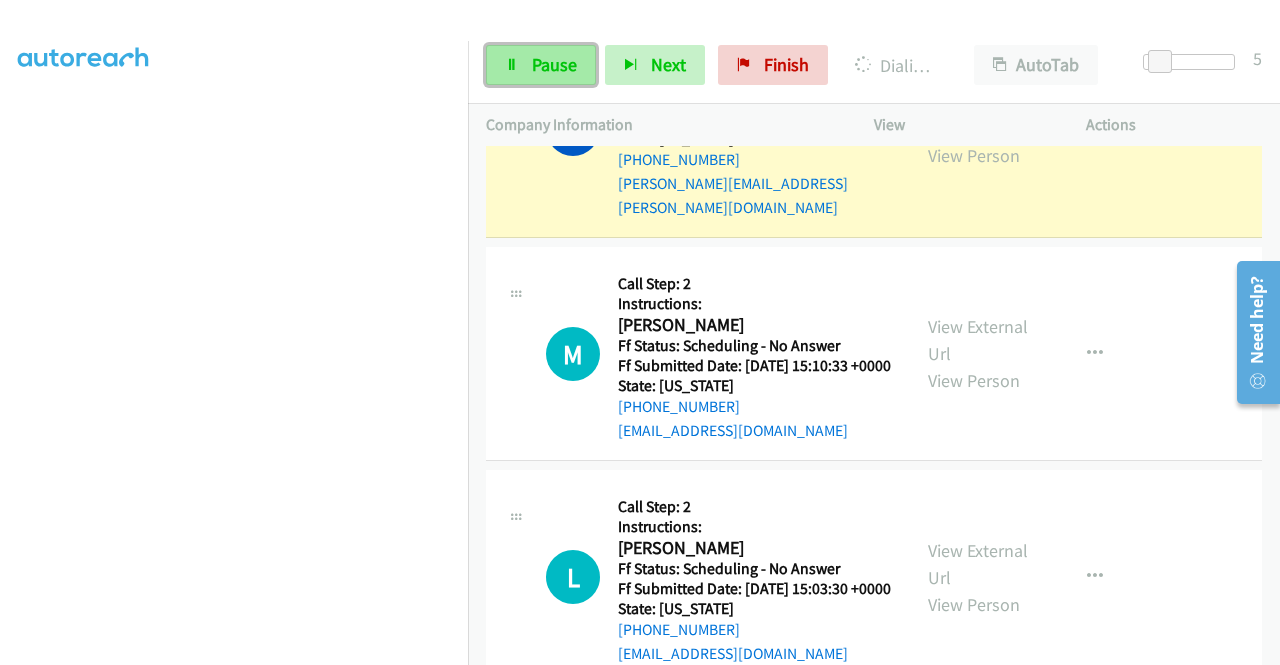 click on "Pause" at bounding box center (554, 64) 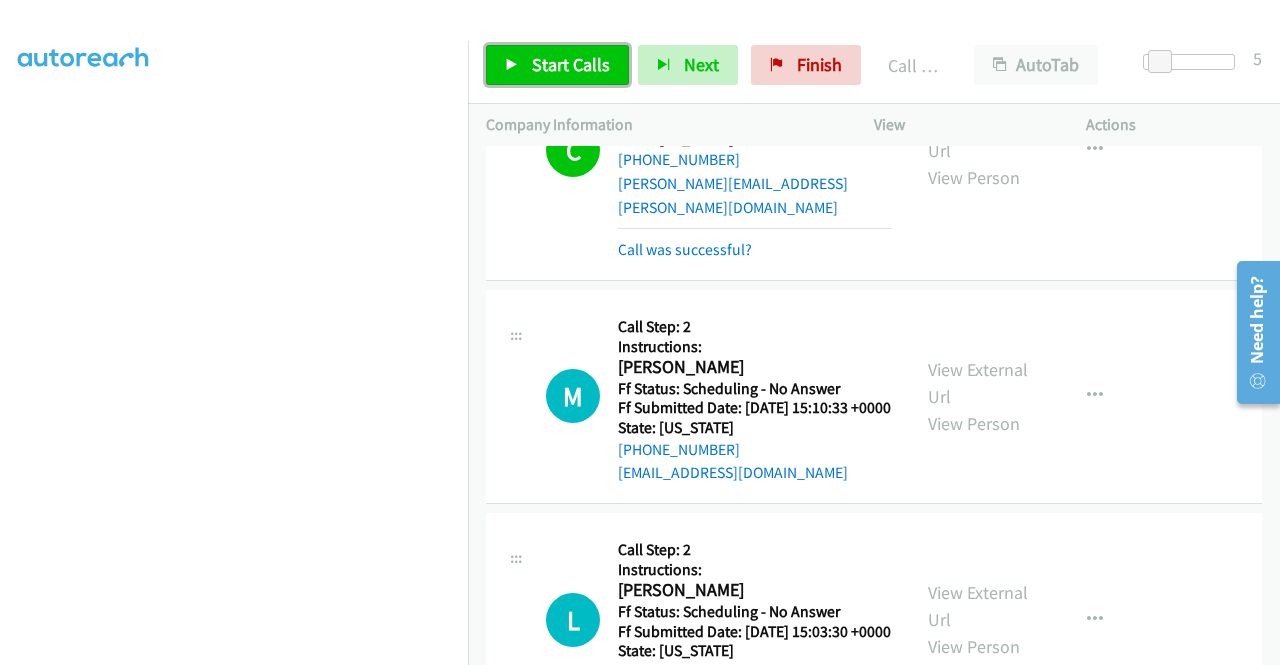 click on "Start Calls" at bounding box center [571, 64] 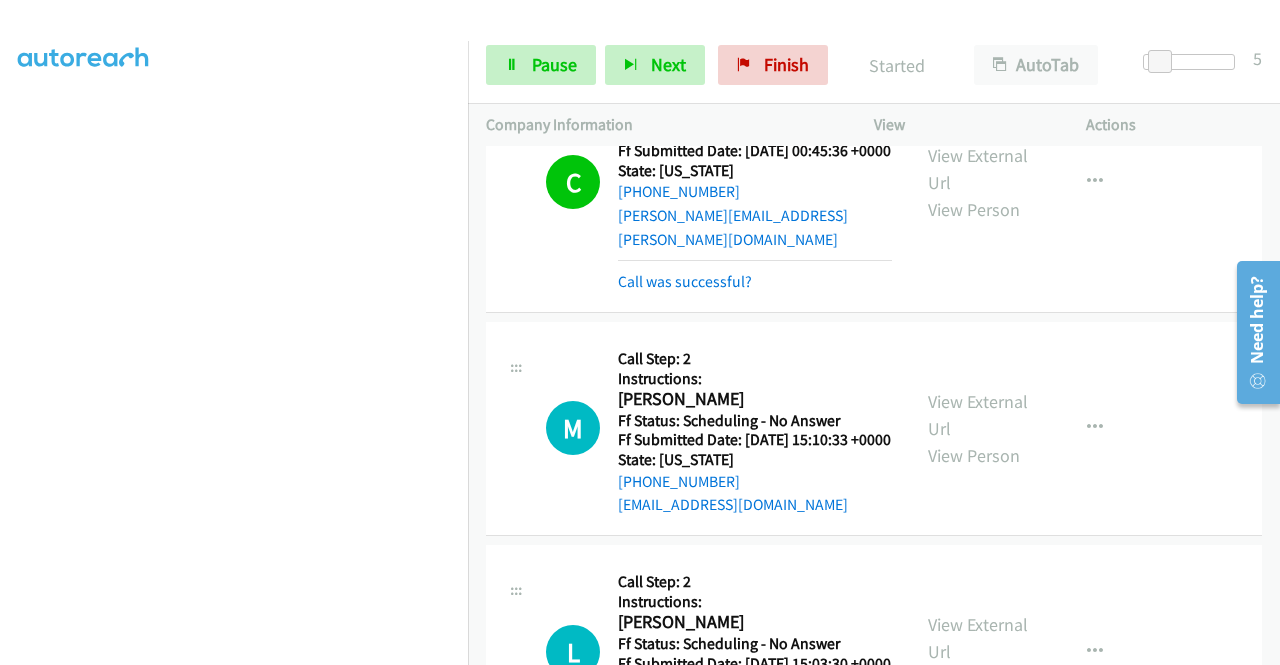 scroll, scrollTop: 1342, scrollLeft: 0, axis: vertical 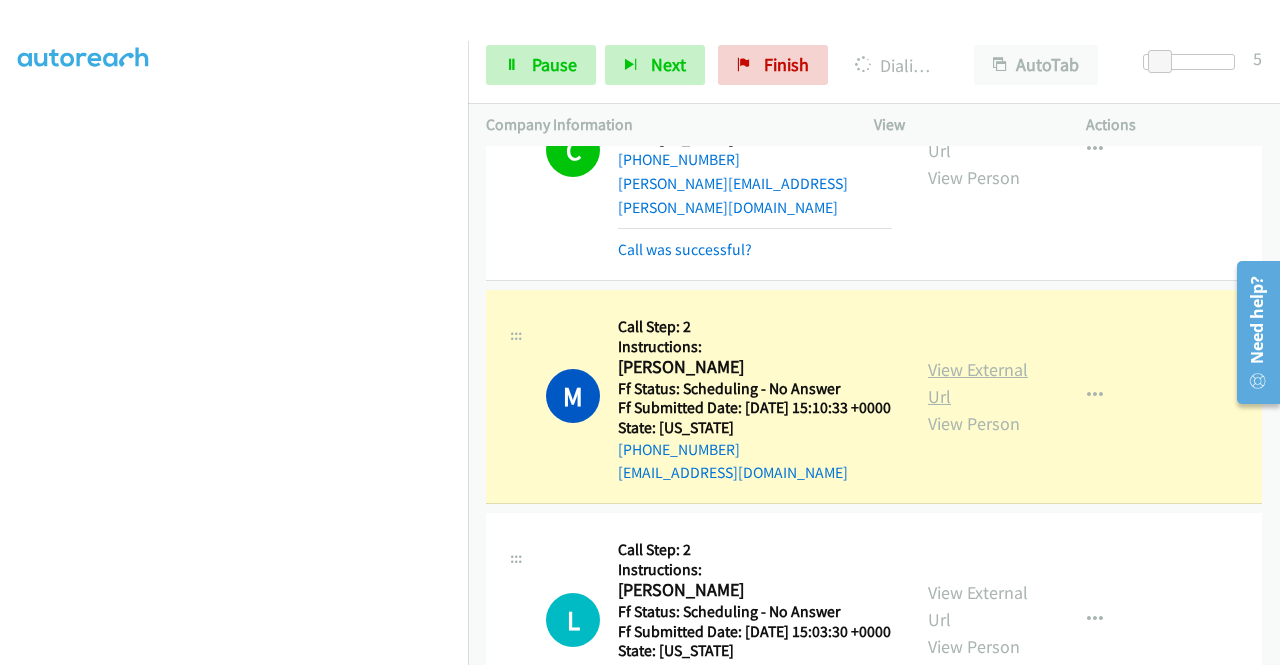 click on "View External Url" at bounding box center (978, 383) 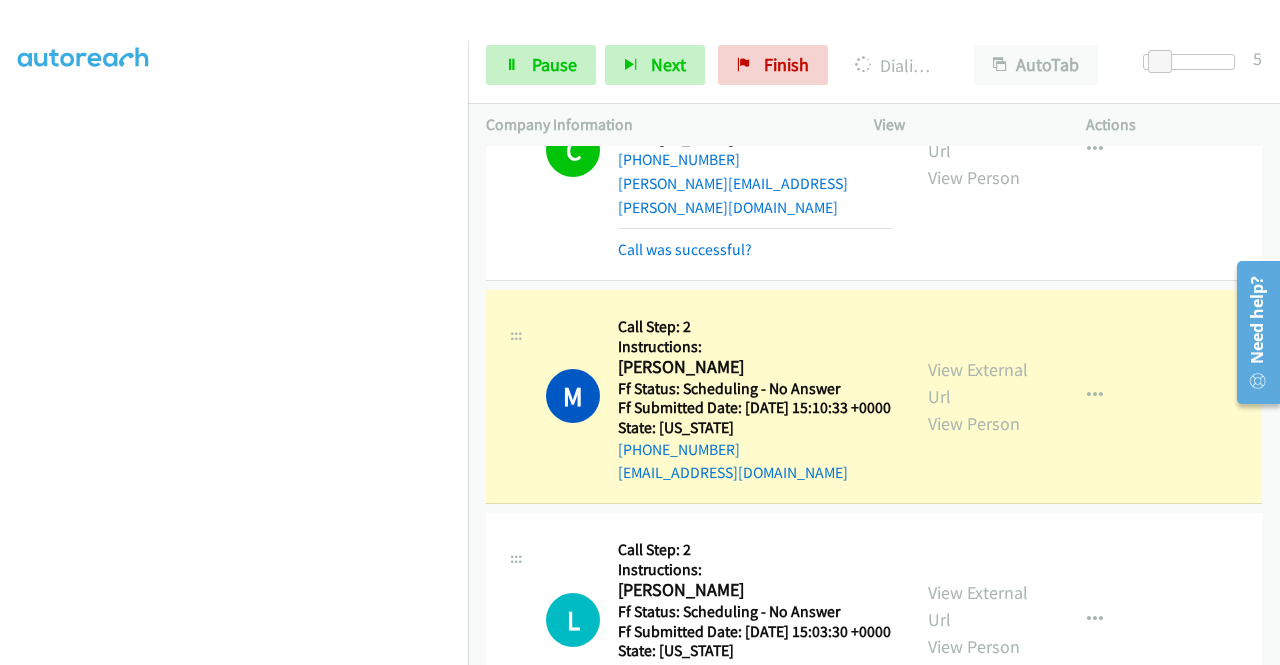 scroll, scrollTop: 456, scrollLeft: 0, axis: vertical 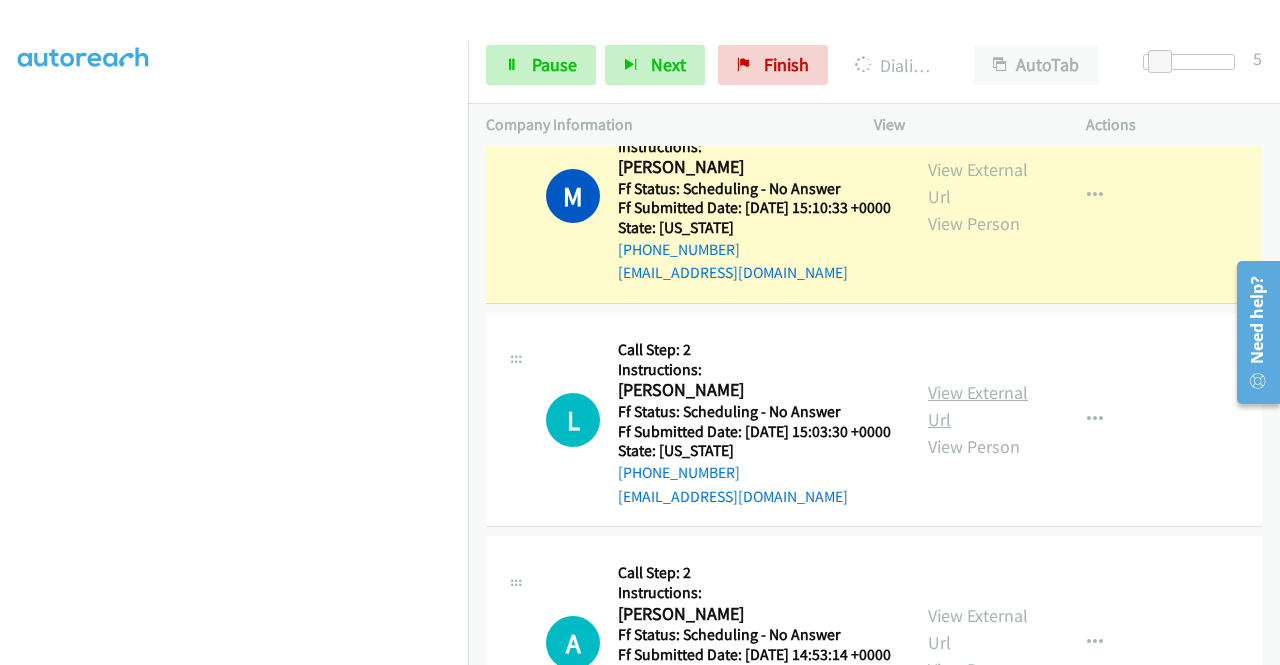 click on "View External Url" at bounding box center (978, 406) 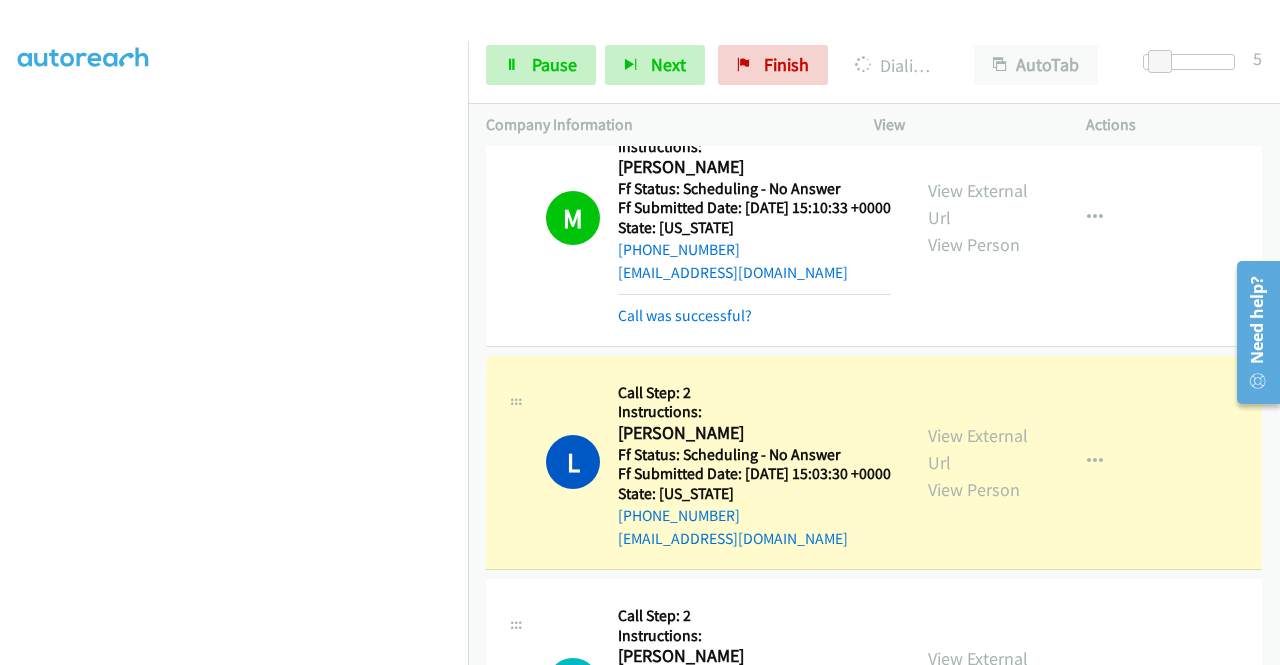 scroll, scrollTop: 456, scrollLeft: 0, axis: vertical 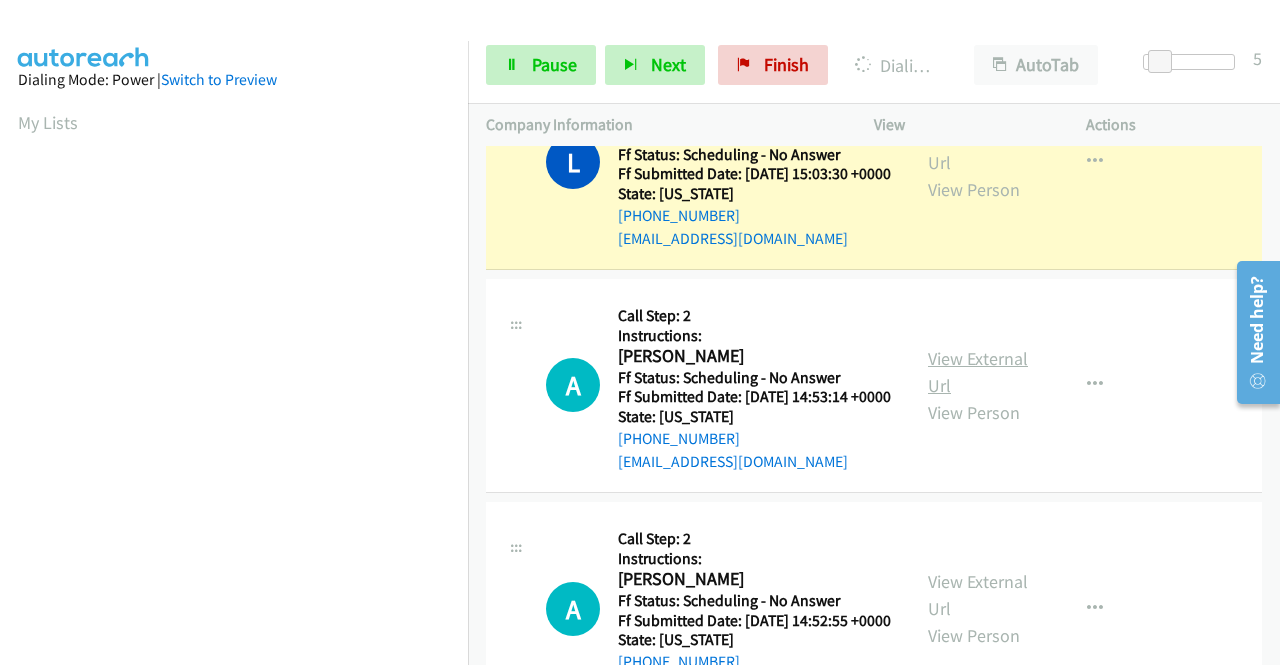 click on "View External Url" at bounding box center (978, 372) 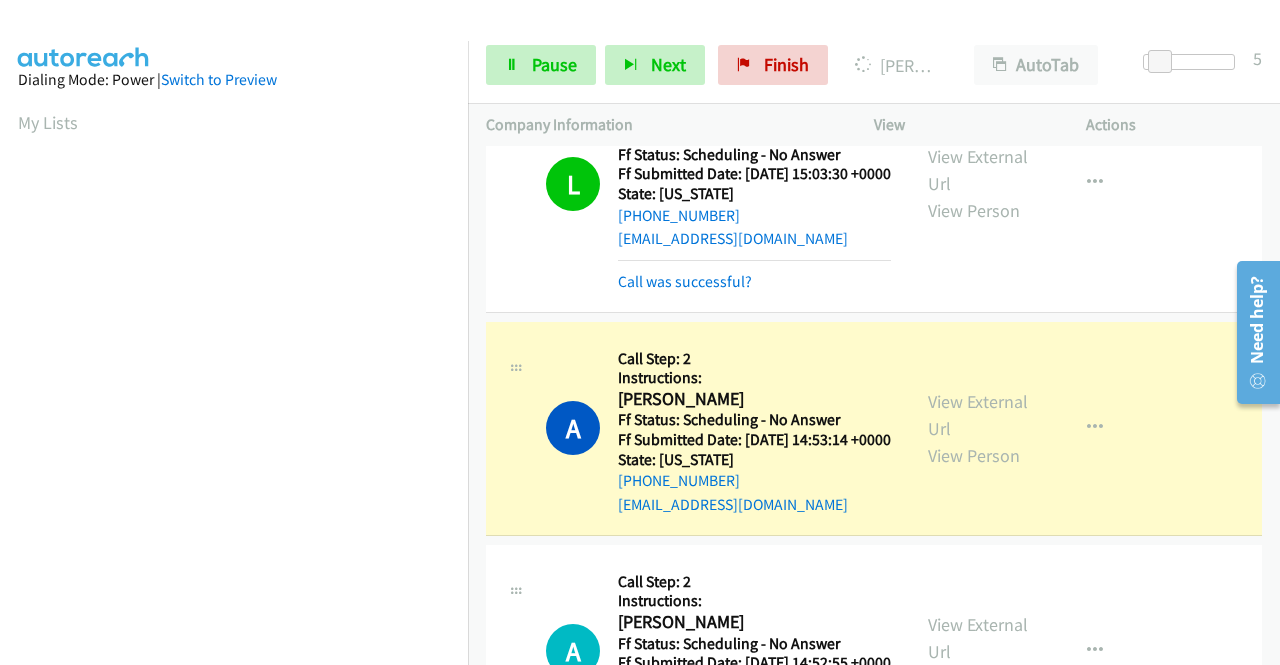 scroll, scrollTop: 456, scrollLeft: 0, axis: vertical 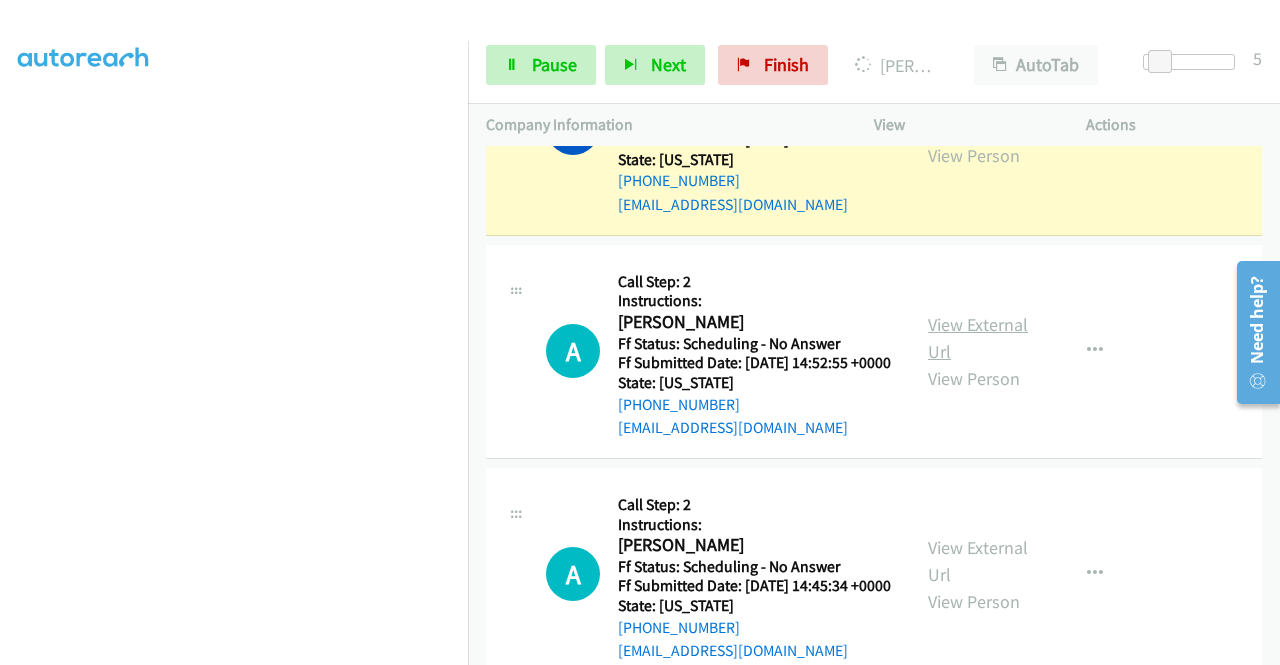 click on "View External Url" at bounding box center (978, 338) 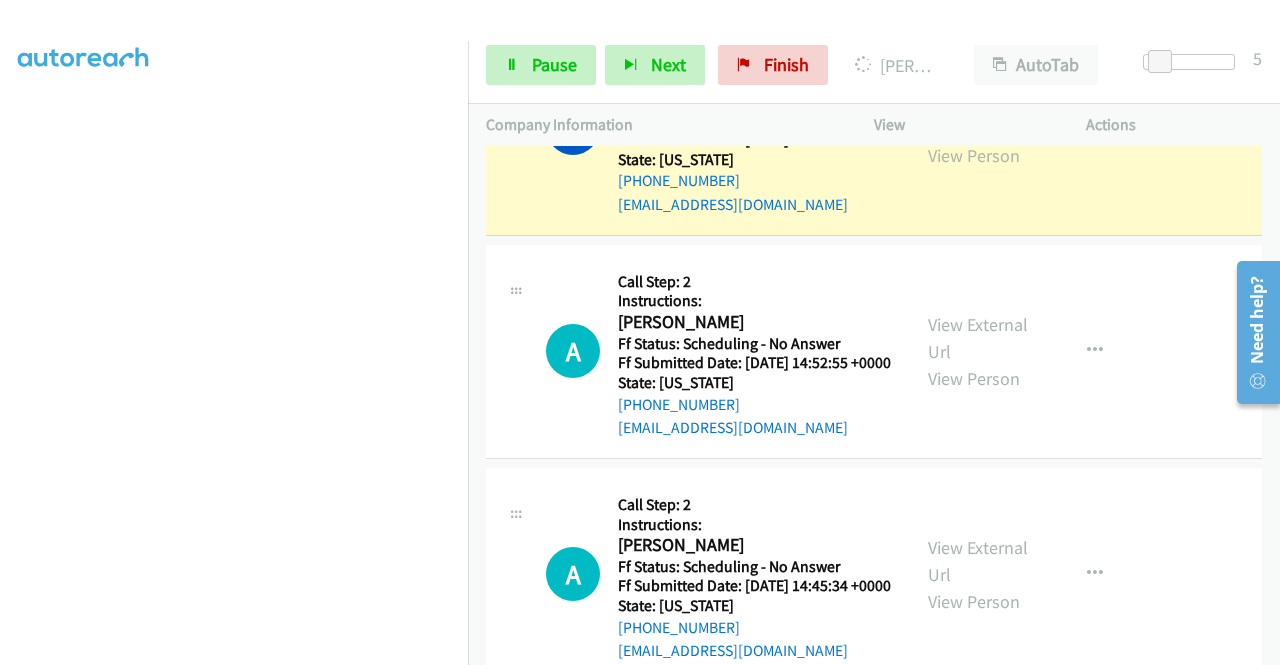 scroll, scrollTop: 456, scrollLeft: 0, axis: vertical 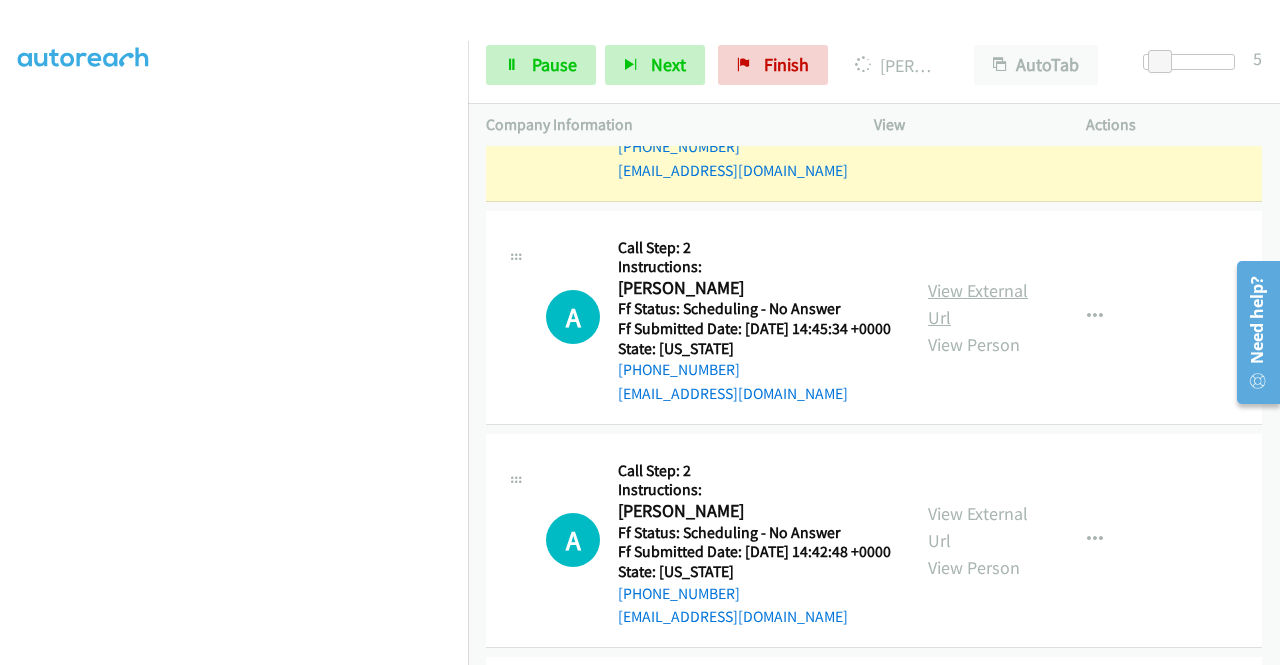 click on "View External Url" at bounding box center (978, 304) 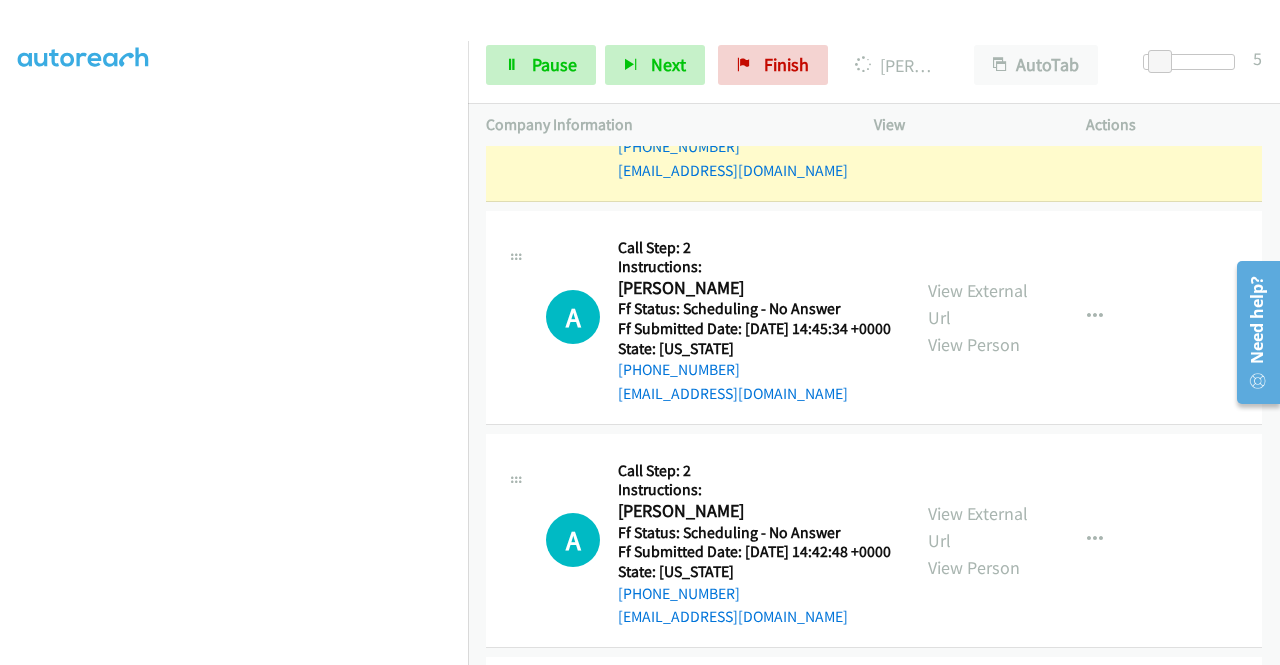scroll, scrollTop: 156, scrollLeft: 0, axis: vertical 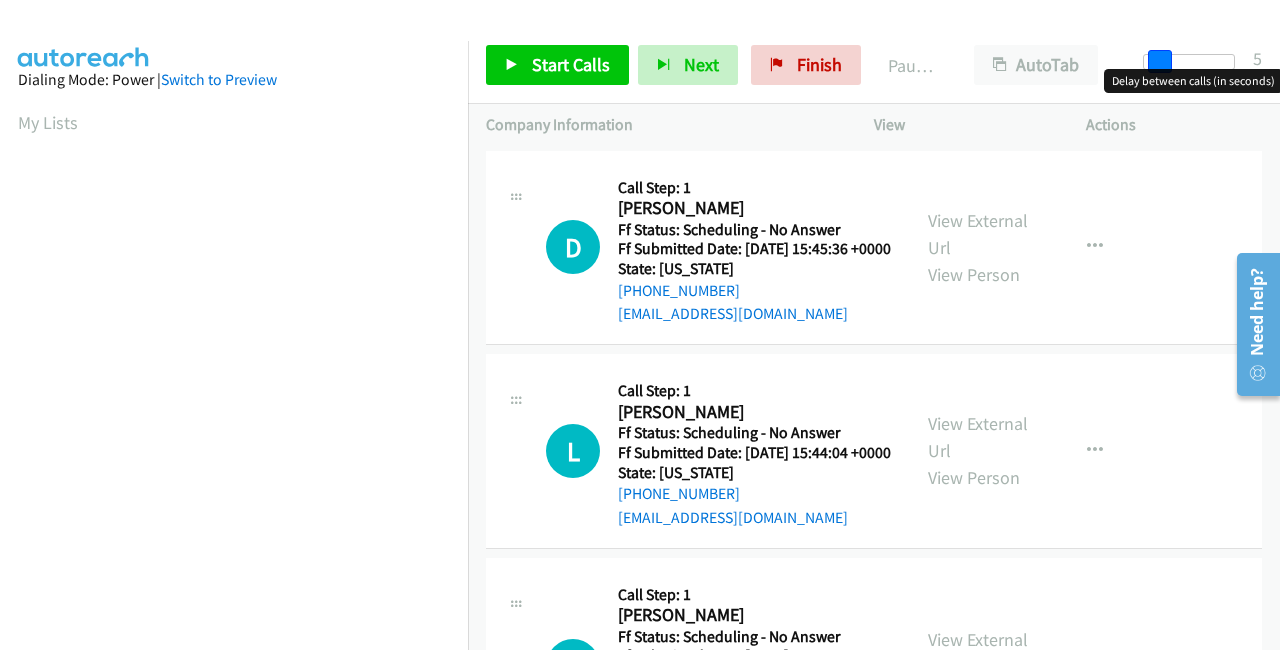 drag, startPoint x: 1136, startPoint y: 64, endPoint x: 1151, endPoint y: 74, distance: 18.027756 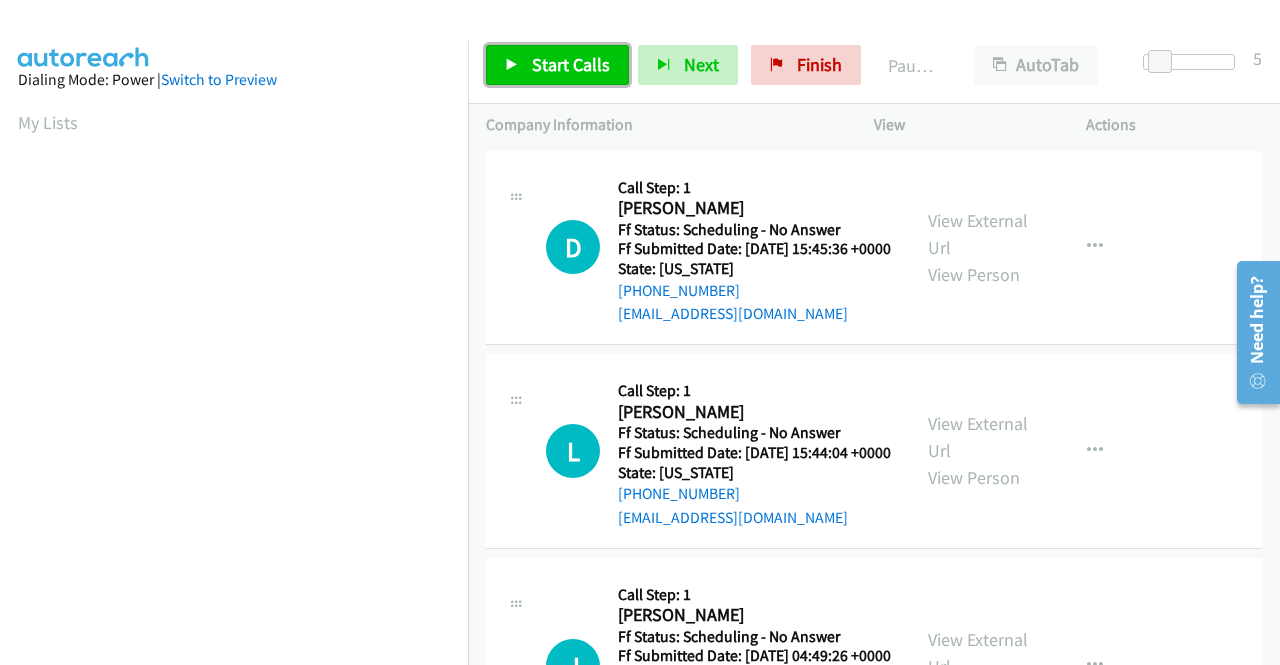 click on "Start Calls" at bounding box center [571, 64] 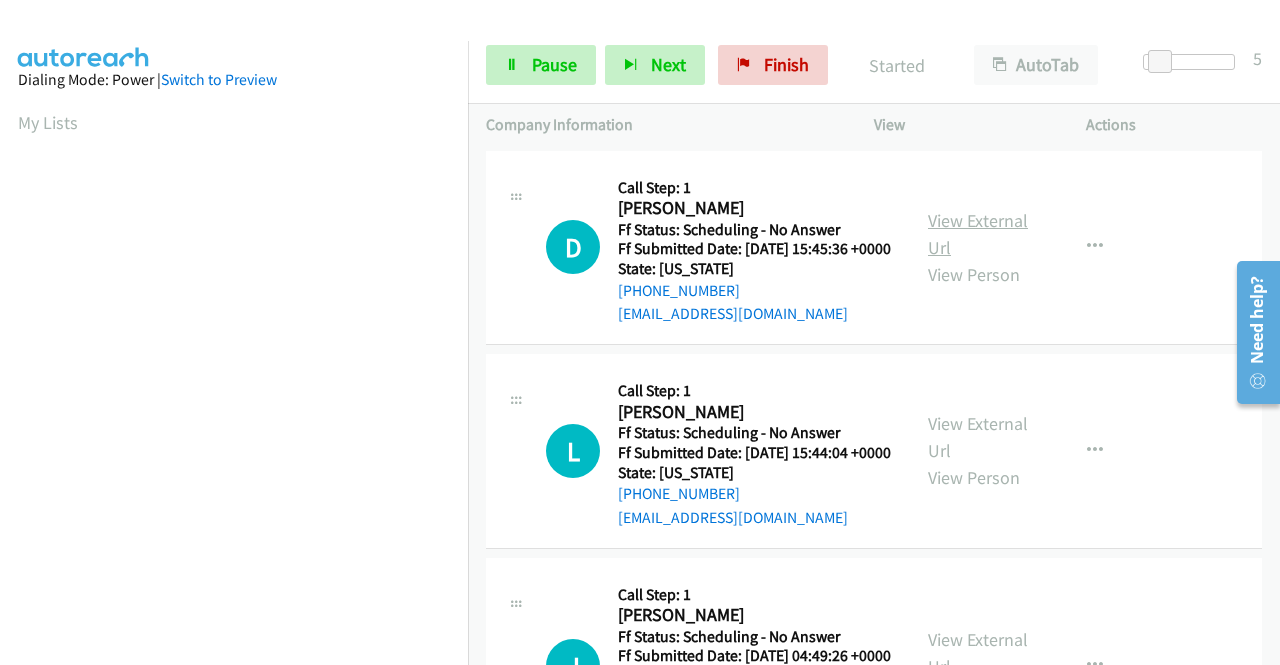 click on "View External Url" at bounding box center [978, 234] 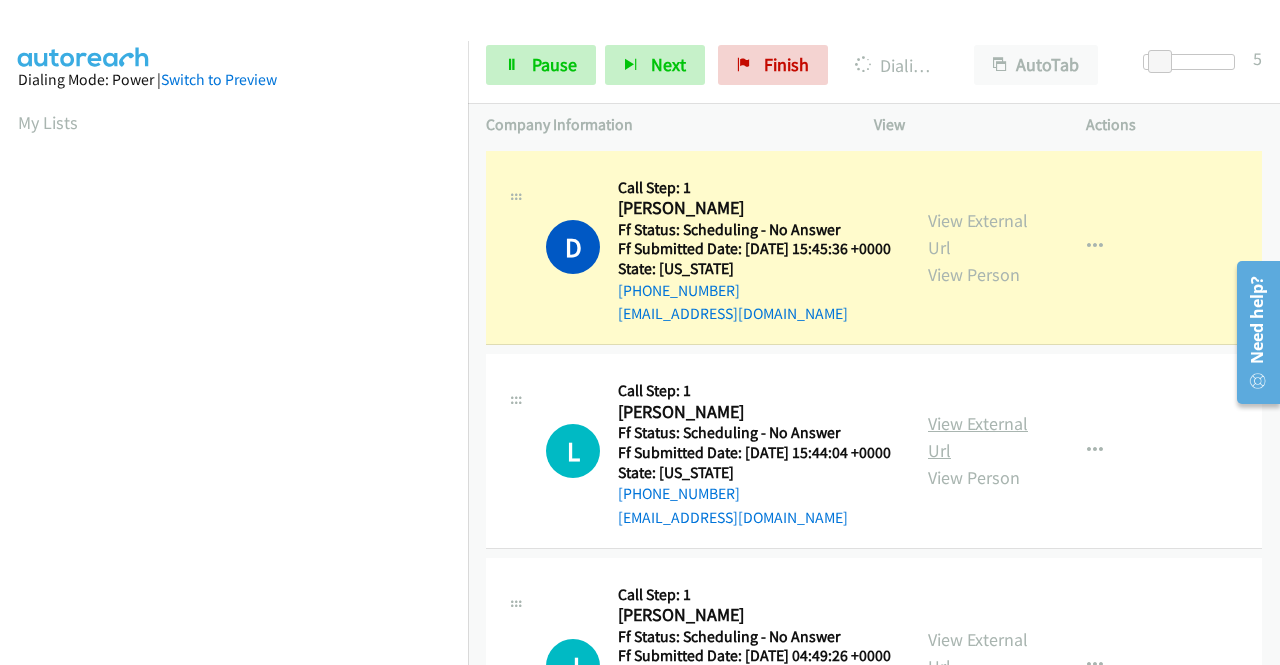 click on "View External Url" at bounding box center (978, 437) 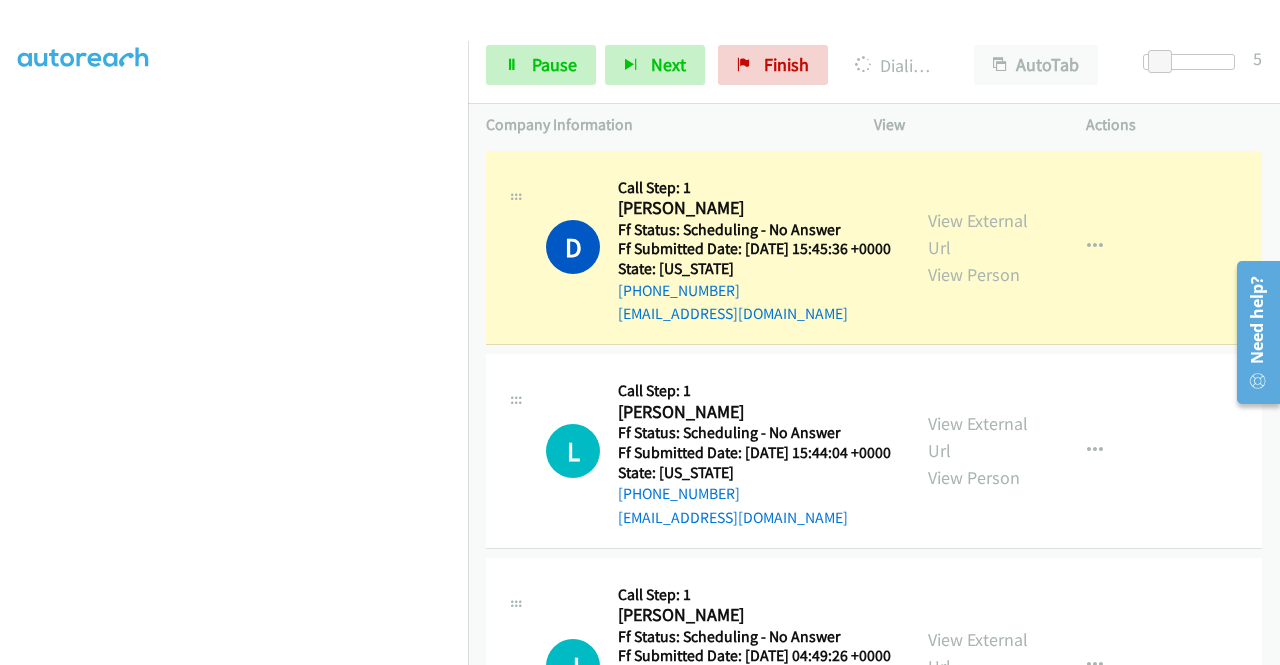 scroll, scrollTop: 456, scrollLeft: 0, axis: vertical 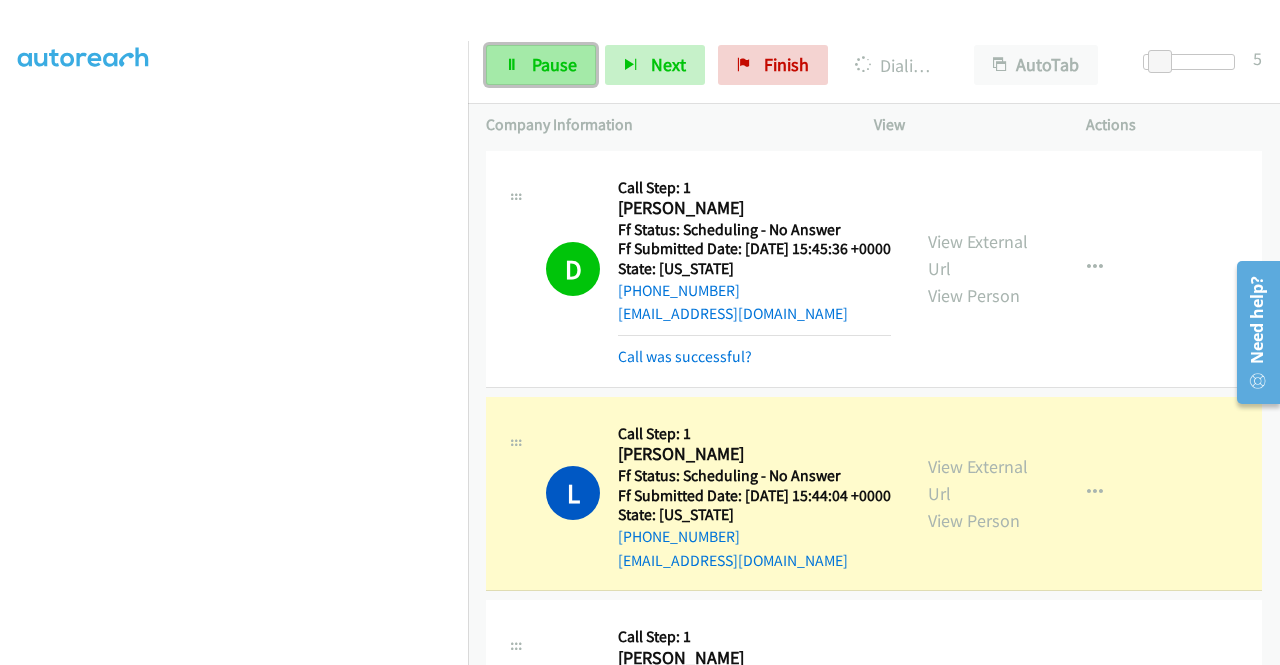 click on "Pause" at bounding box center (554, 64) 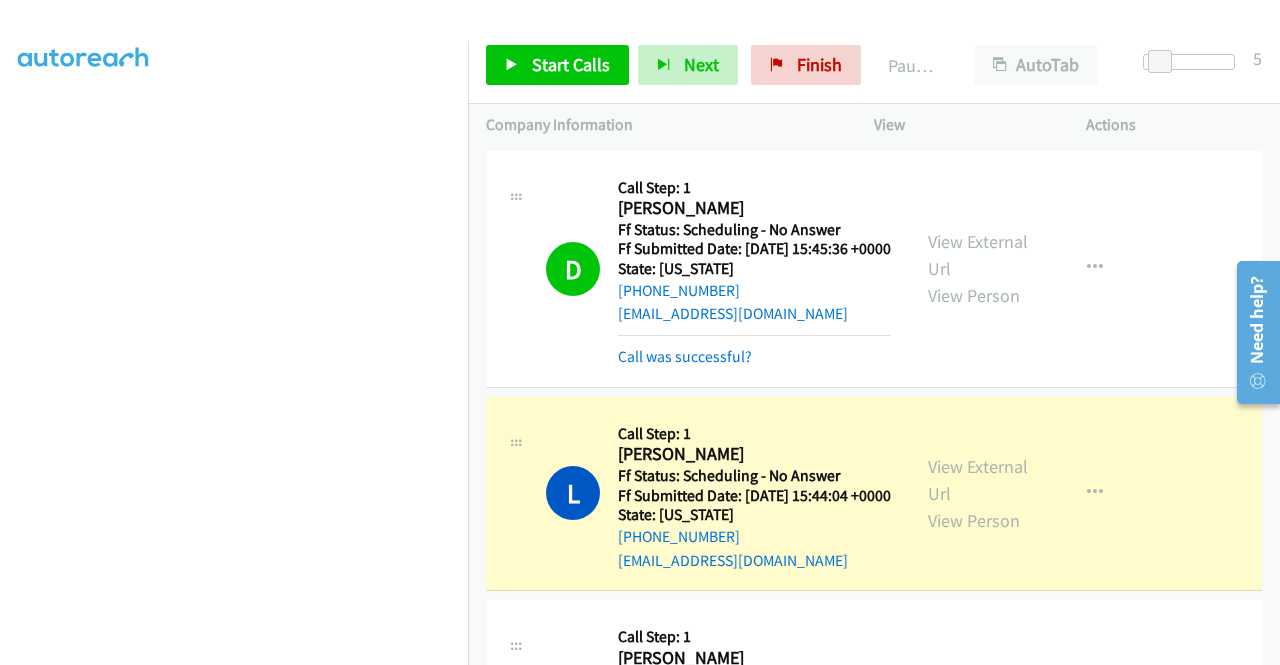 scroll, scrollTop: 456, scrollLeft: 0, axis: vertical 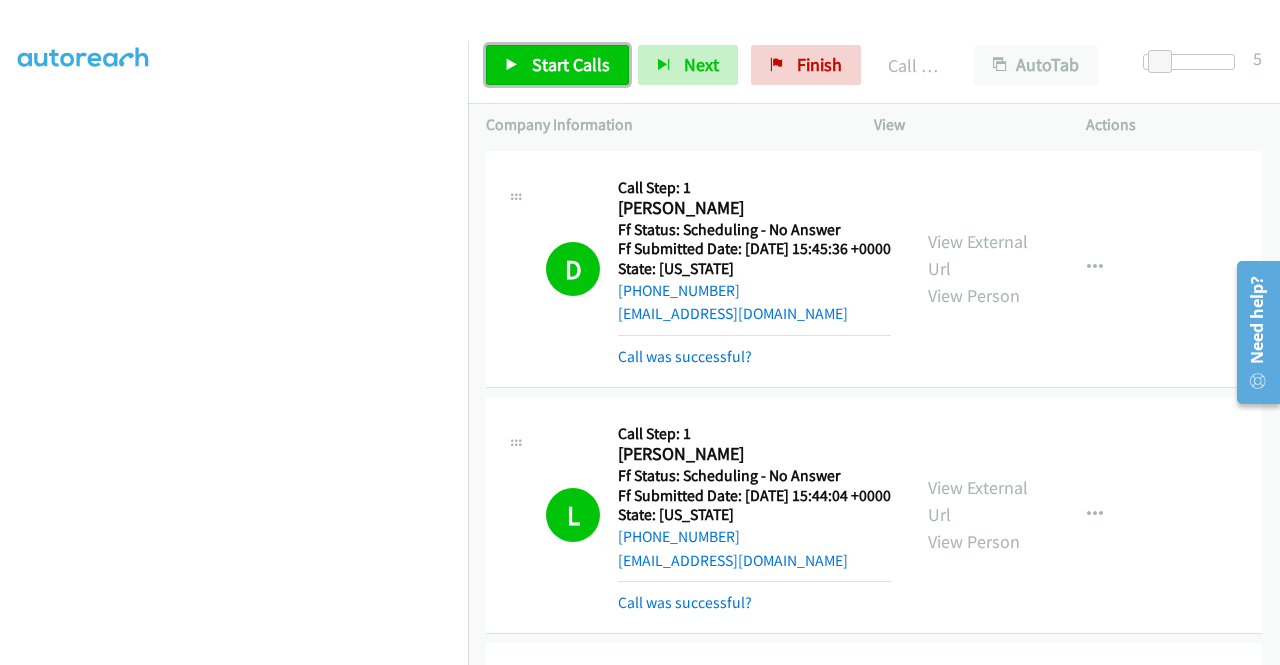 click on "Start Calls" at bounding box center (571, 64) 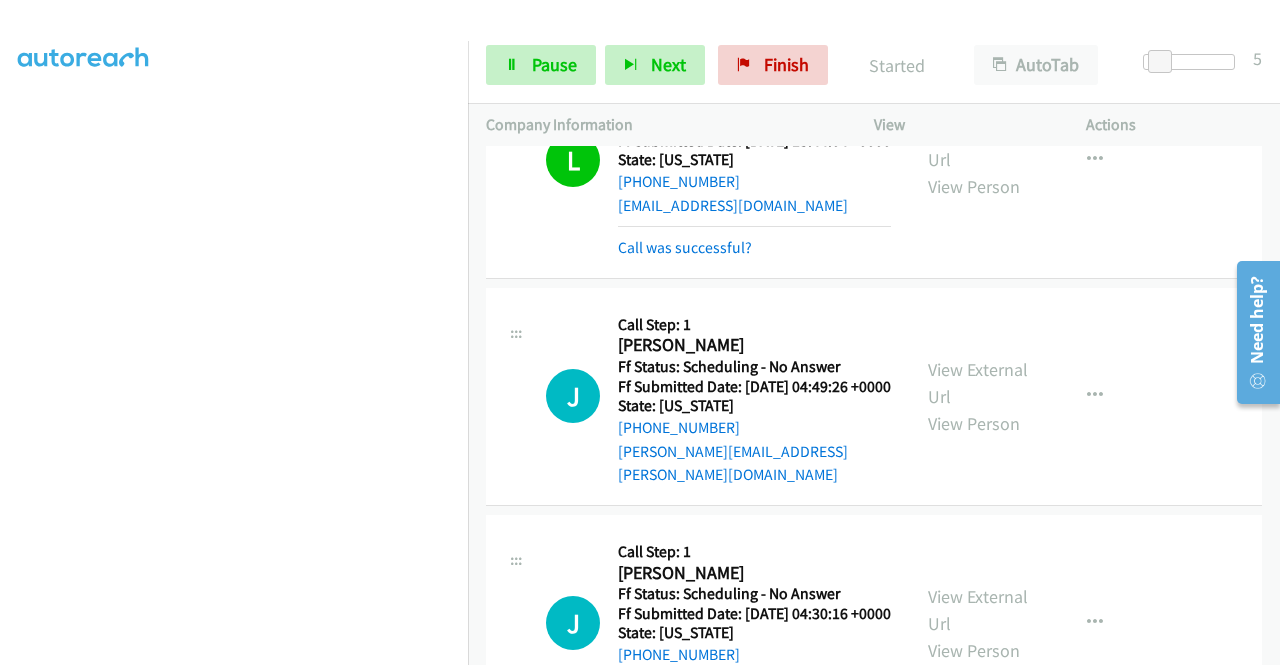 scroll, scrollTop: 400, scrollLeft: 0, axis: vertical 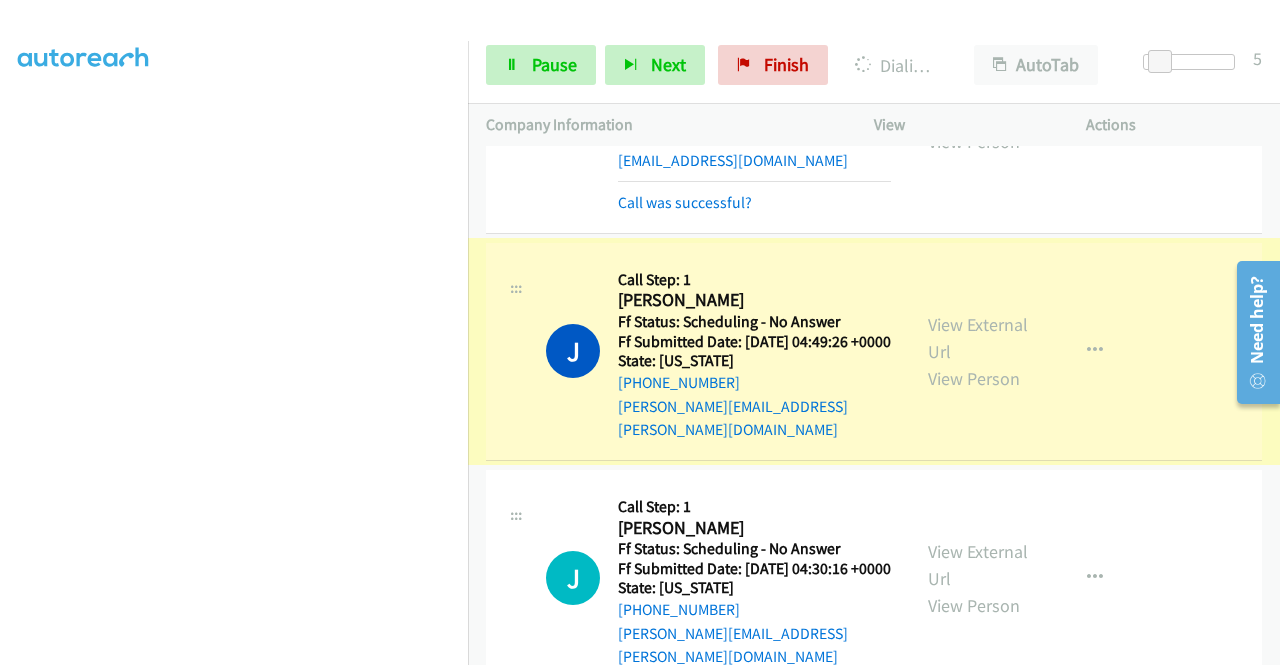 click on "View External Url" at bounding box center (978, 338) 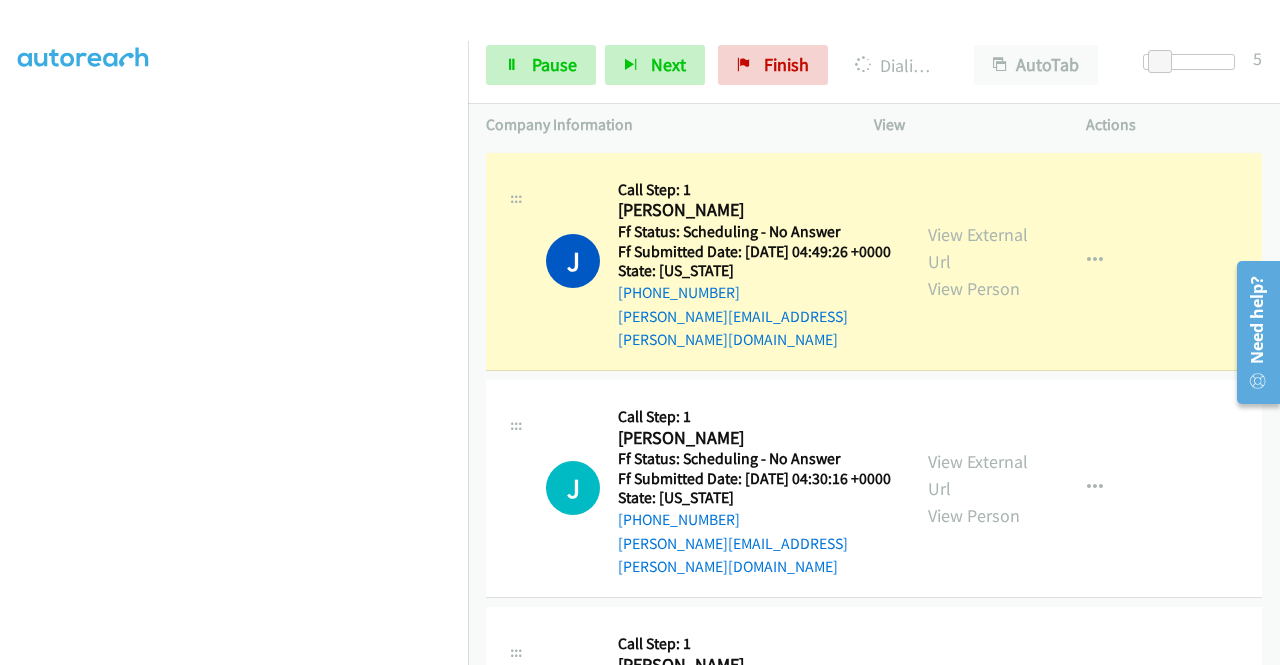 scroll, scrollTop: 600, scrollLeft: 0, axis: vertical 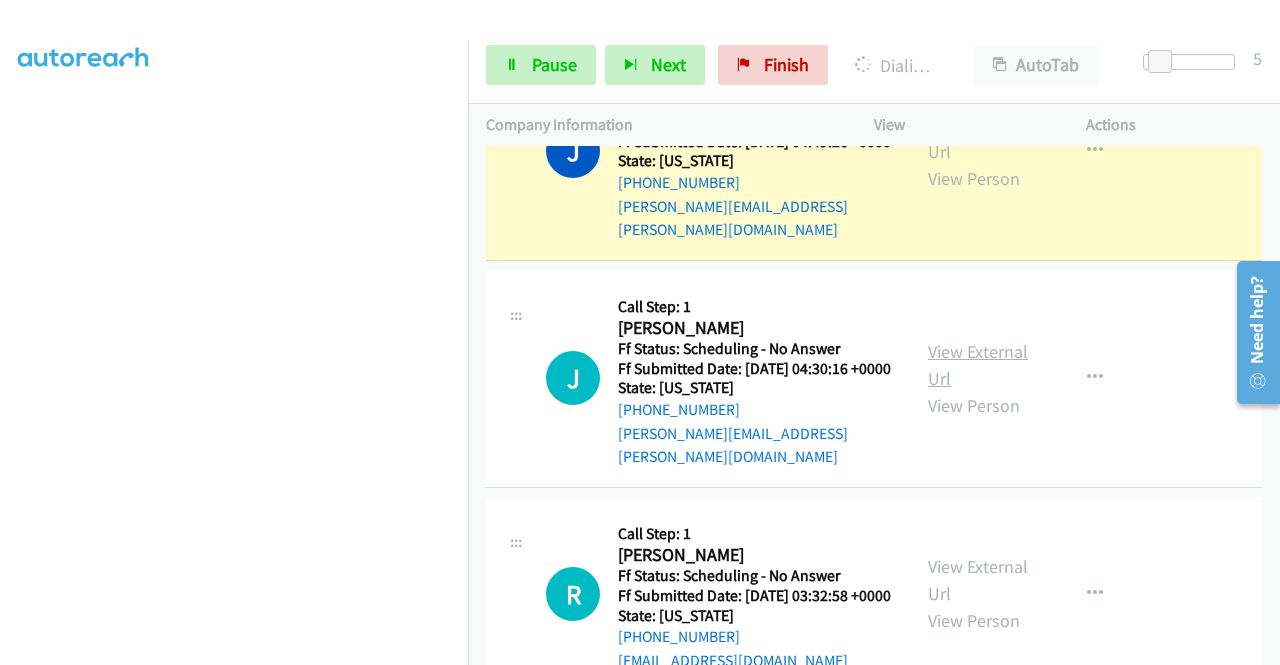 click on "View External Url" at bounding box center (978, 365) 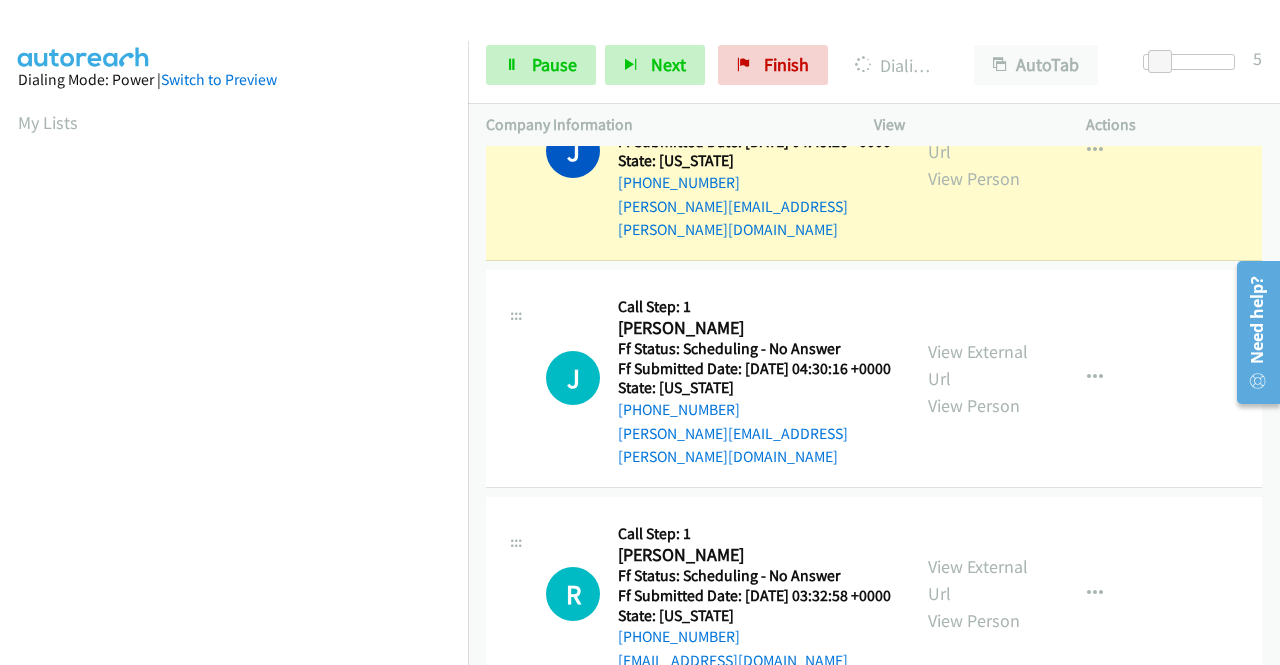 scroll, scrollTop: 456, scrollLeft: 0, axis: vertical 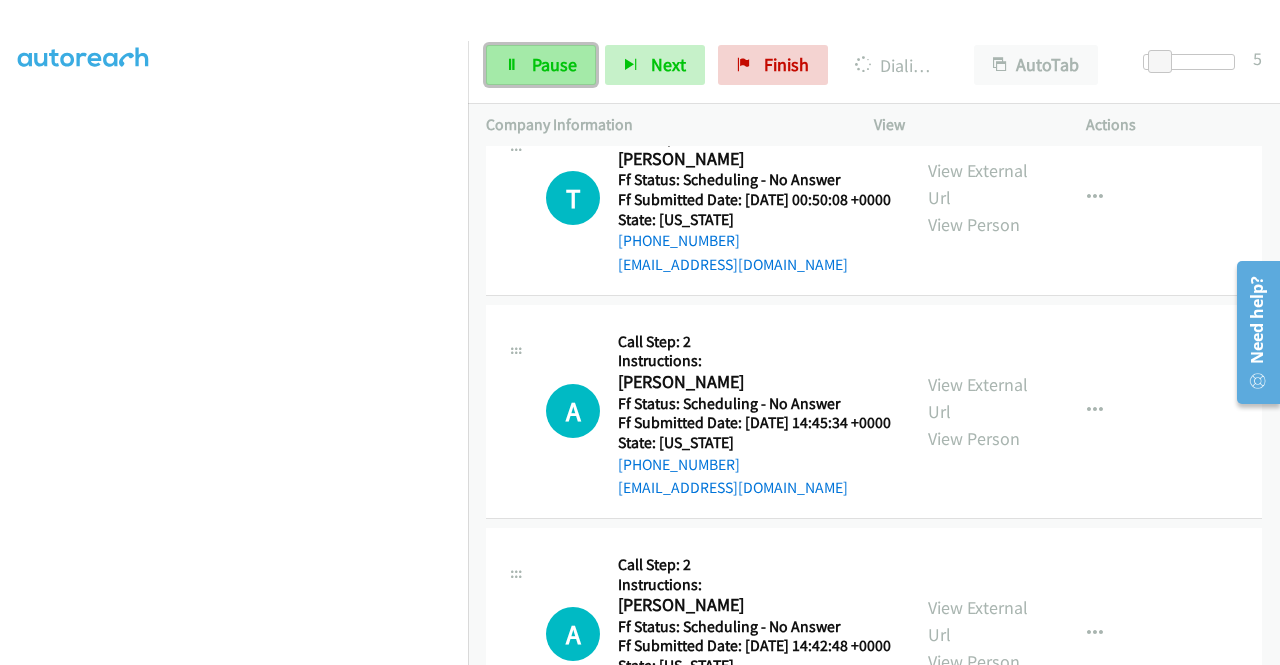 click on "Pause" at bounding box center (541, 65) 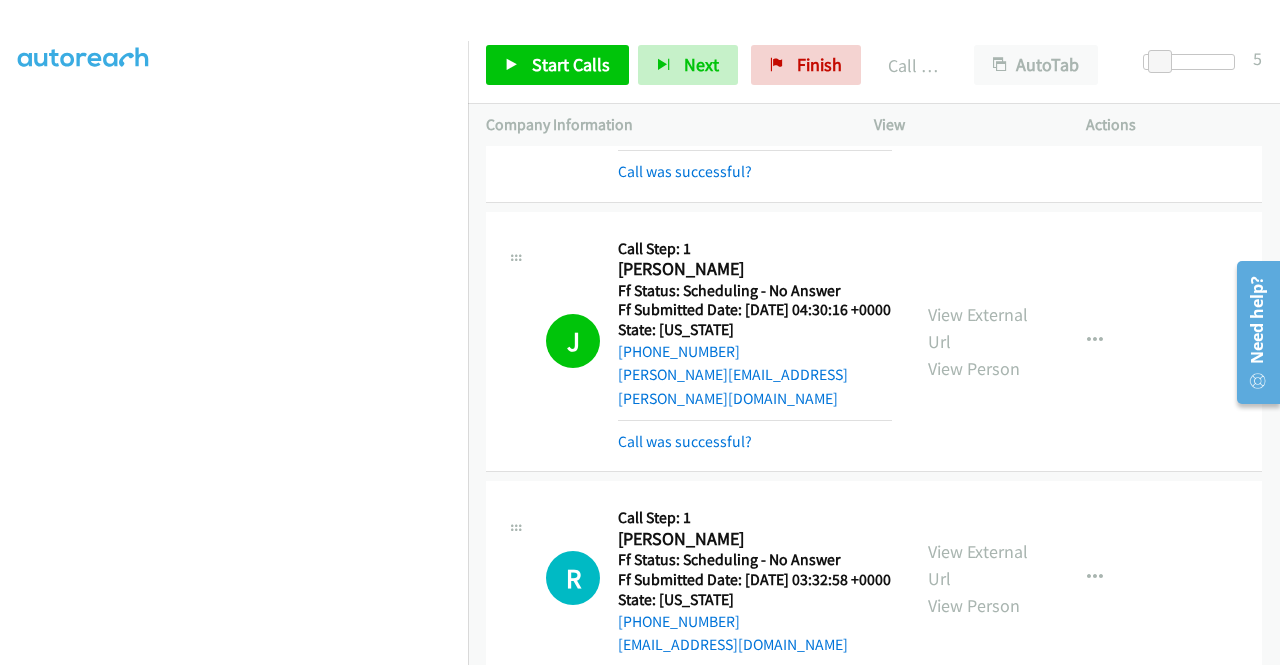 scroll, scrollTop: 742, scrollLeft: 0, axis: vertical 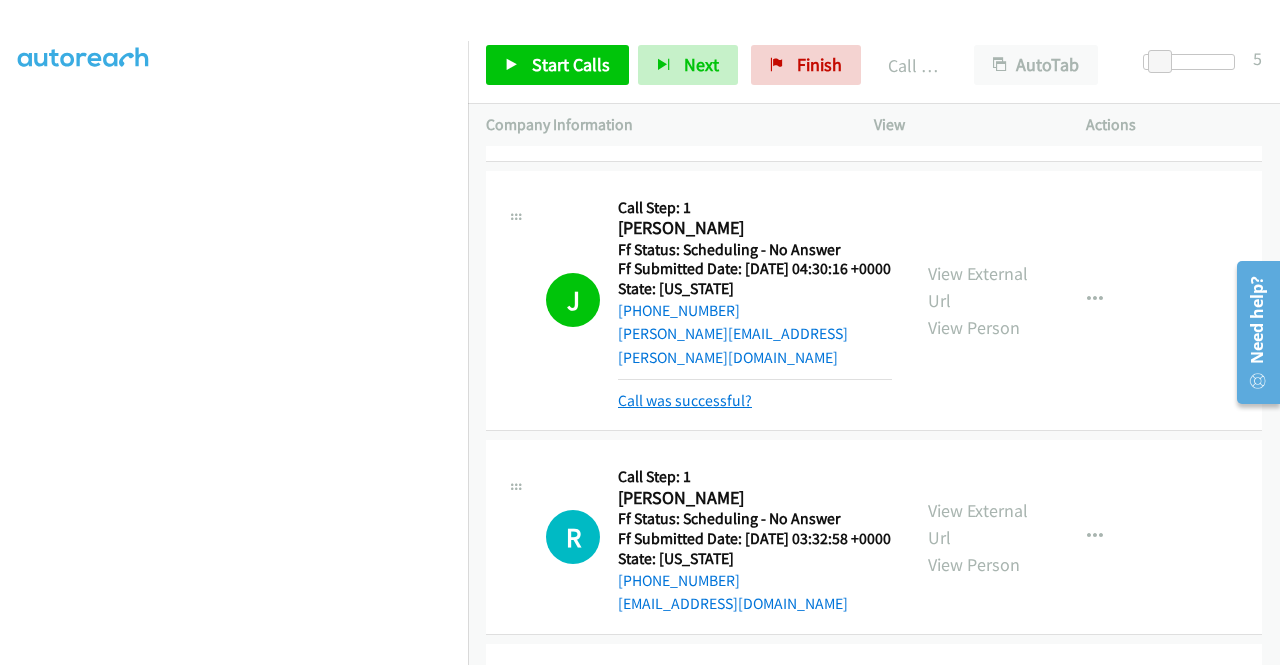 click on "Call was successful?" at bounding box center (685, 400) 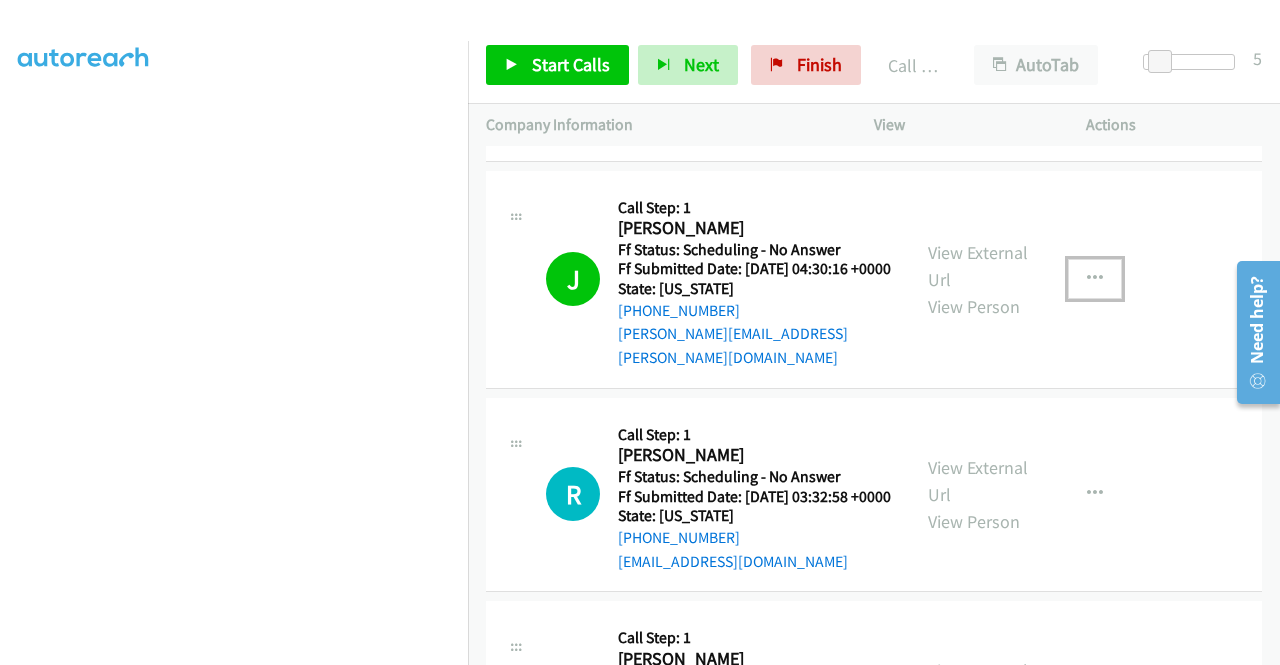 click at bounding box center (1095, 279) 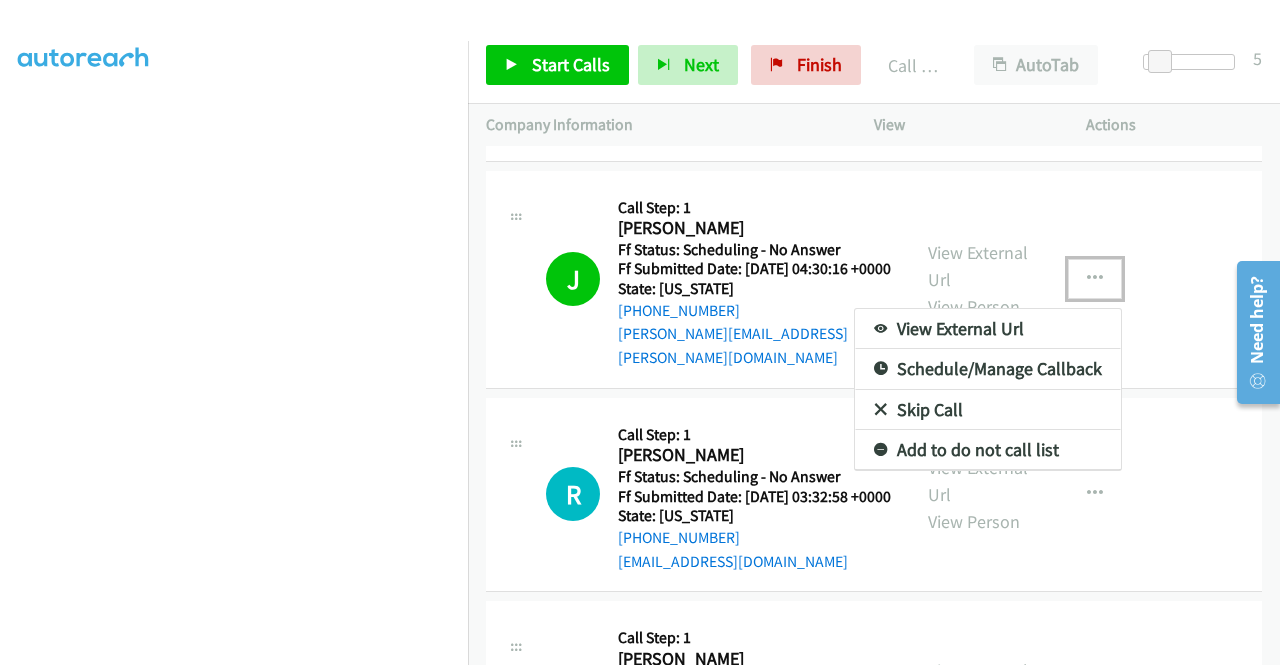 click on "Add to do not call list" at bounding box center [988, 450] 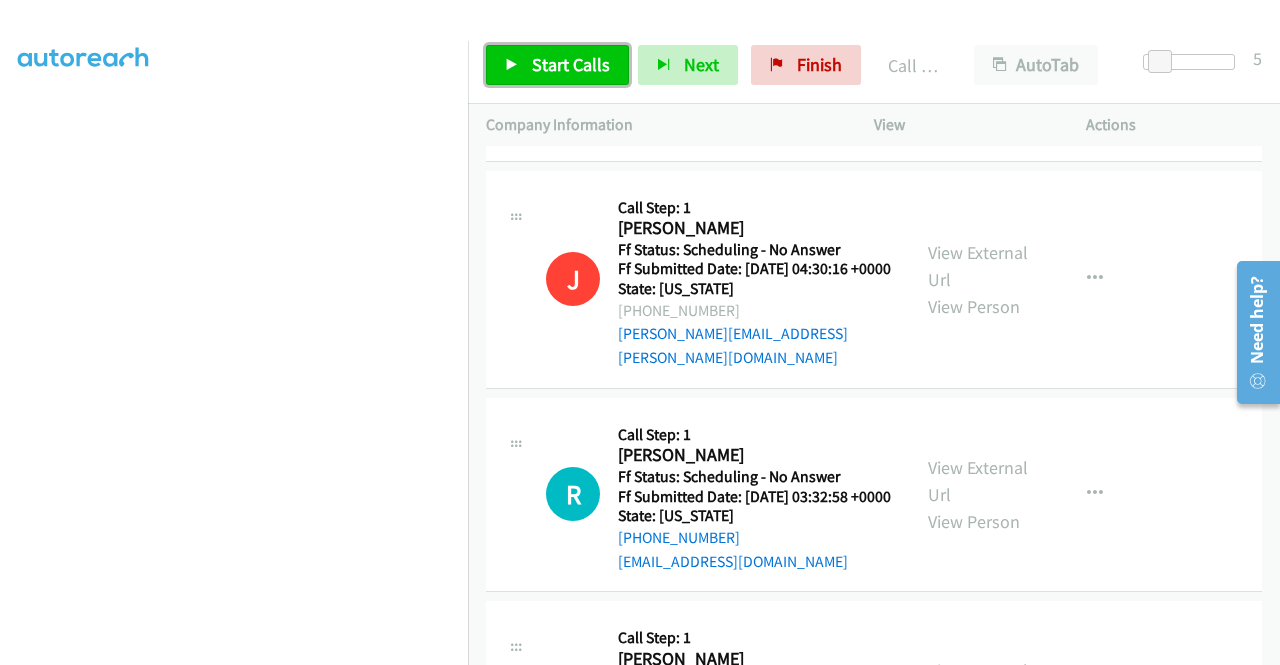 click on "Start Calls" at bounding box center [557, 65] 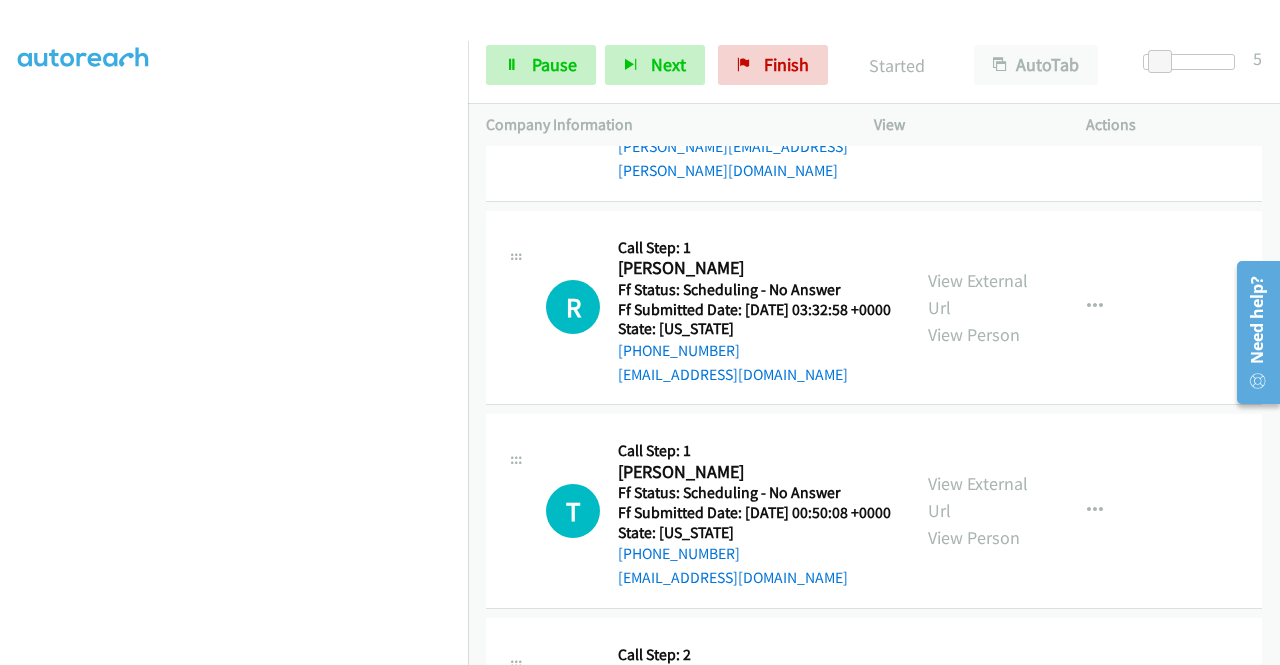 scroll, scrollTop: 942, scrollLeft: 0, axis: vertical 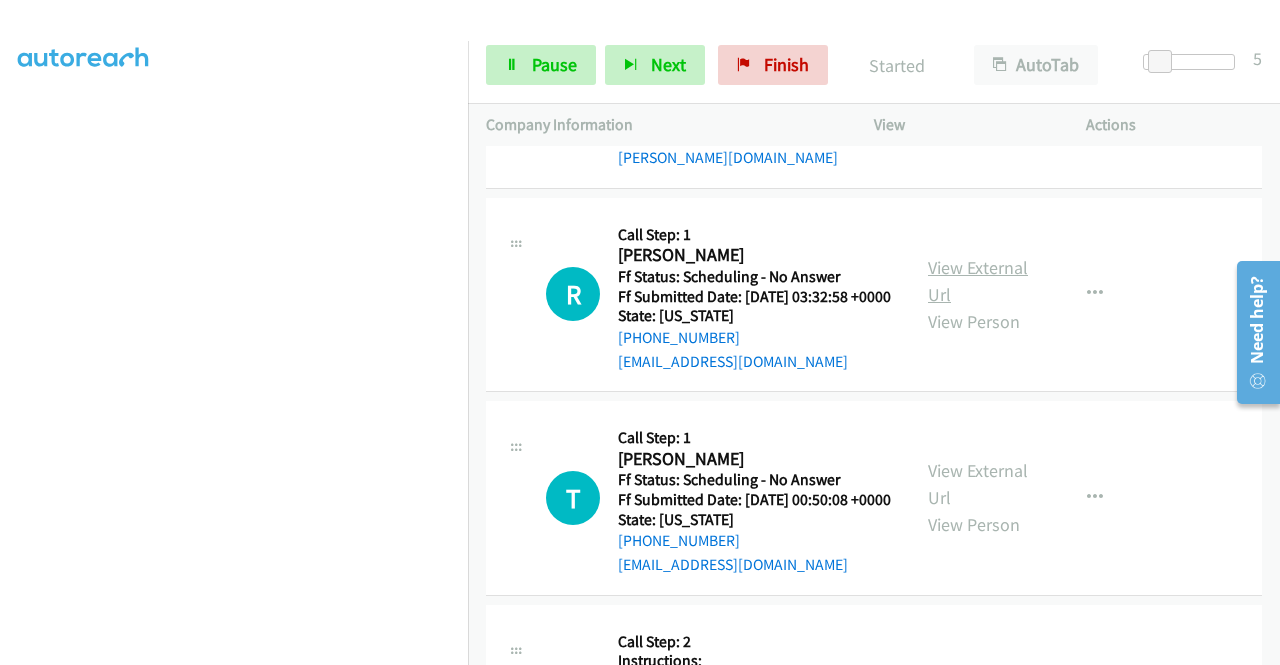 click on "View External Url" at bounding box center [978, 281] 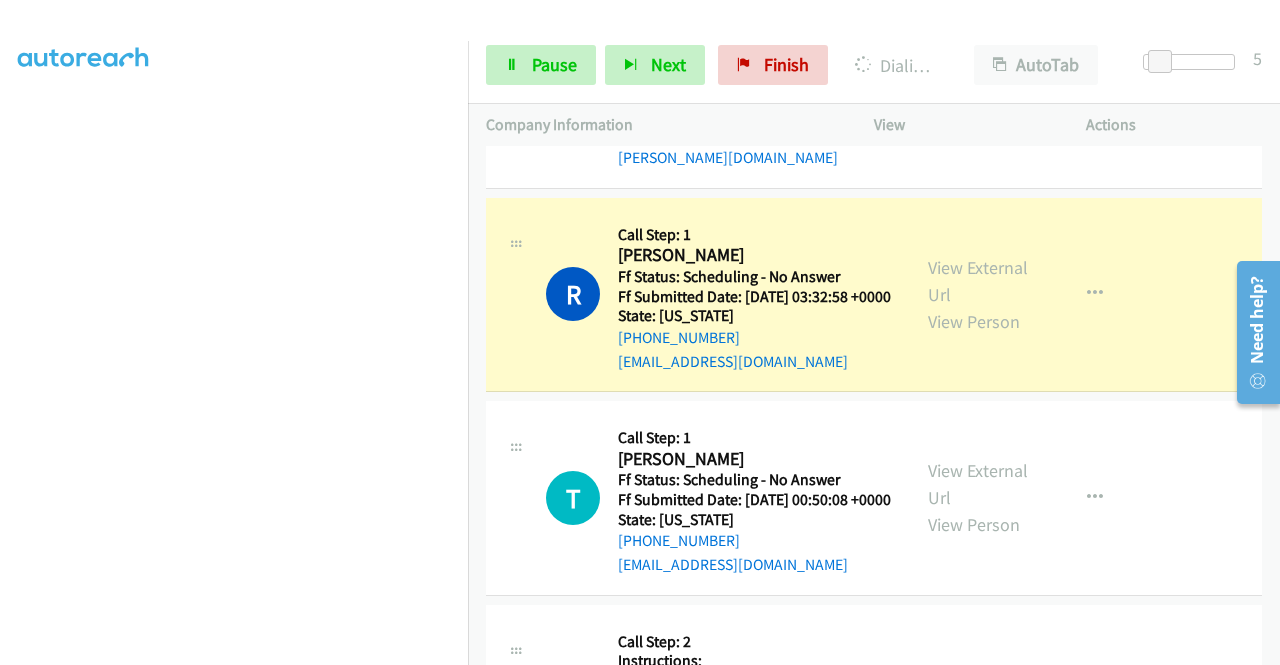 scroll, scrollTop: 1042, scrollLeft: 0, axis: vertical 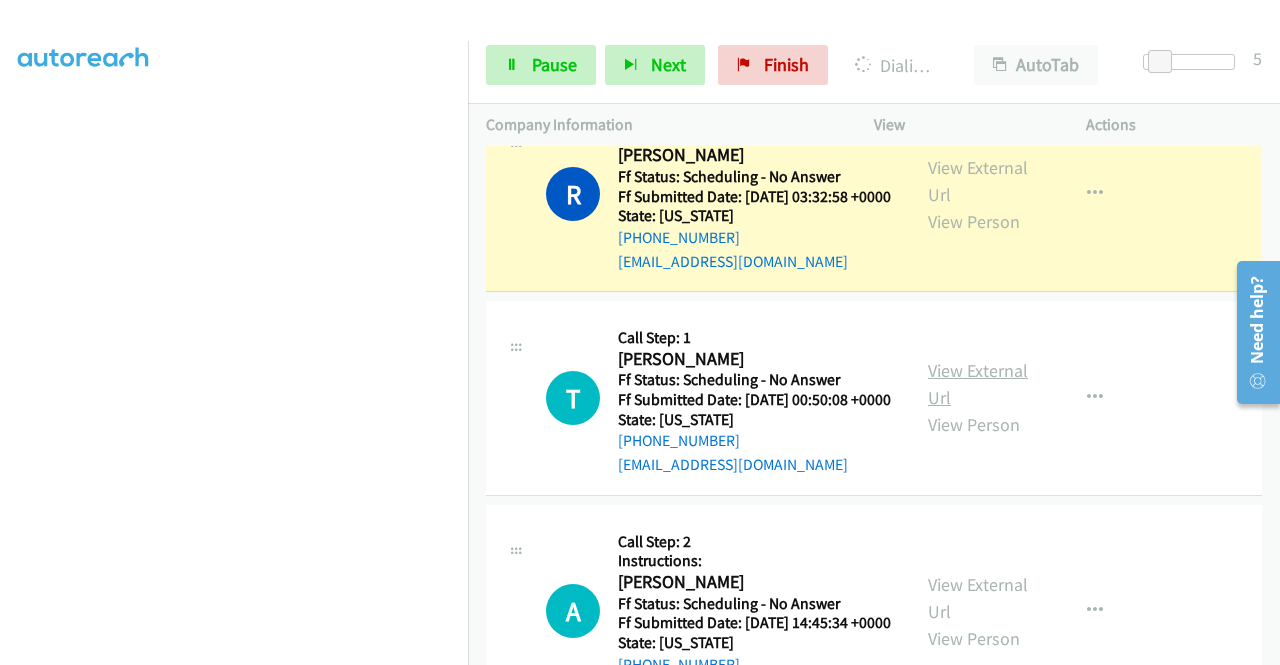 click on "View External Url" at bounding box center (978, 384) 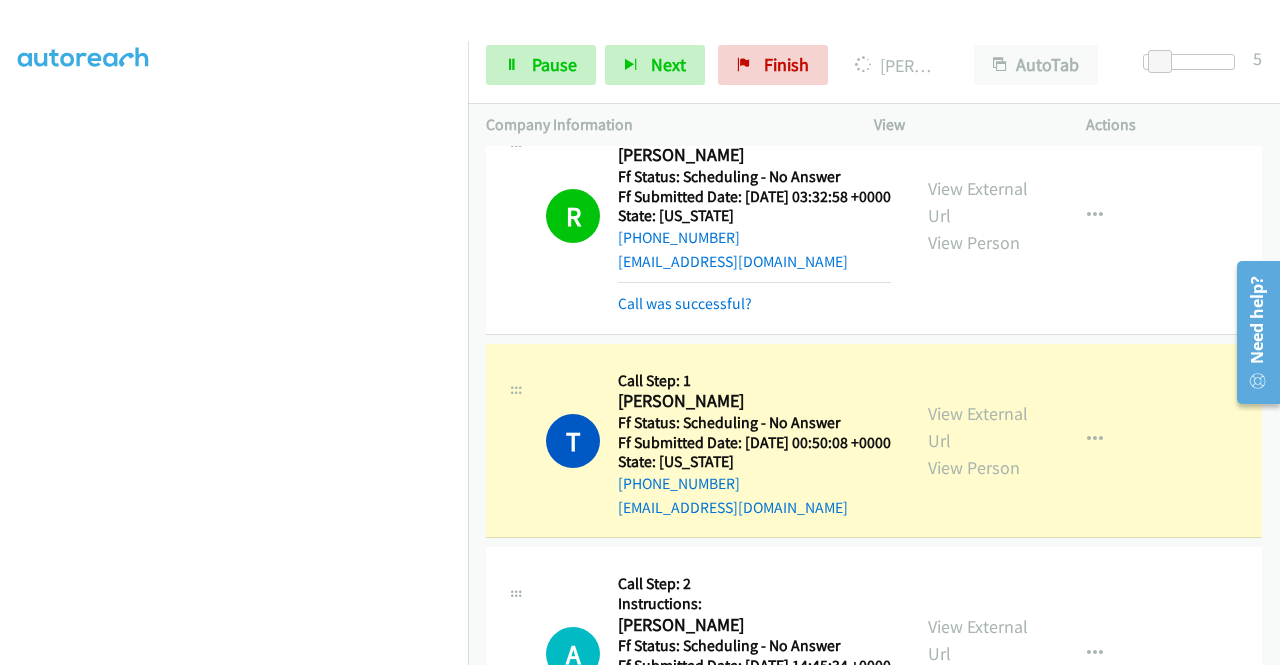 scroll, scrollTop: 456, scrollLeft: 0, axis: vertical 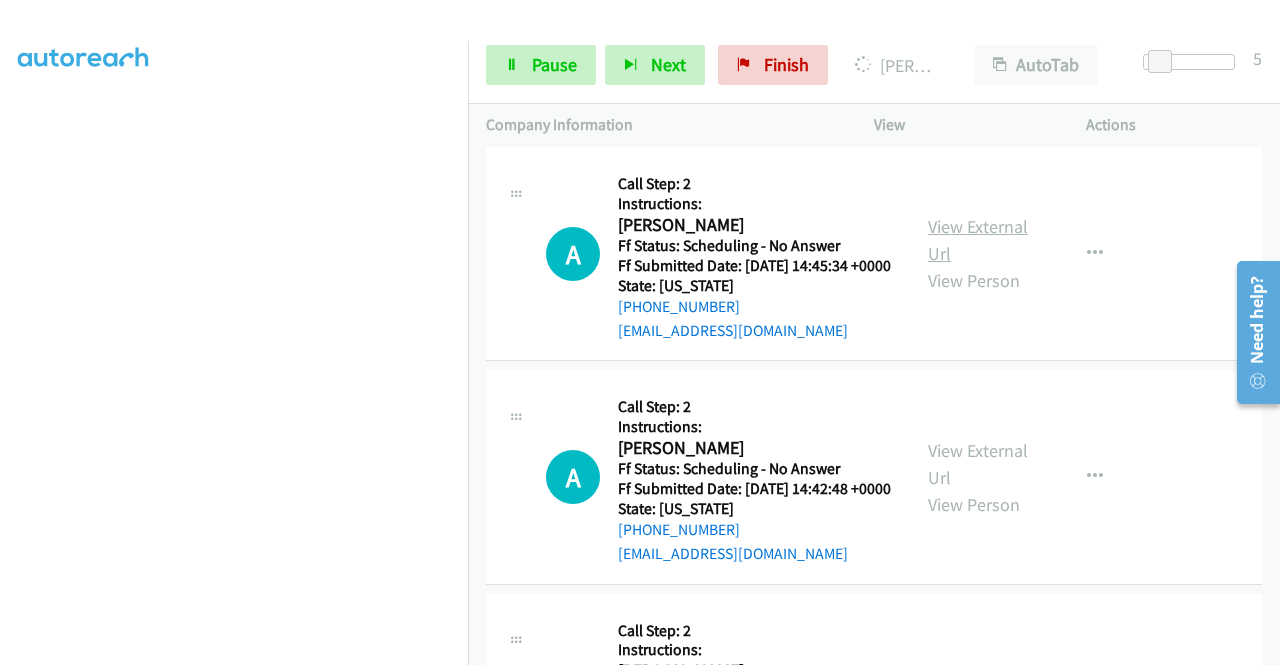 click on "View External Url" at bounding box center [978, 240] 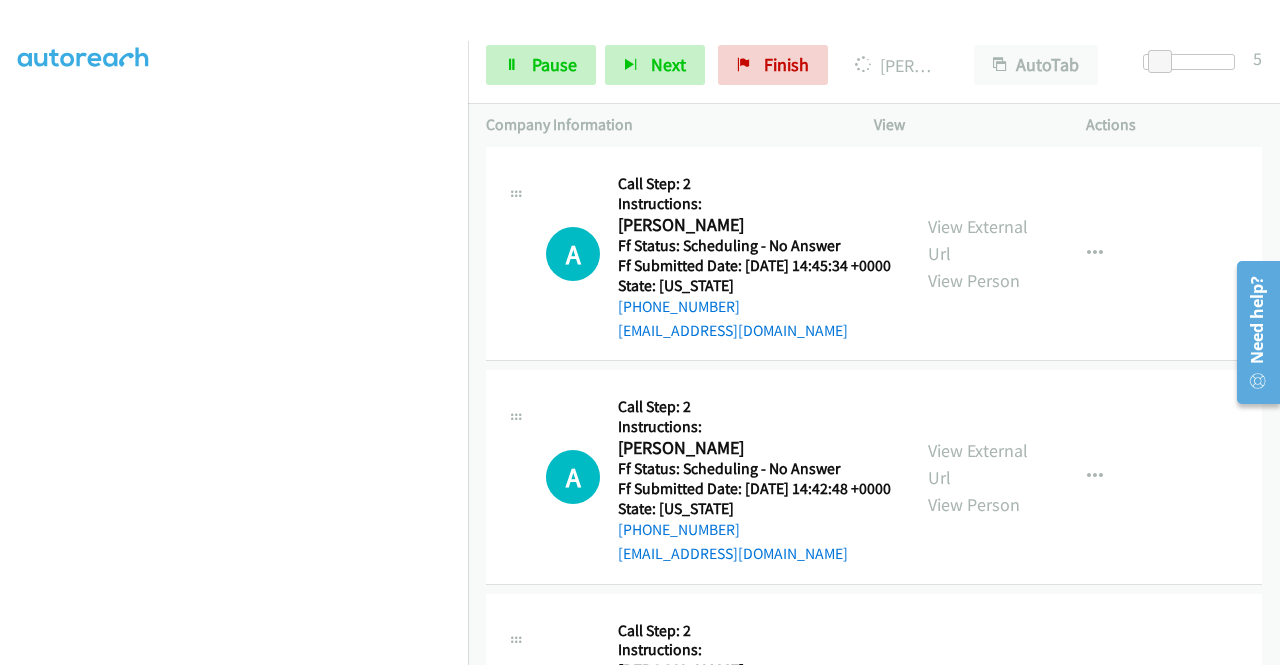scroll, scrollTop: 1242, scrollLeft: 0, axis: vertical 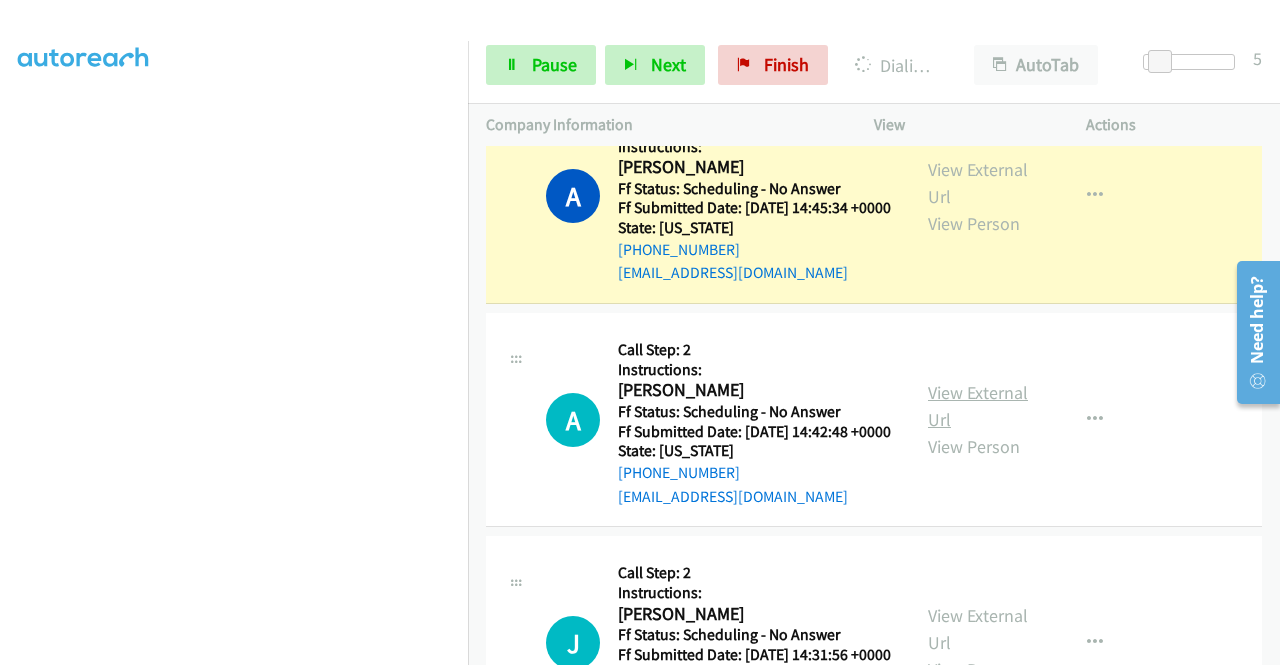 click on "View External Url" at bounding box center [978, 406] 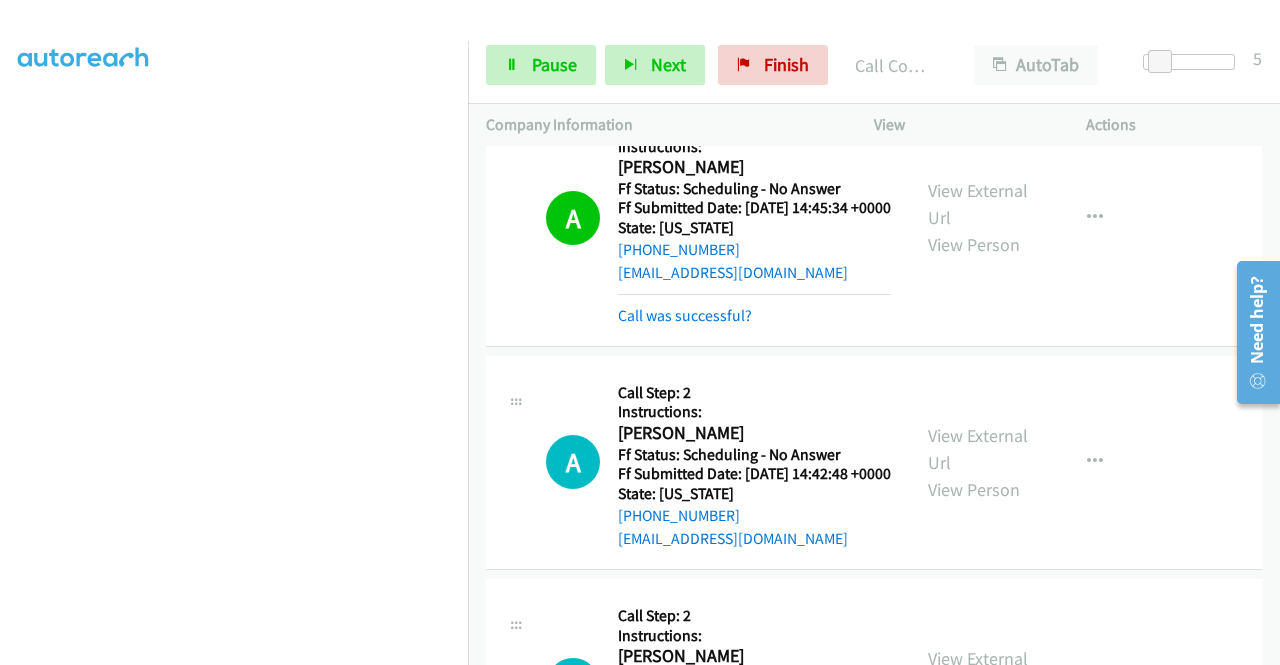 scroll, scrollTop: 456, scrollLeft: 0, axis: vertical 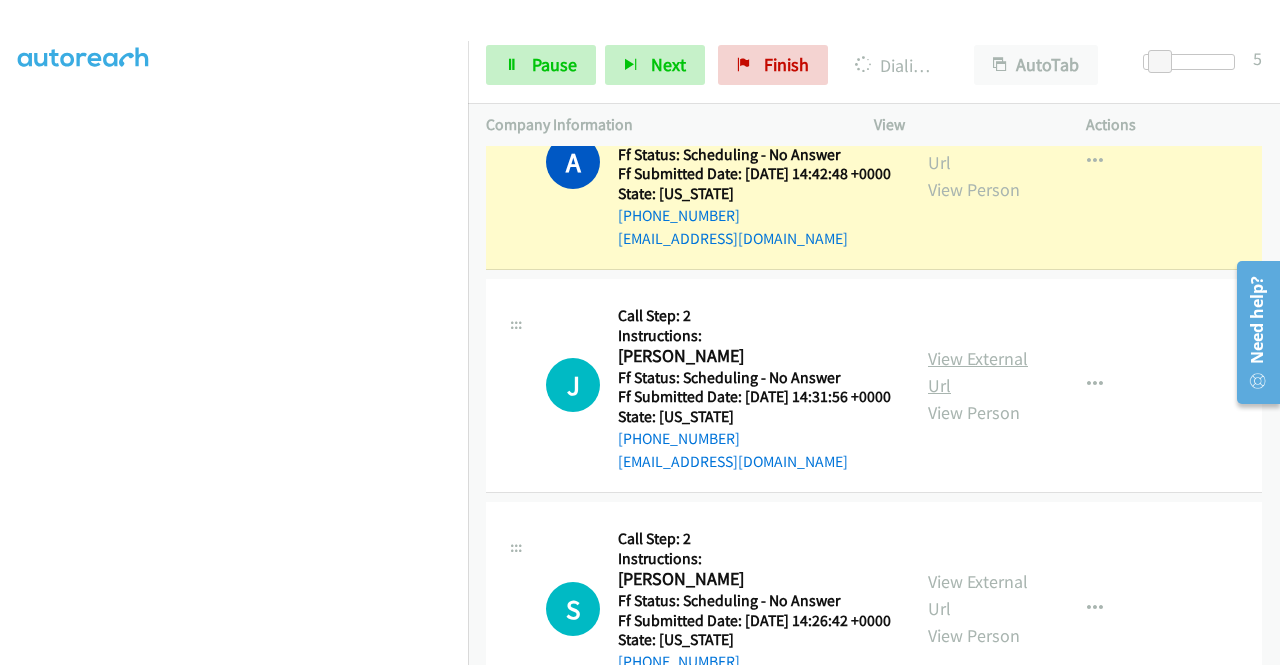 click on "View External Url" at bounding box center [978, 372] 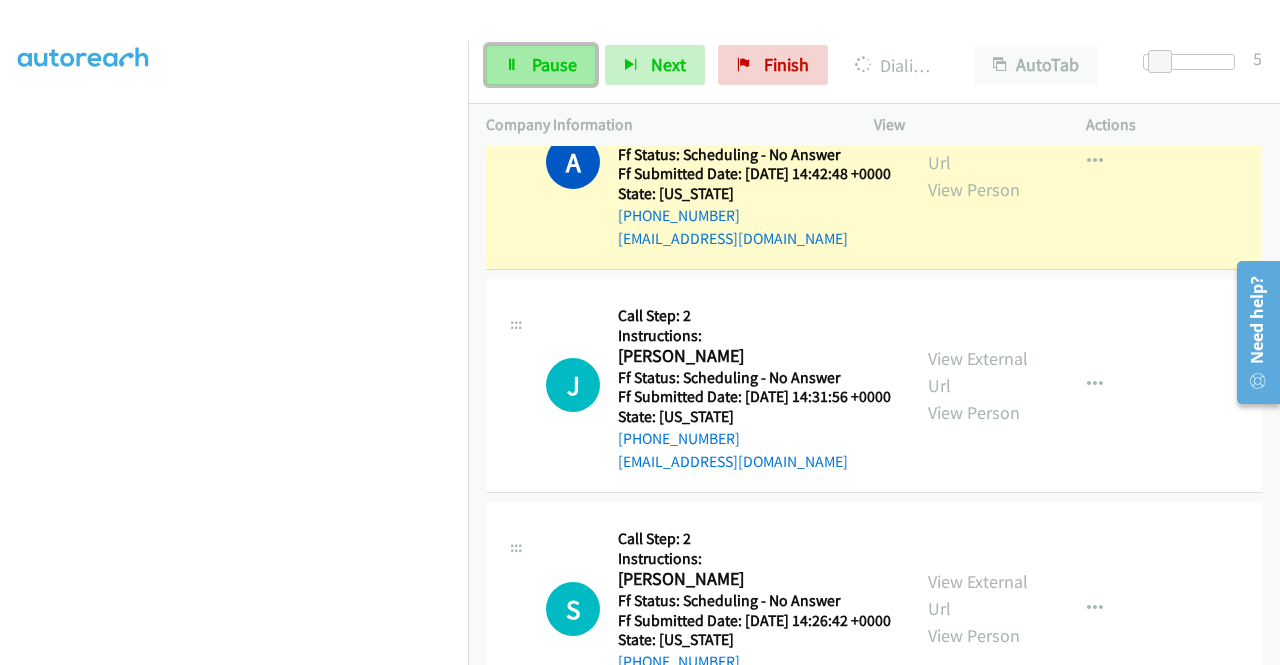 click on "Pause" at bounding box center [554, 64] 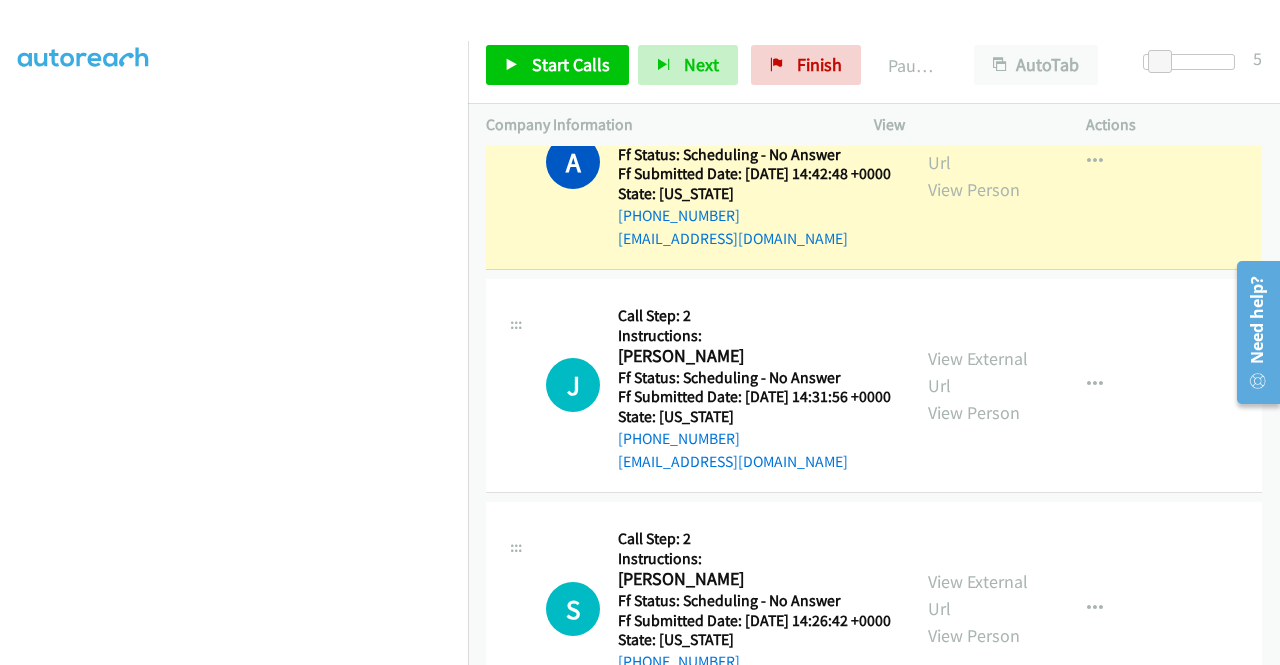 scroll, scrollTop: 0, scrollLeft: 0, axis: both 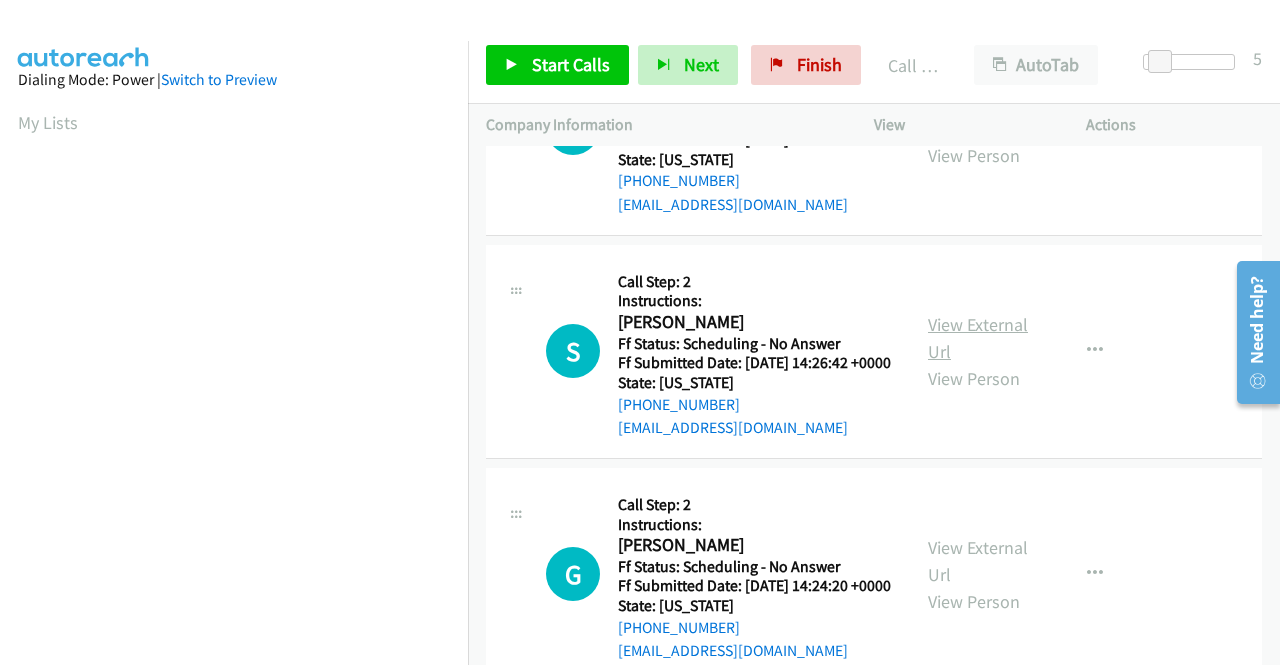 click on "View External Url" at bounding box center (978, 338) 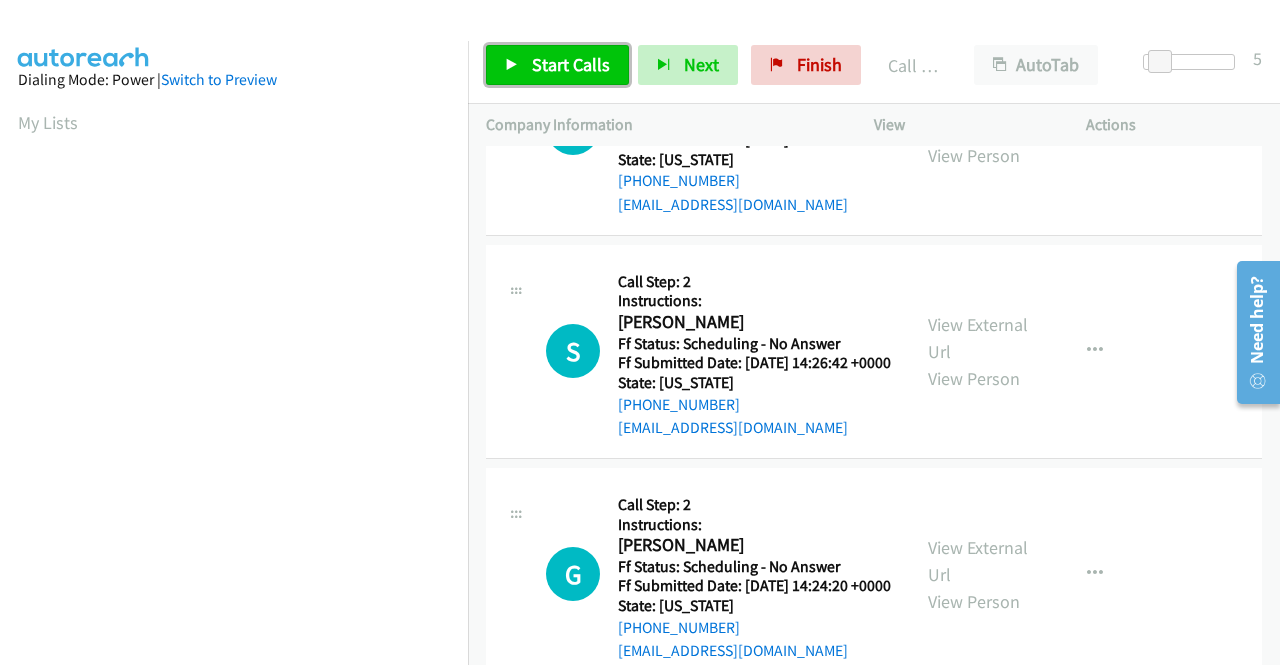 click on "Start Calls" at bounding box center (571, 64) 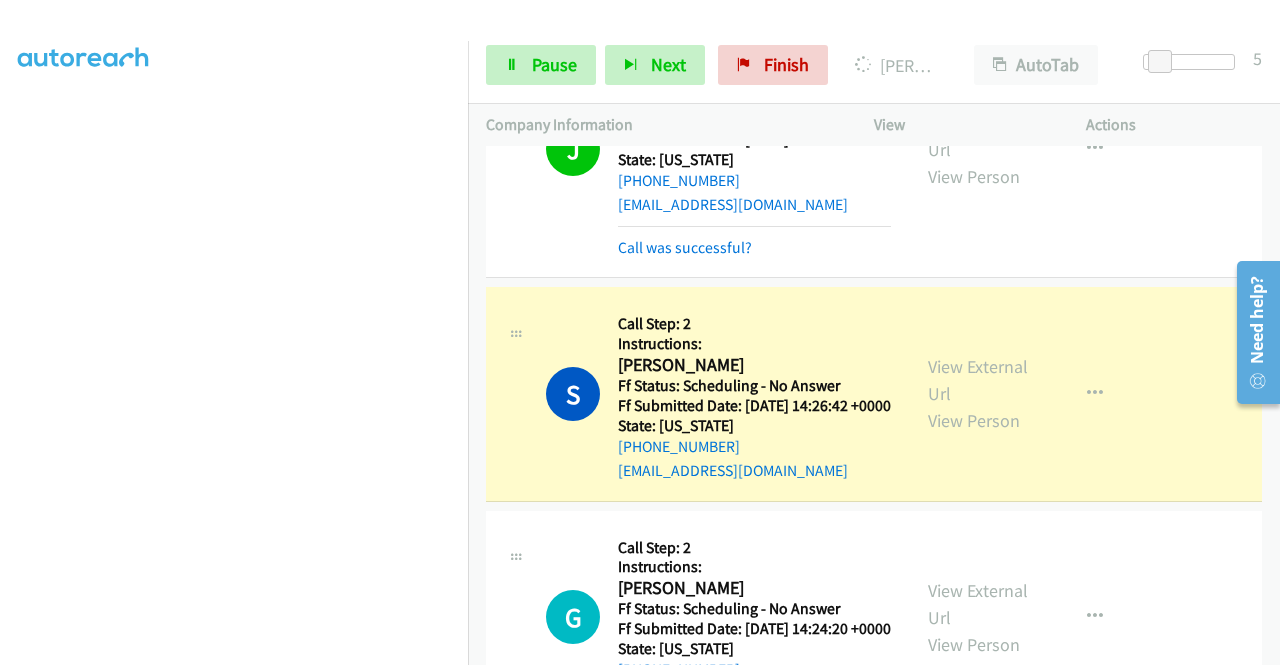 scroll, scrollTop: 456, scrollLeft: 0, axis: vertical 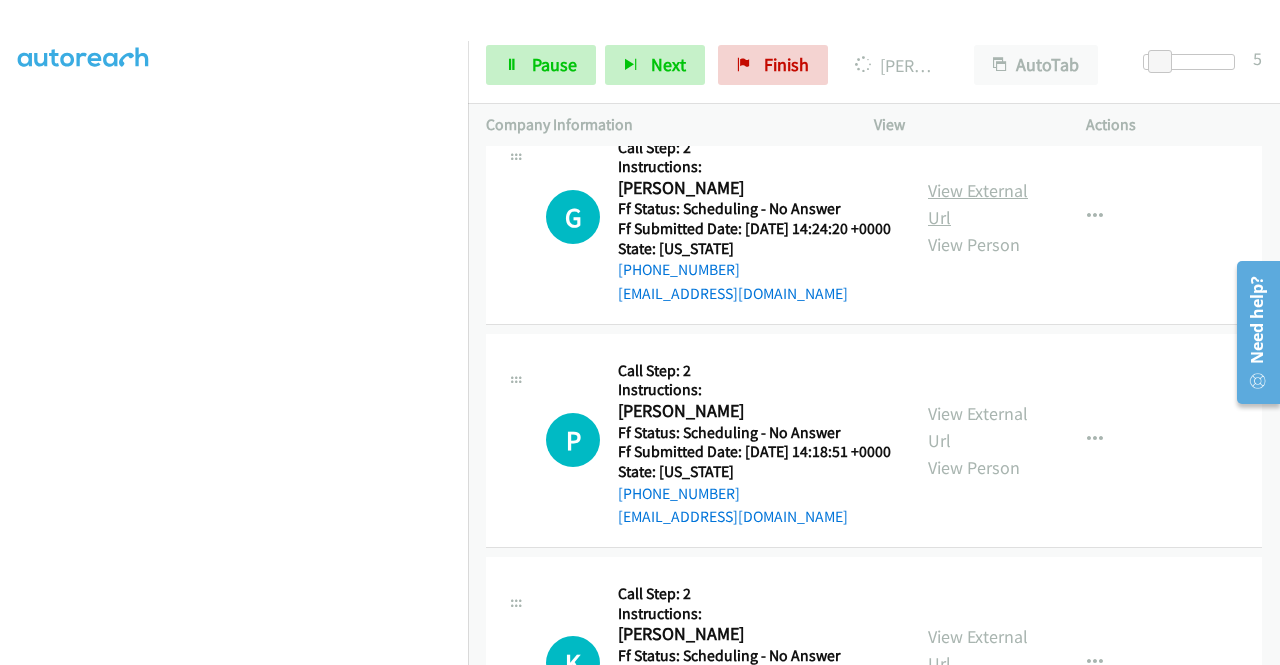 click on "View External Url" at bounding box center [978, 204] 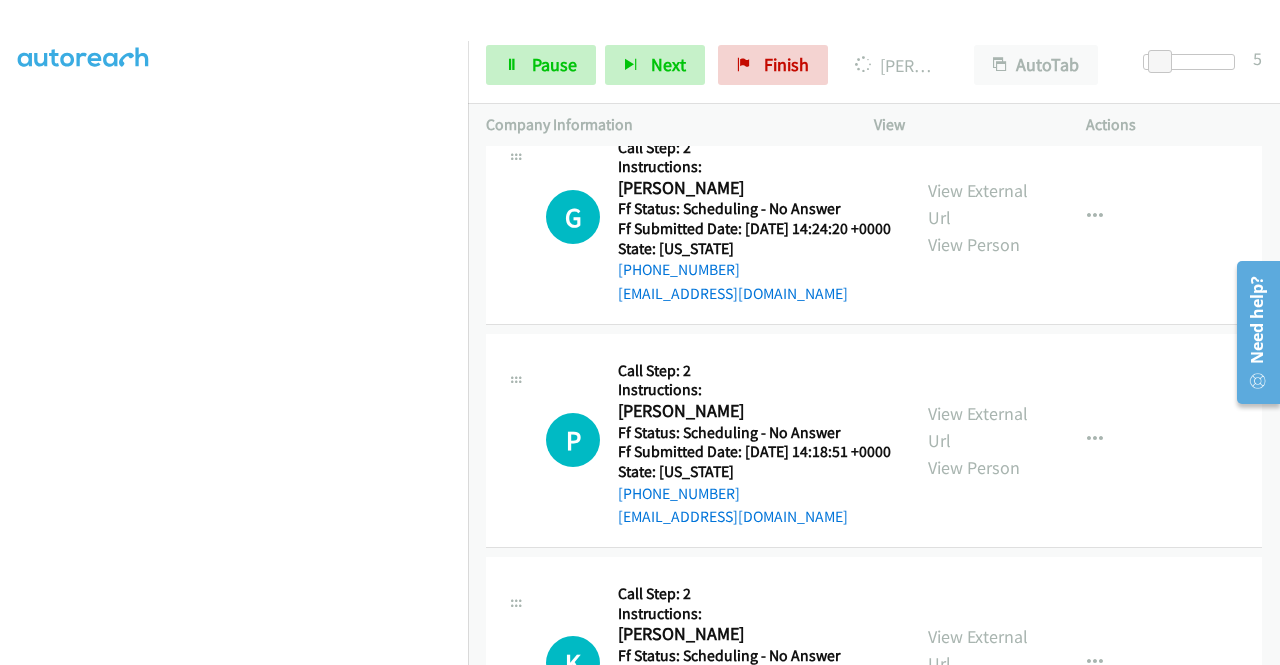 scroll, scrollTop: 456, scrollLeft: 0, axis: vertical 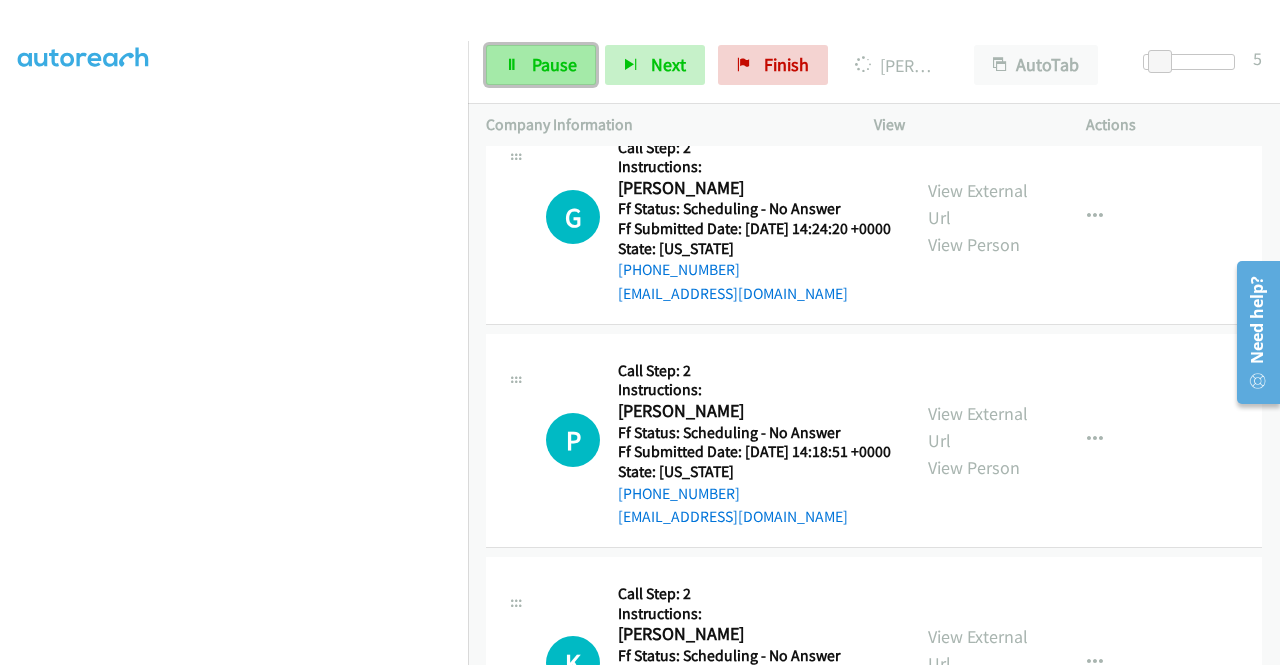 click on "Pause" at bounding box center (554, 64) 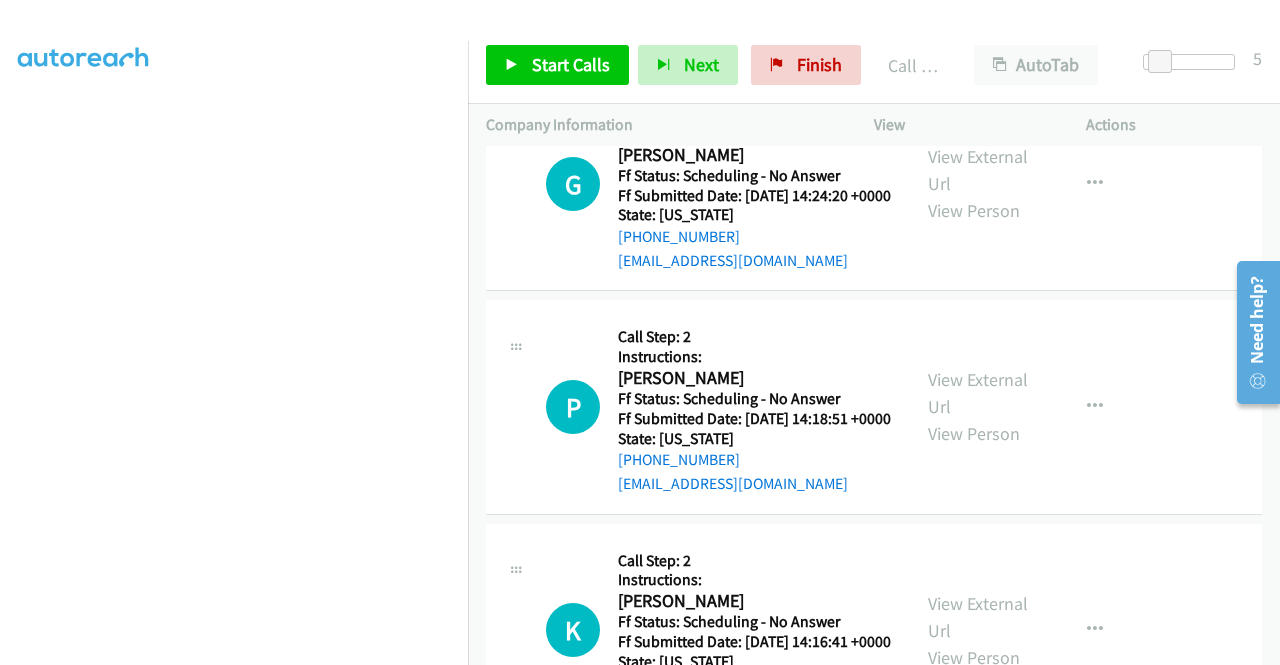 scroll, scrollTop: 2662, scrollLeft: 0, axis: vertical 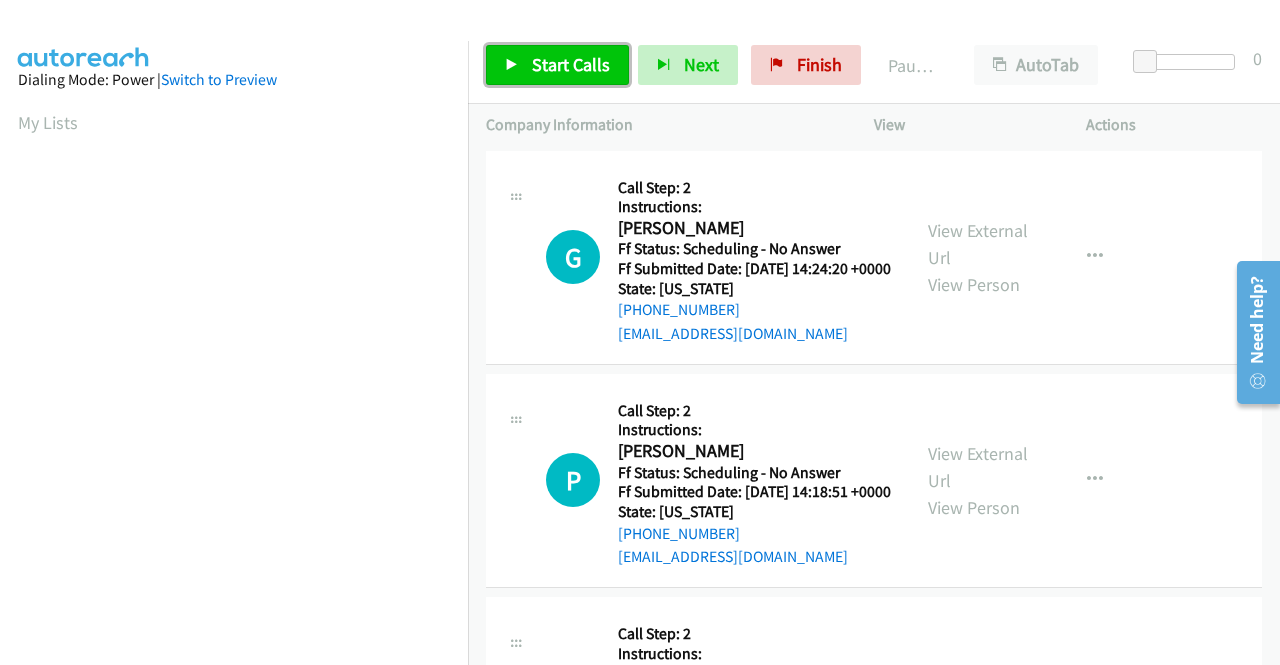 click on "Start Calls" at bounding box center (557, 65) 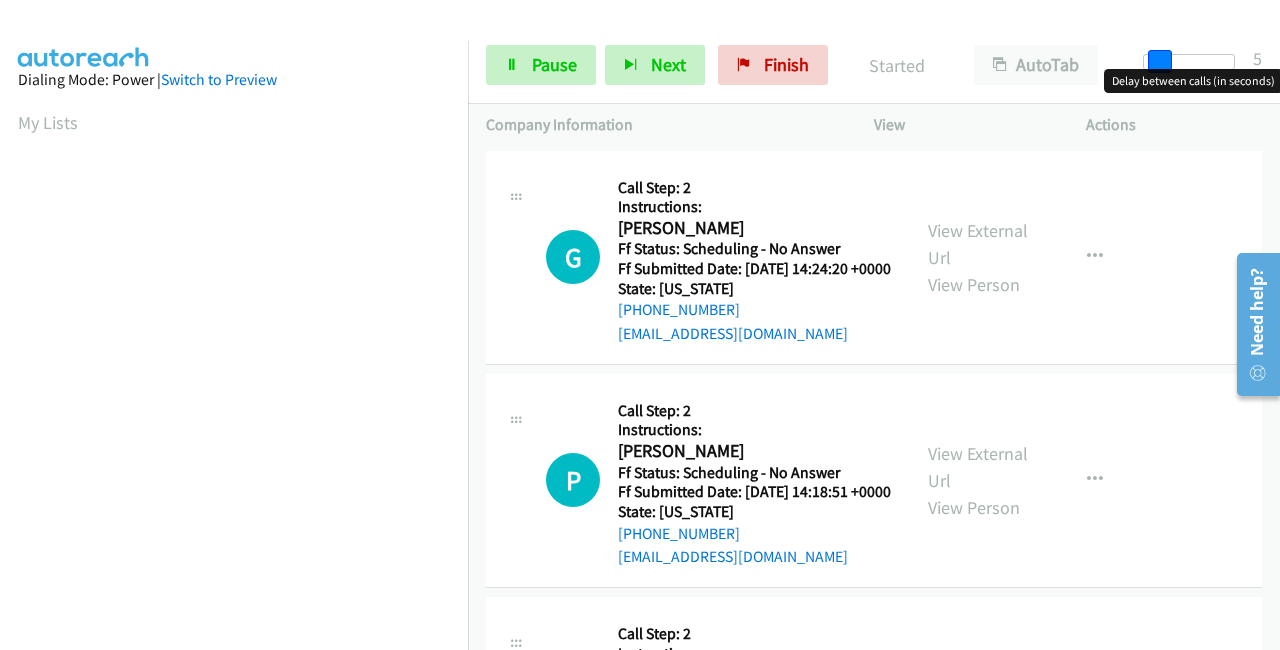 drag, startPoint x: 1150, startPoint y: 58, endPoint x: 1164, endPoint y: 75, distance: 22.022715 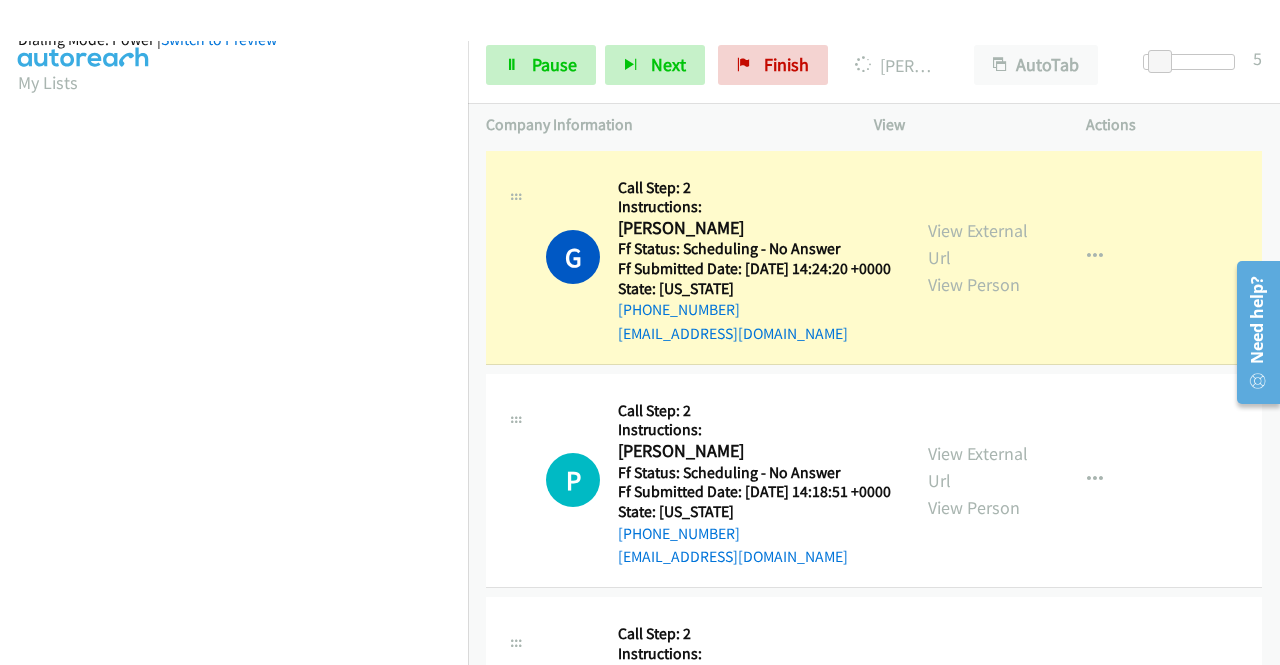 scroll, scrollTop: 456, scrollLeft: 0, axis: vertical 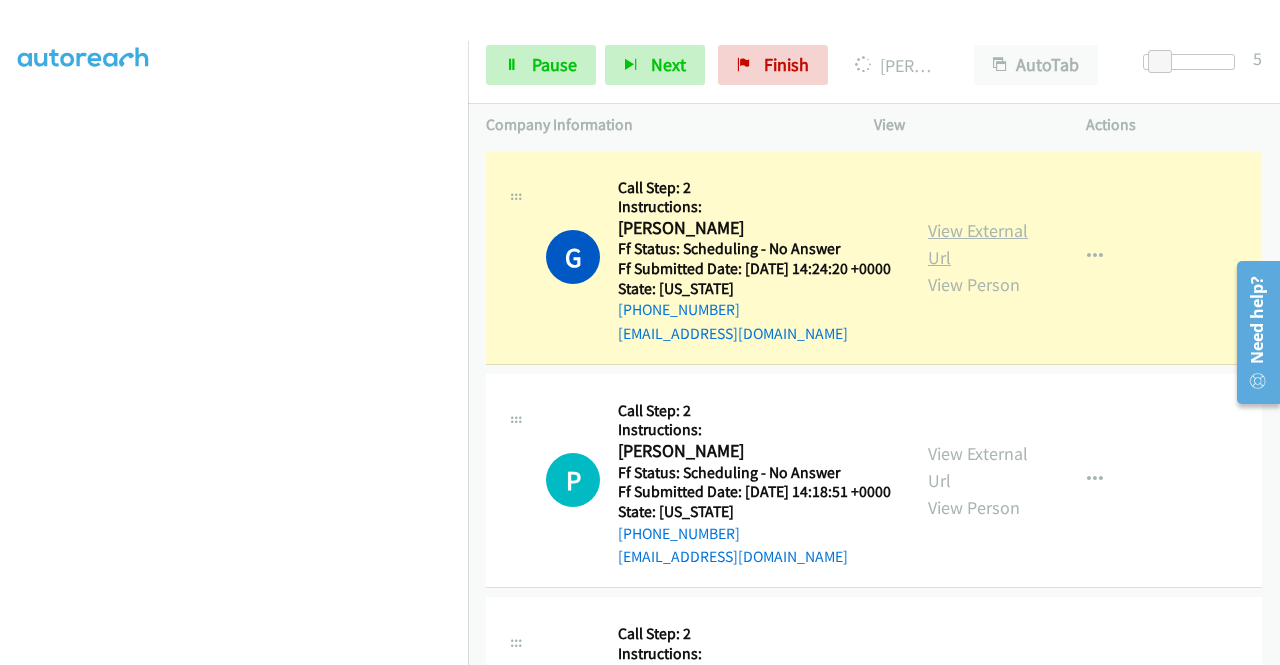 click on "View External Url" at bounding box center [978, 244] 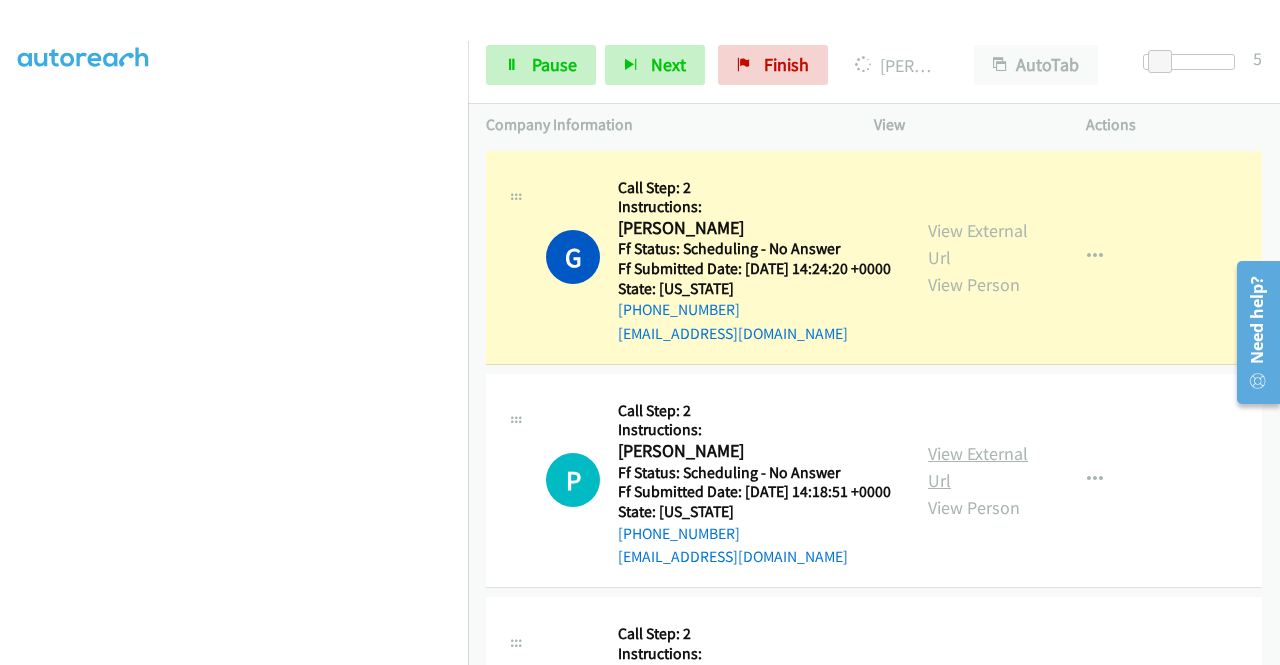 click on "View External Url" at bounding box center (978, 467) 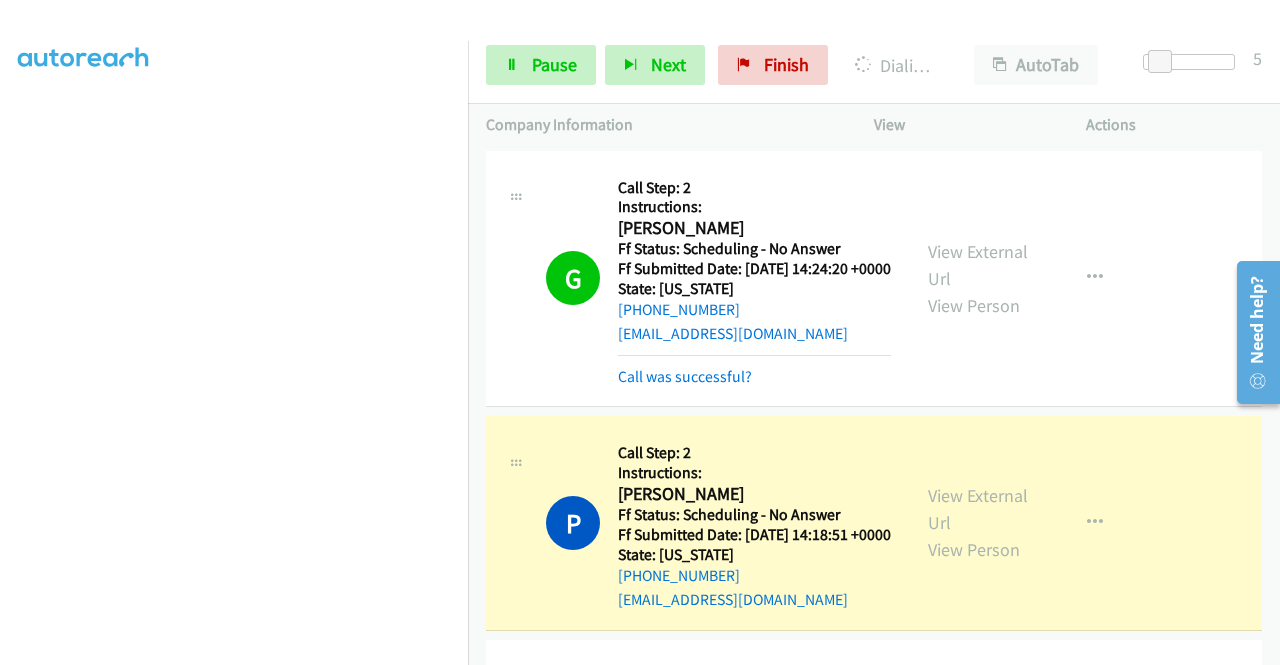 scroll, scrollTop: 356, scrollLeft: 0, axis: vertical 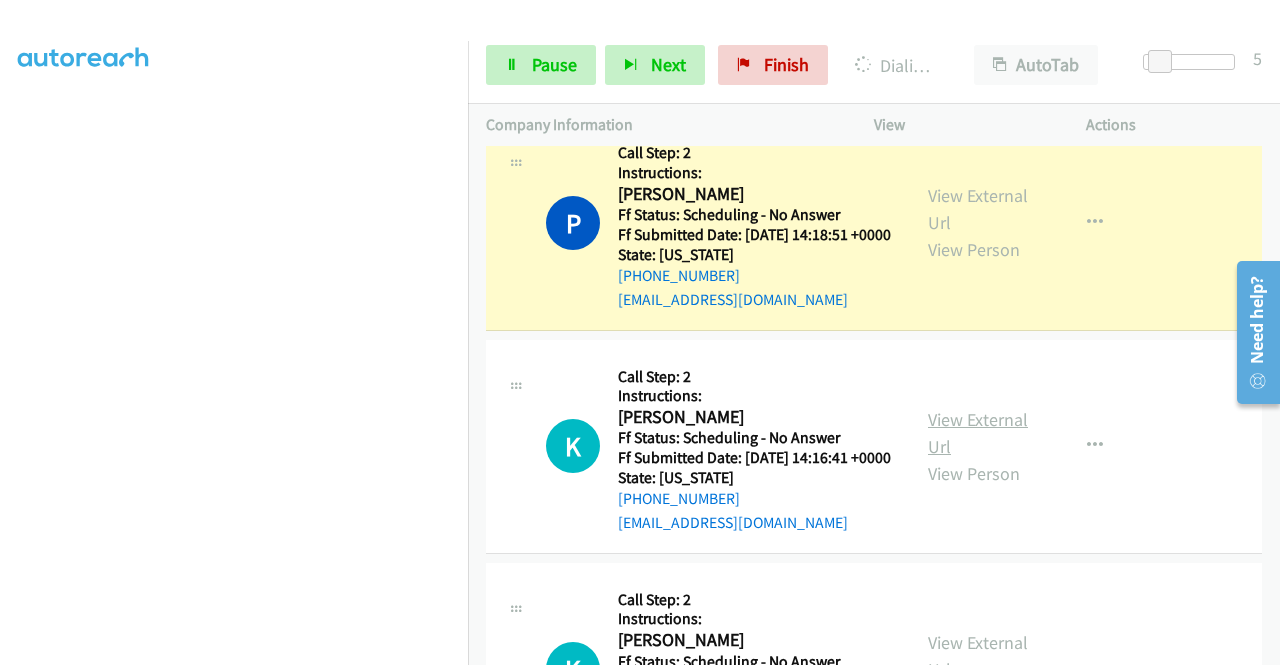 click on "View External Url" at bounding box center [978, 433] 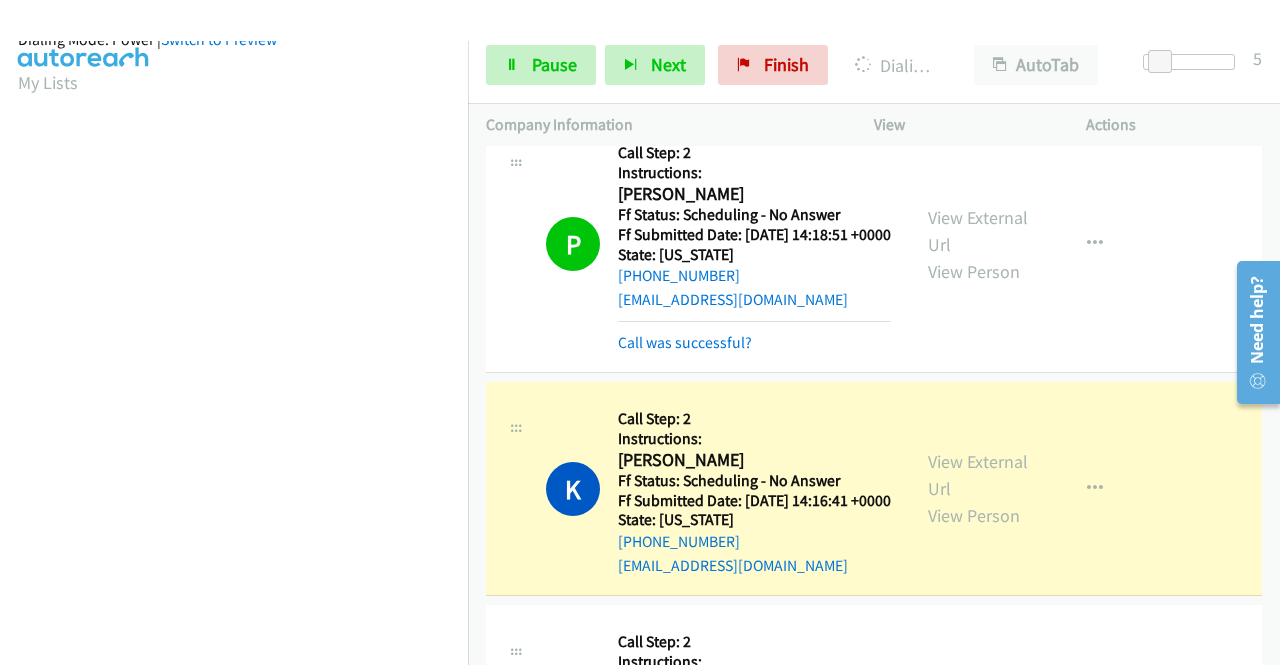 scroll, scrollTop: 456, scrollLeft: 0, axis: vertical 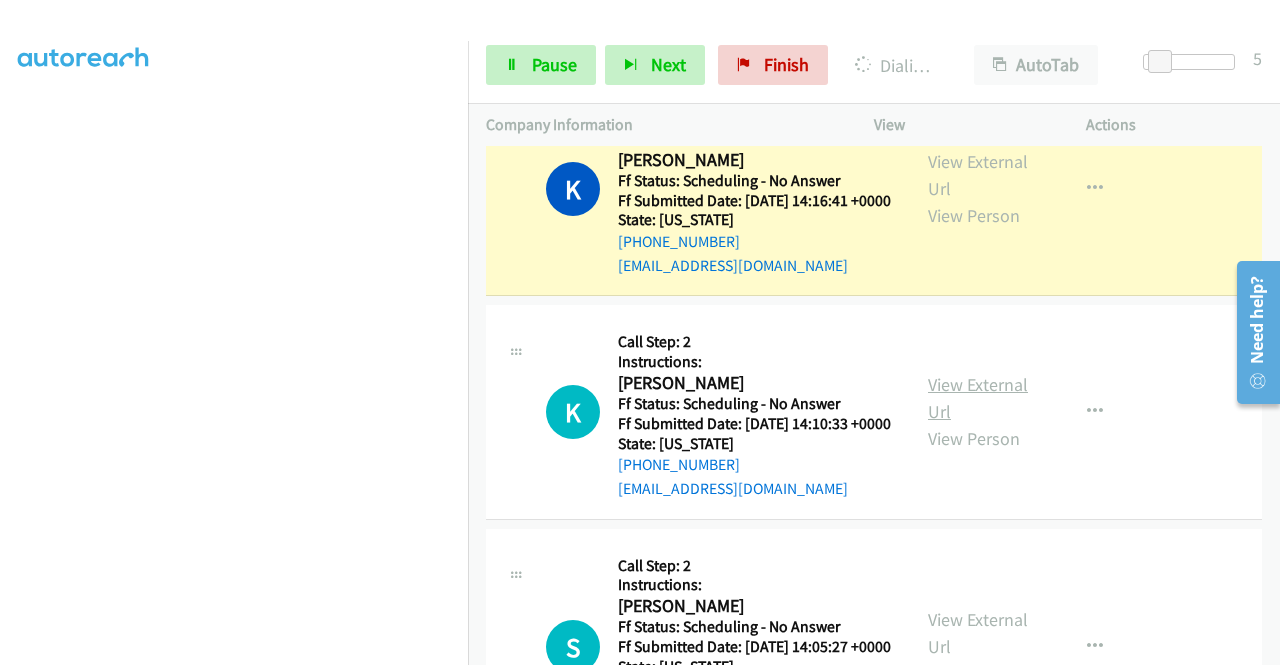 click on "View External Url" at bounding box center [978, 398] 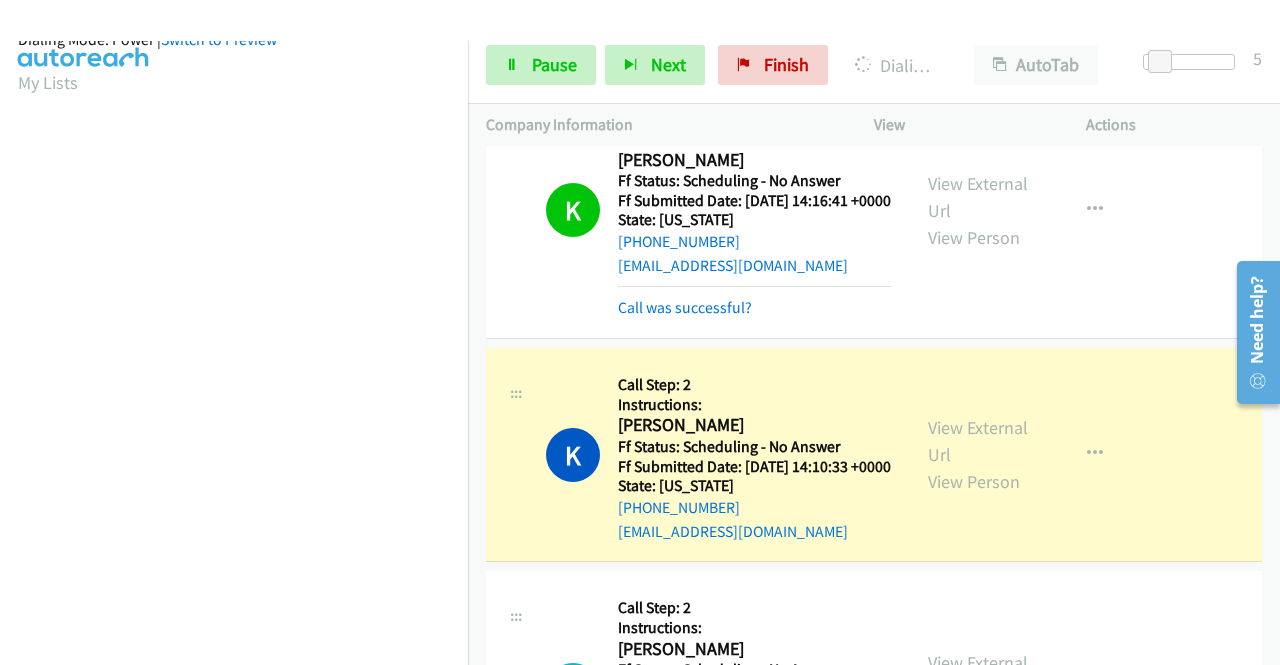 scroll, scrollTop: 456, scrollLeft: 0, axis: vertical 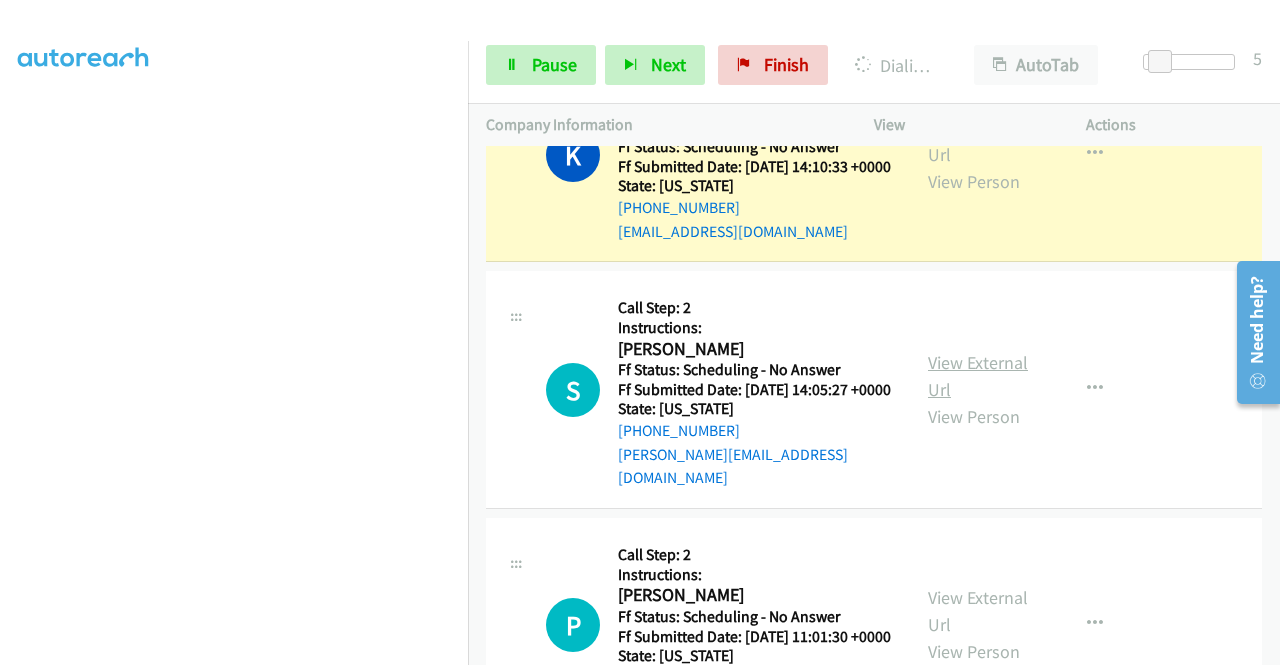 click on "View External Url" at bounding box center (978, 376) 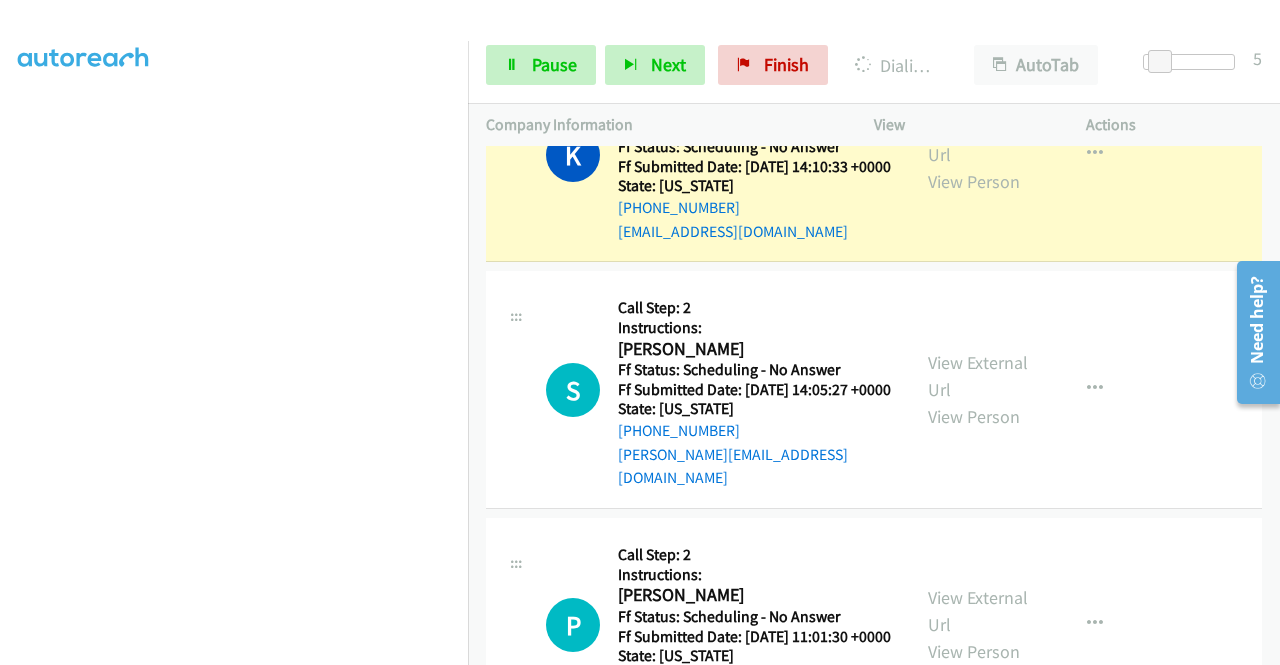 scroll, scrollTop: 456, scrollLeft: 0, axis: vertical 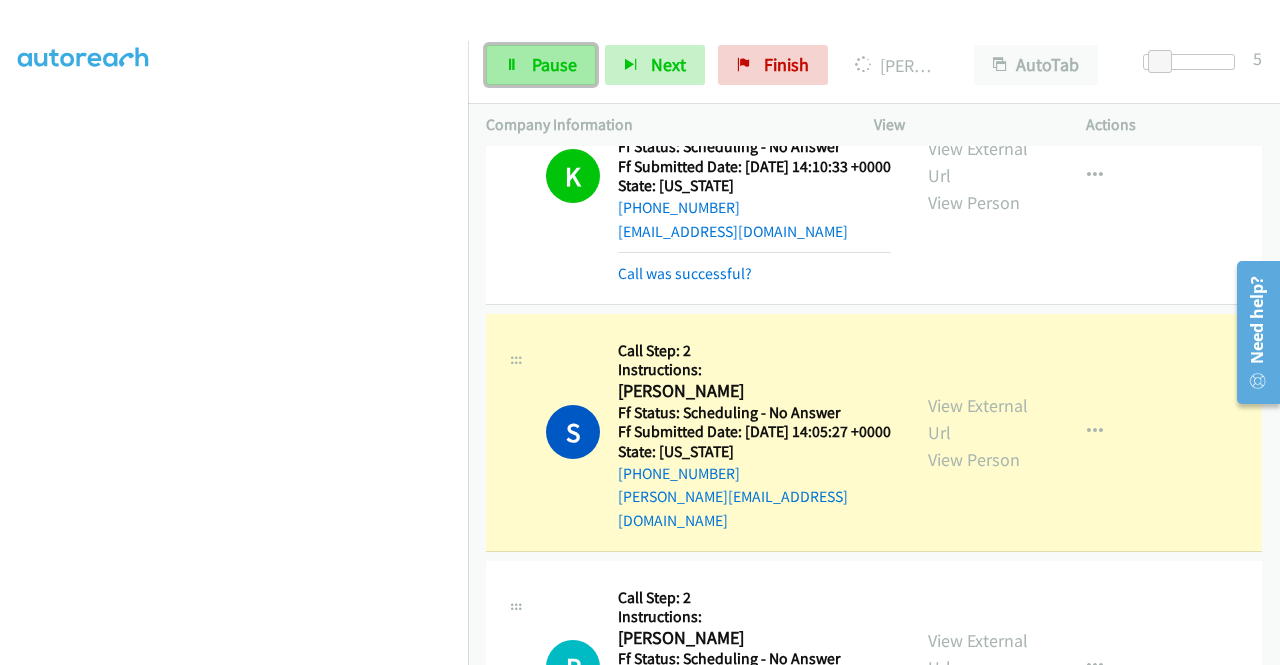 click on "Pause" at bounding box center (554, 64) 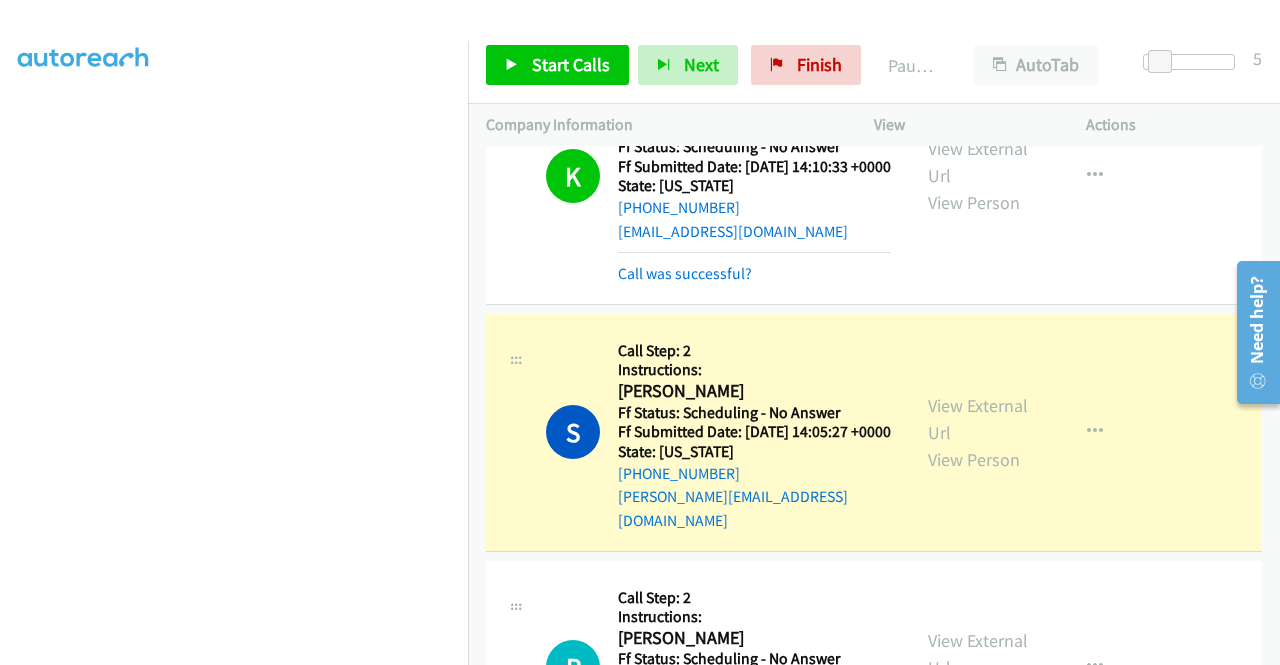 scroll, scrollTop: 400, scrollLeft: 0, axis: vertical 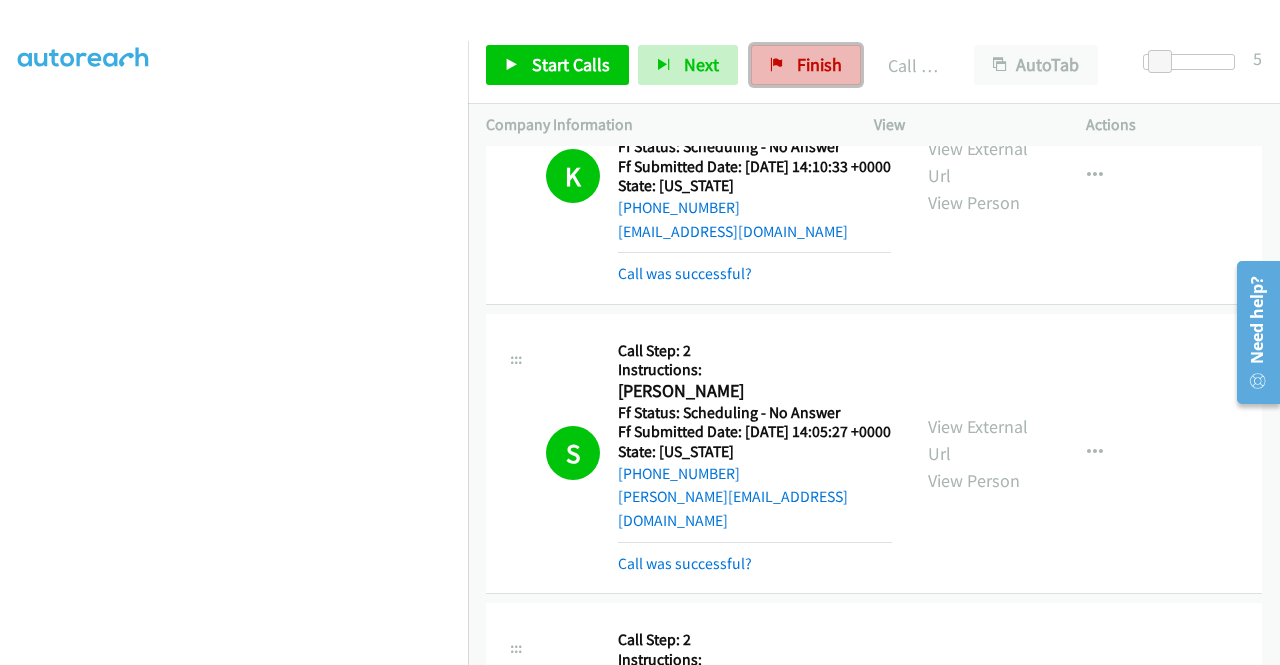 click on "Finish" at bounding box center [819, 64] 